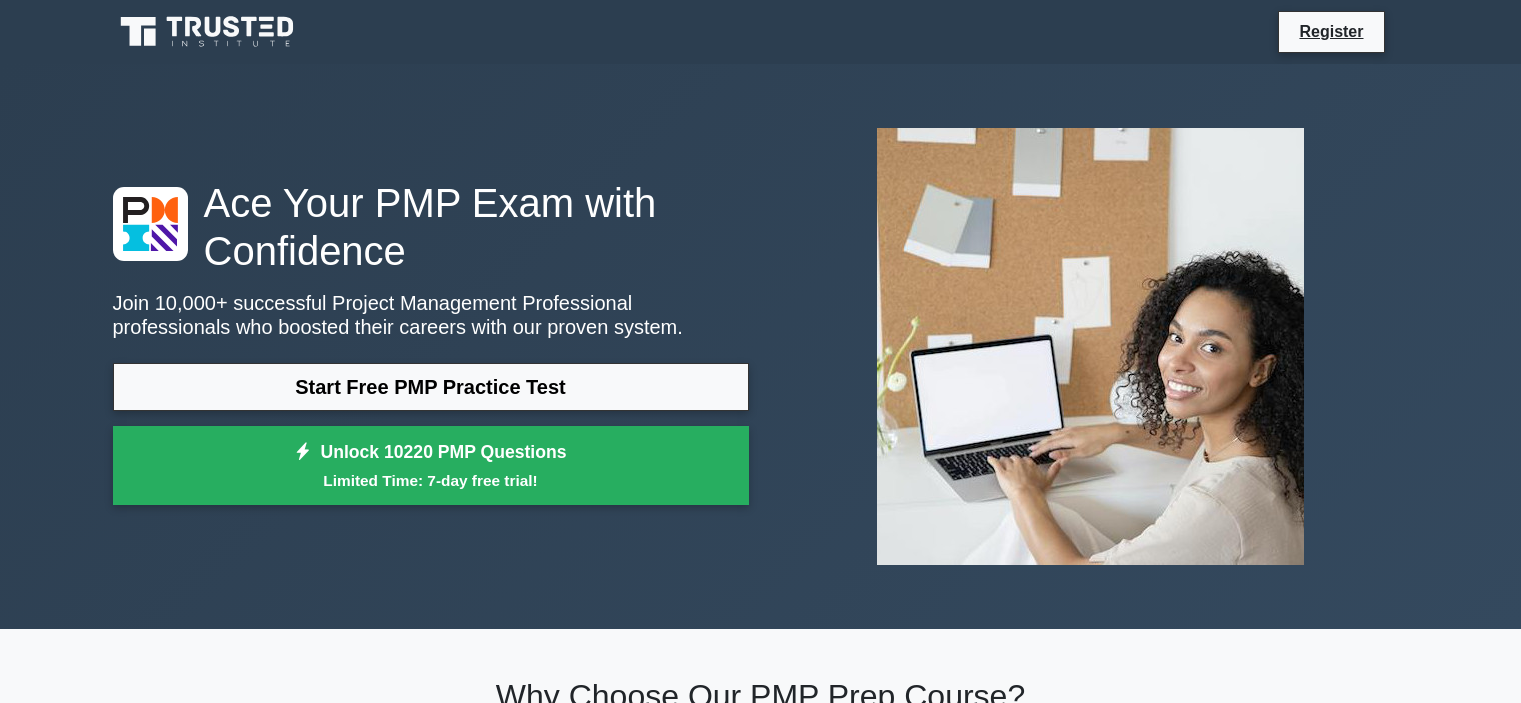 scroll, scrollTop: 0, scrollLeft: 0, axis: both 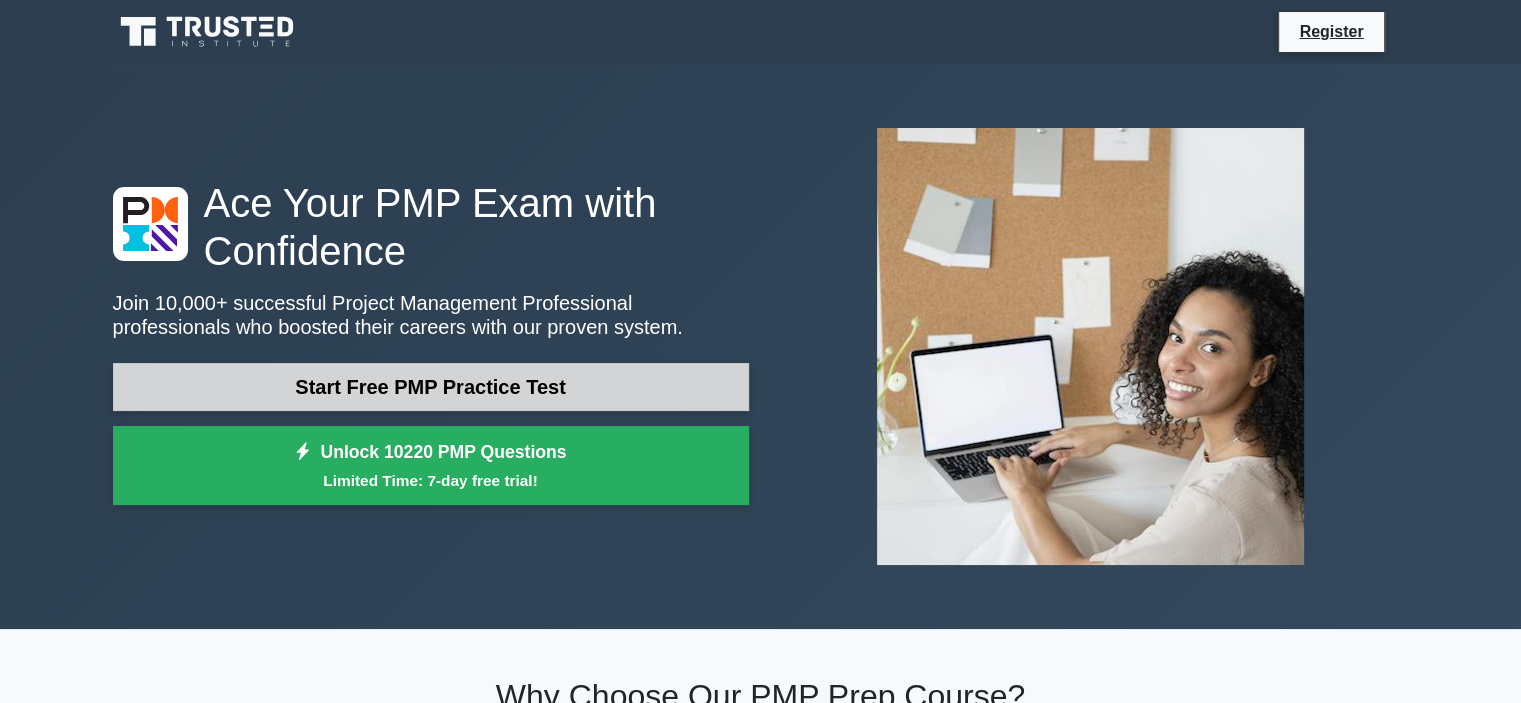 click on "Start Free PMP Practice Test" at bounding box center [431, 387] 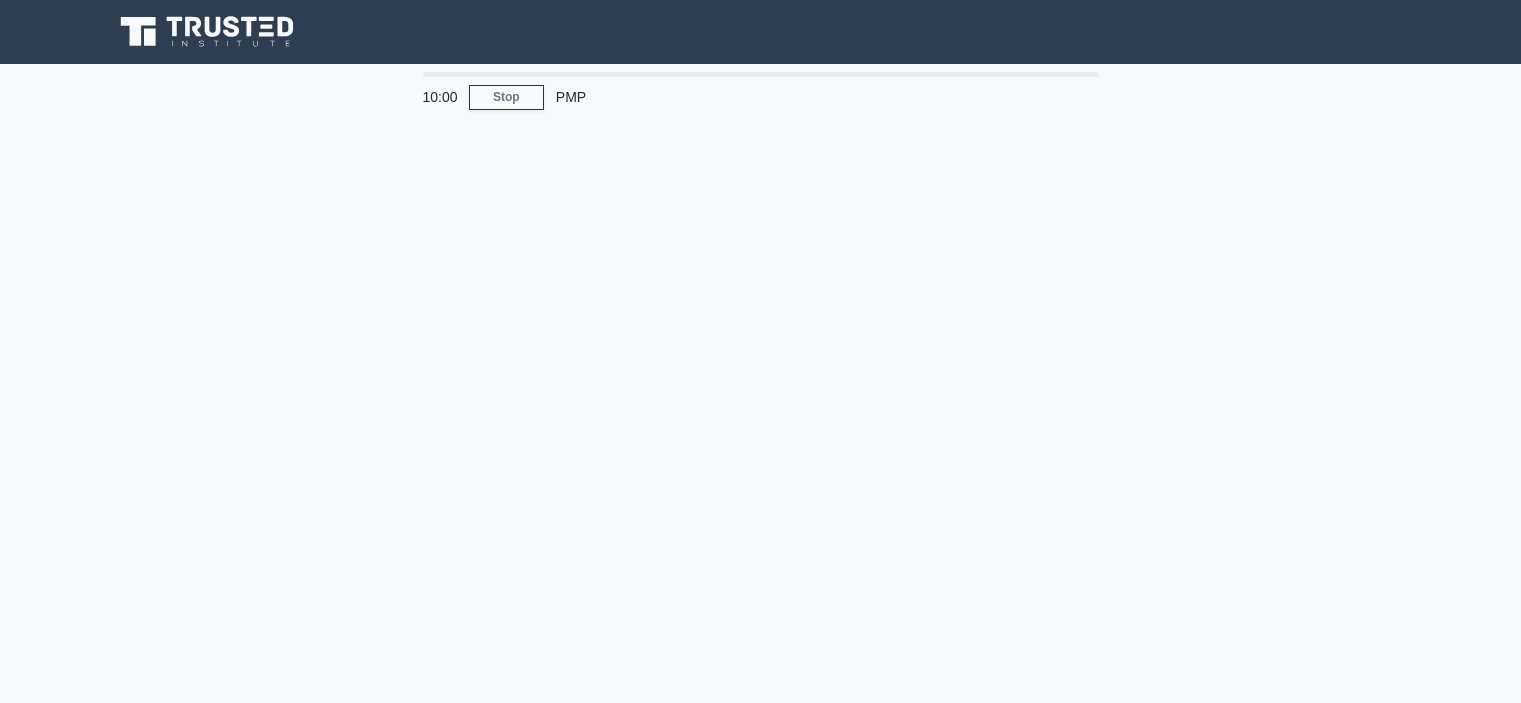 scroll, scrollTop: 0, scrollLeft: 0, axis: both 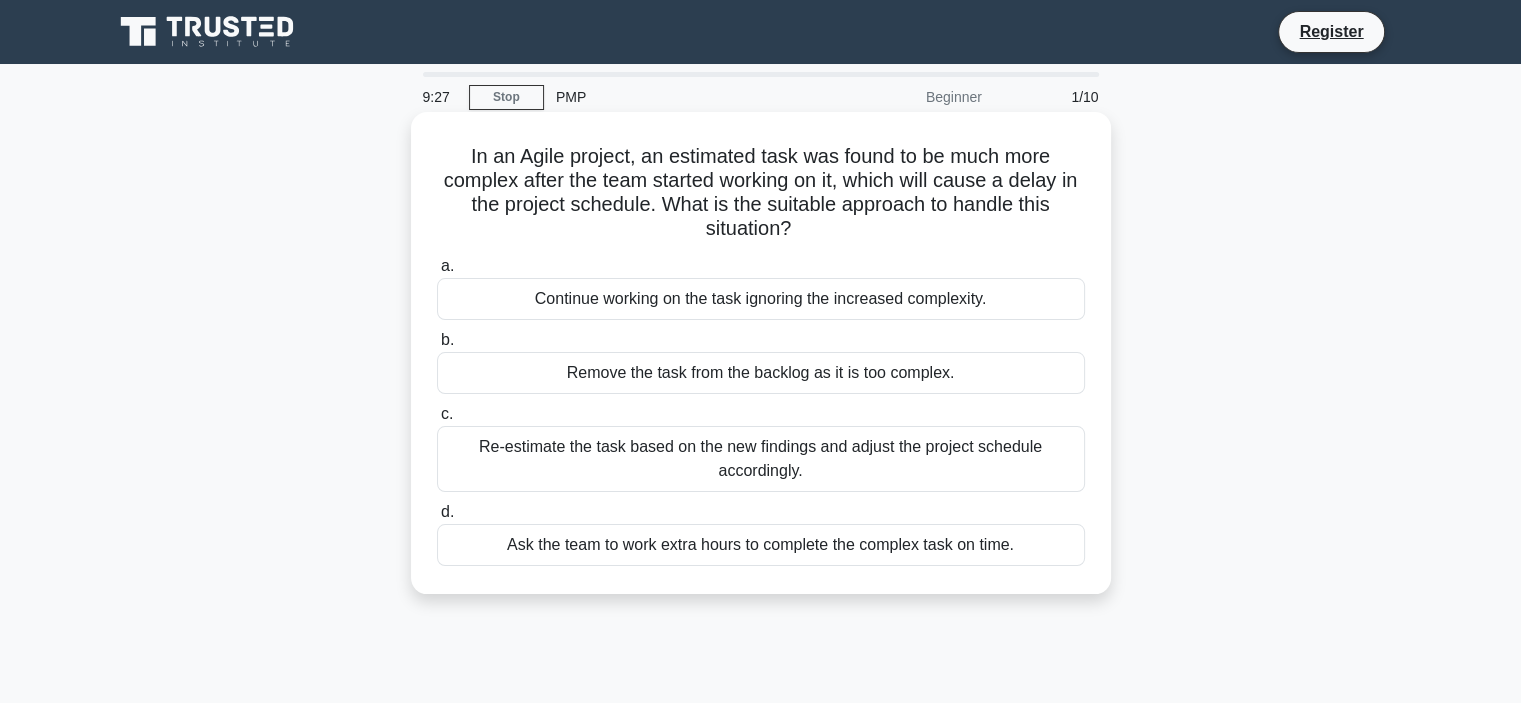click on "Remove the task from the backlog as it is too complex." at bounding box center [761, 373] 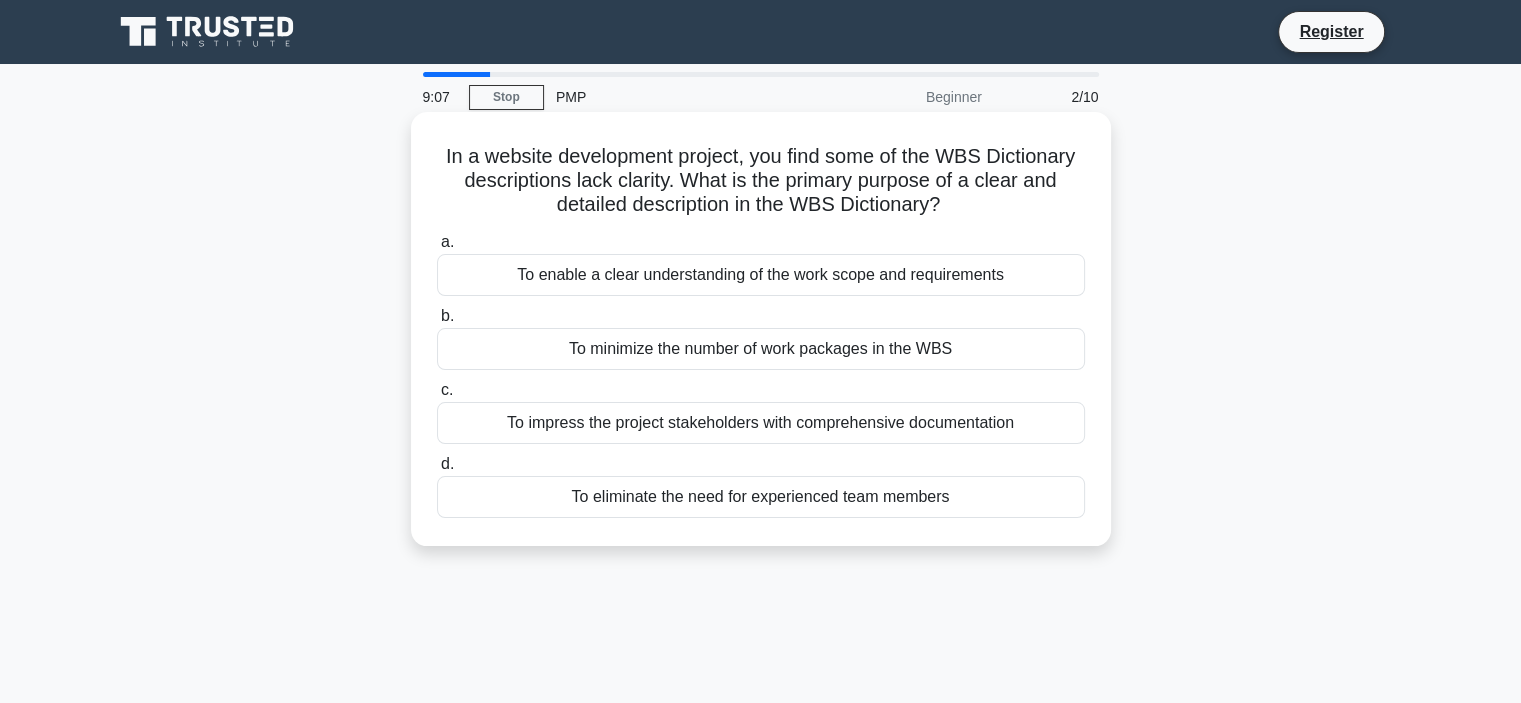 click on "To enable a clear understanding of the work scope and requirements" at bounding box center [761, 275] 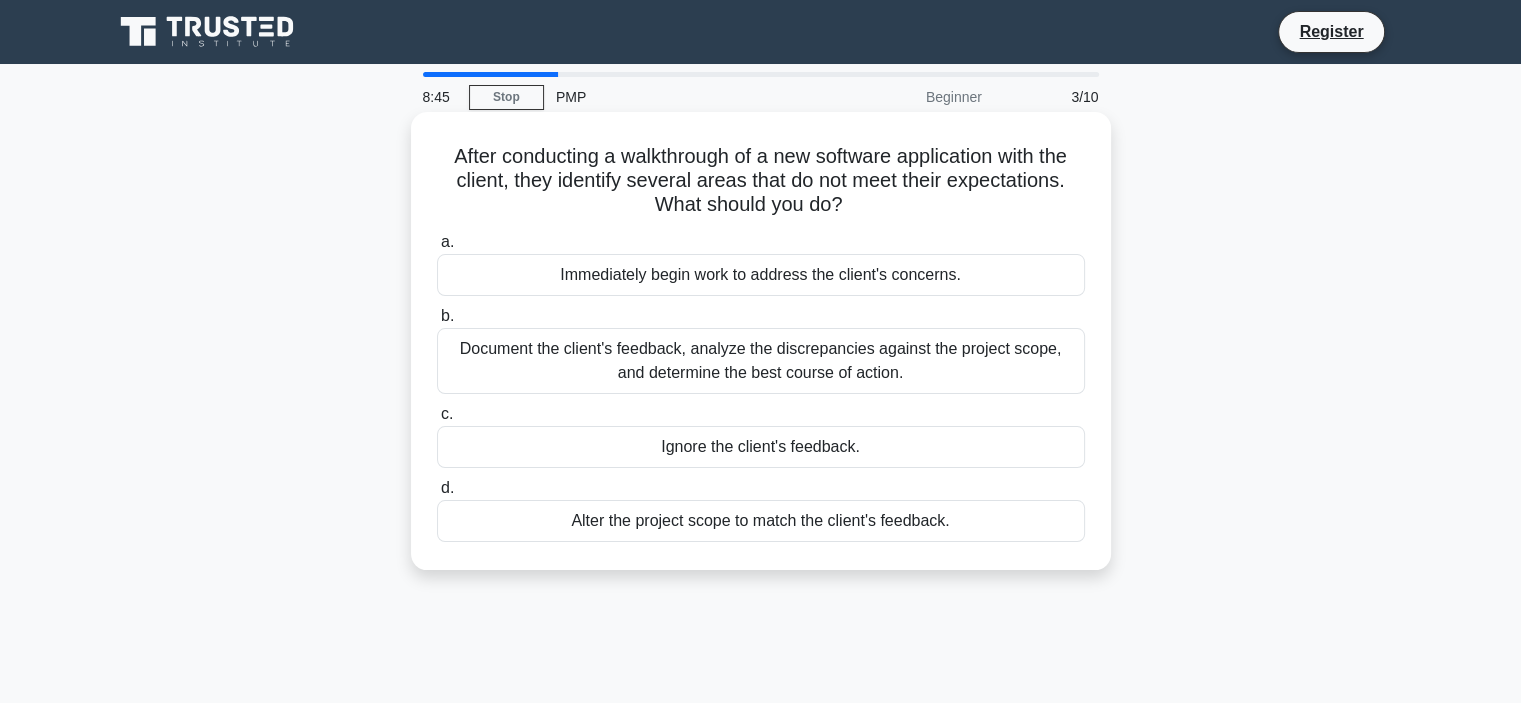 click on "Document the client's feedback, analyze the discrepancies against the project scope, and determine the best course of action." at bounding box center (761, 361) 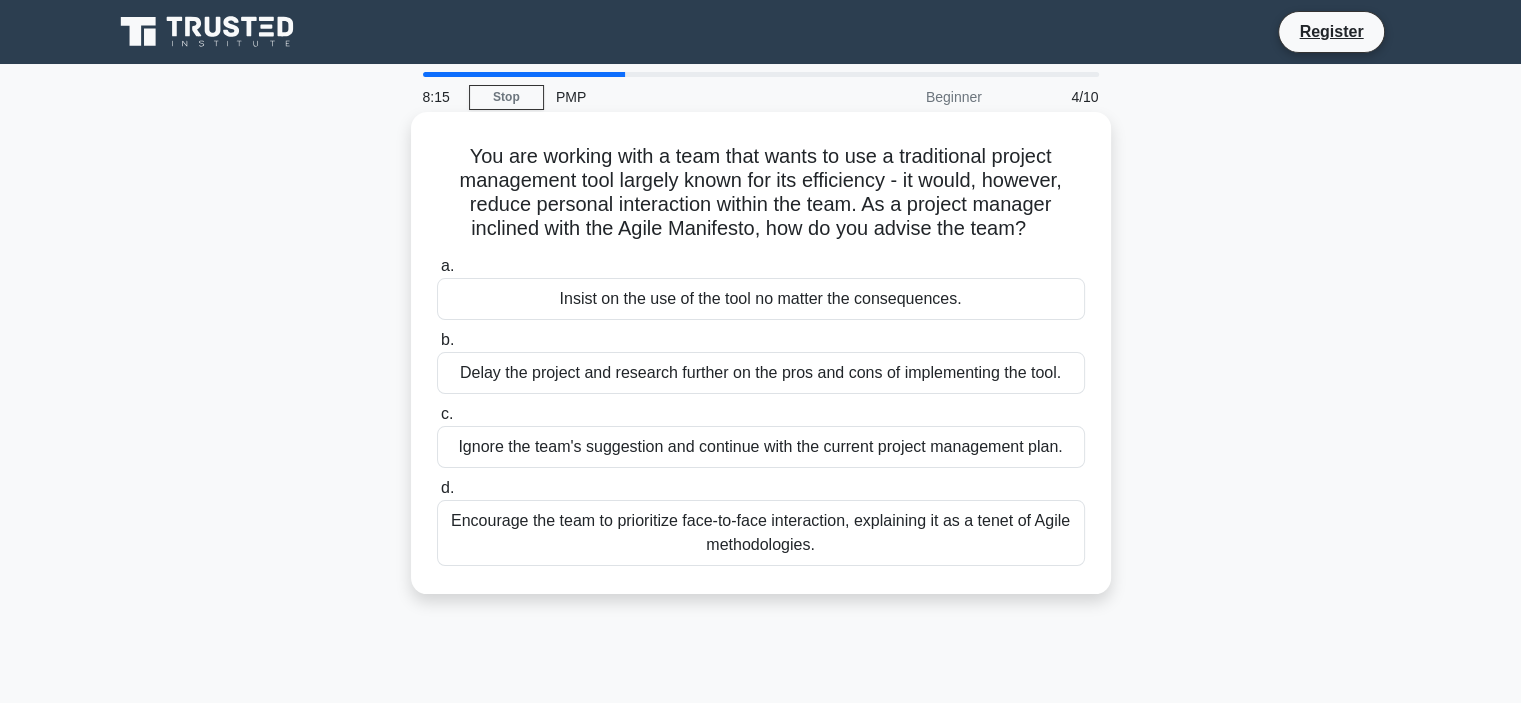 click on "Encourage the team to prioritize face-to-face interaction, explaining it as a tenet of Agile methodologies." at bounding box center [761, 533] 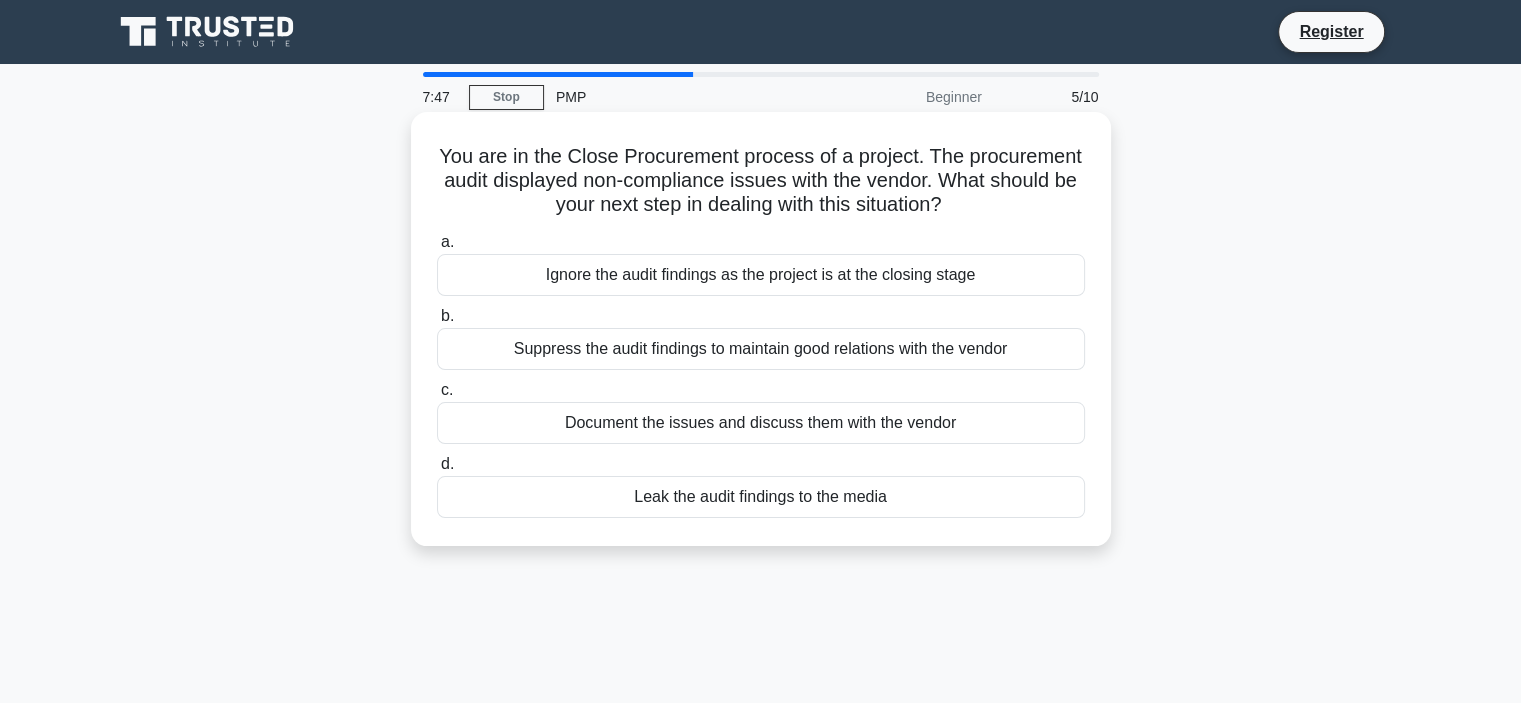 click on "Document the issues and discuss them with the vendor" at bounding box center (761, 423) 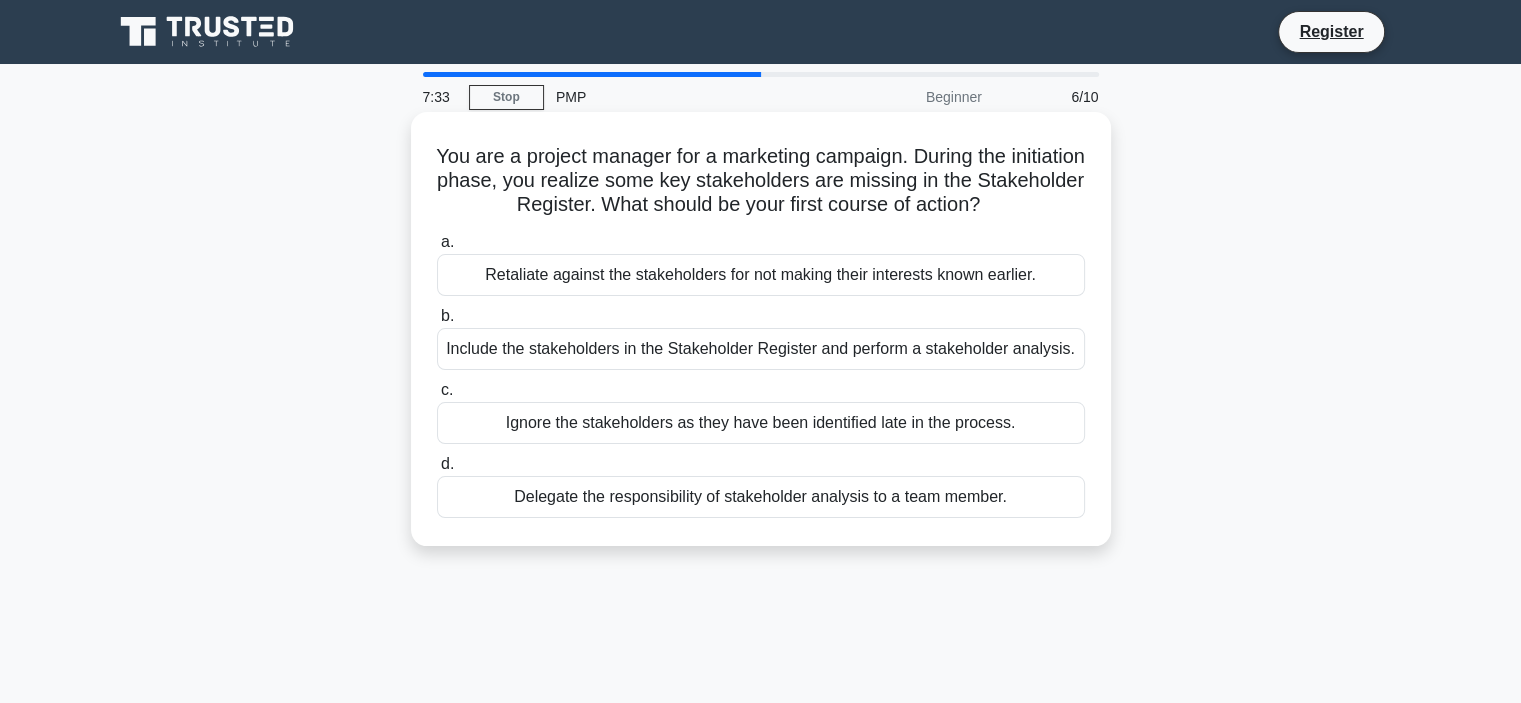 click on "Include the stakeholders in the Stakeholder Register and perform a stakeholder analysis." at bounding box center (761, 349) 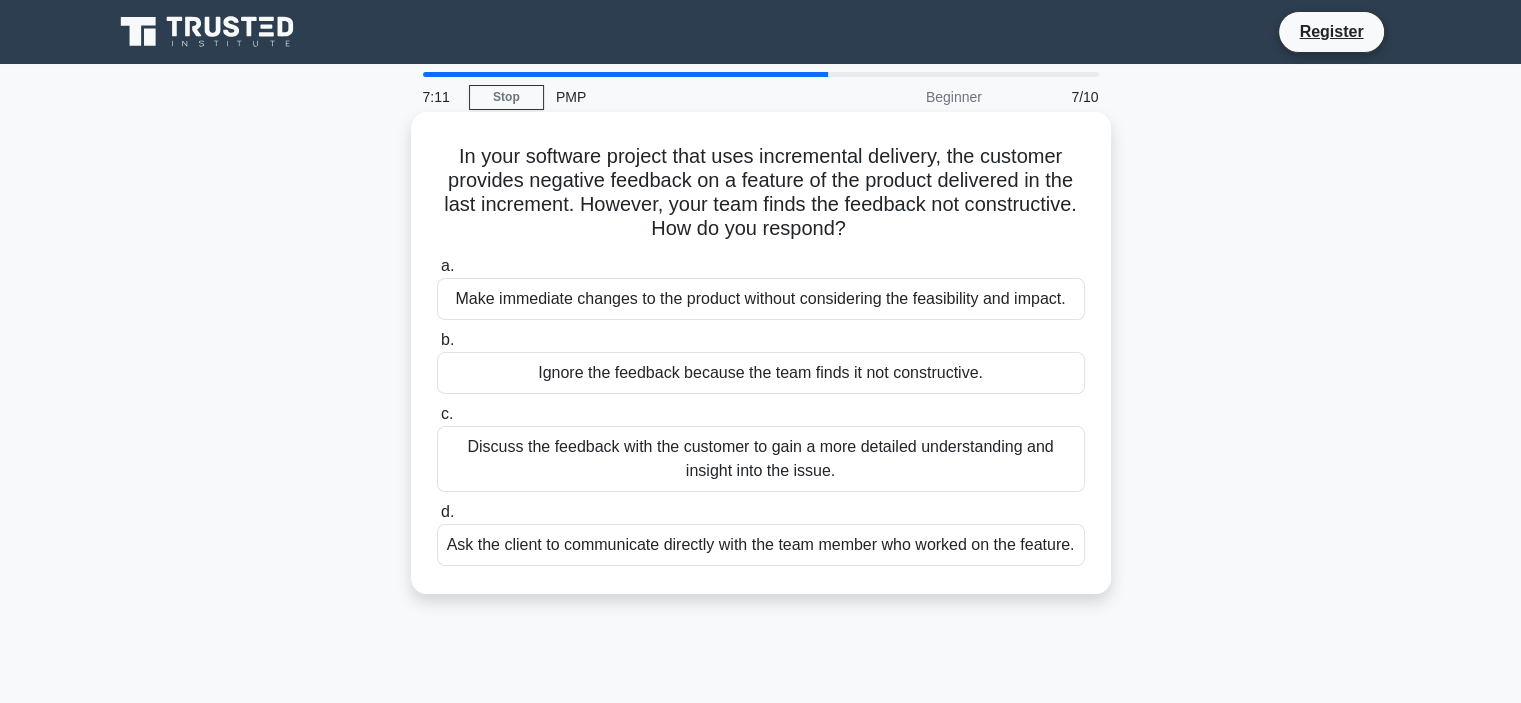 click on "Discuss the feedback with the customer to gain a more detailed understanding and insight into the issue." at bounding box center (761, 459) 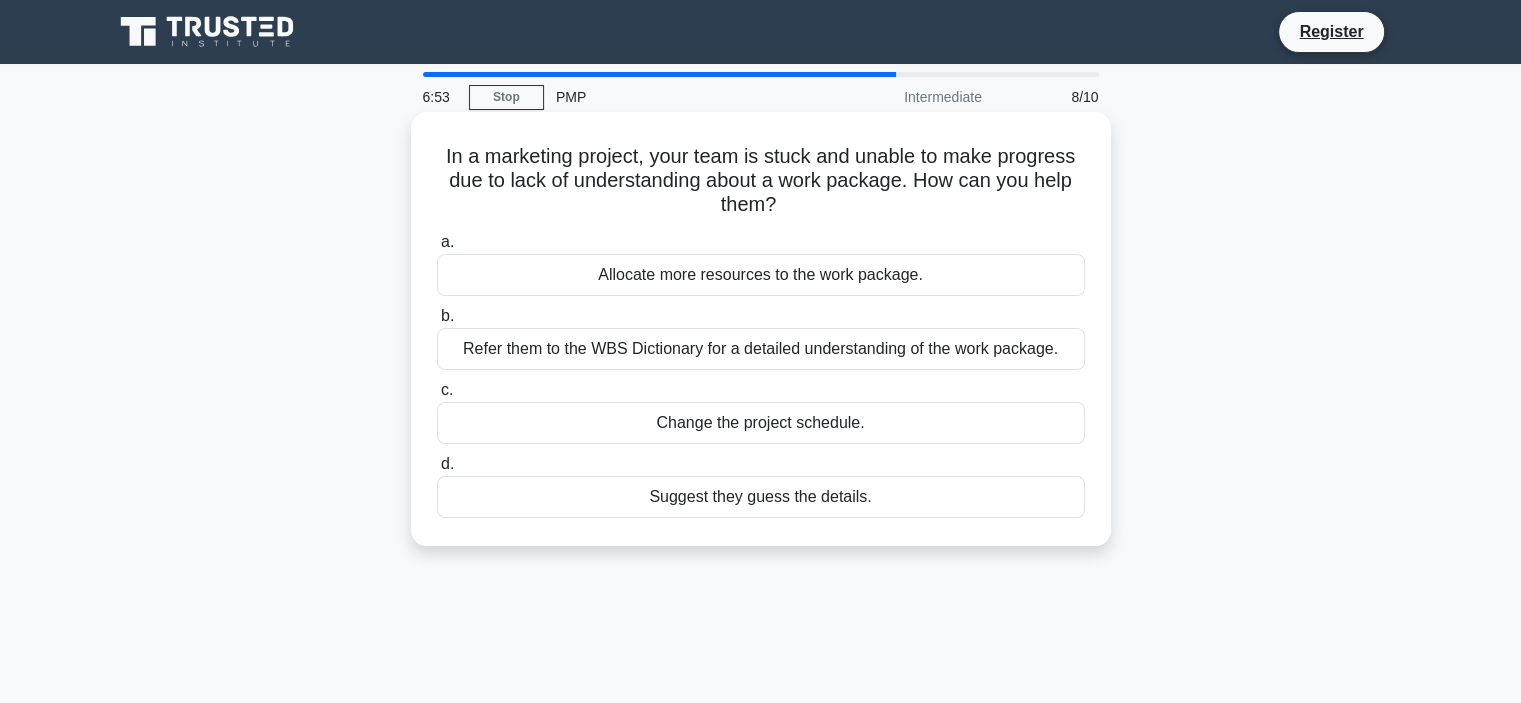 click on "Refer them to the WBS Dictionary for a detailed understanding of the work package." at bounding box center (761, 349) 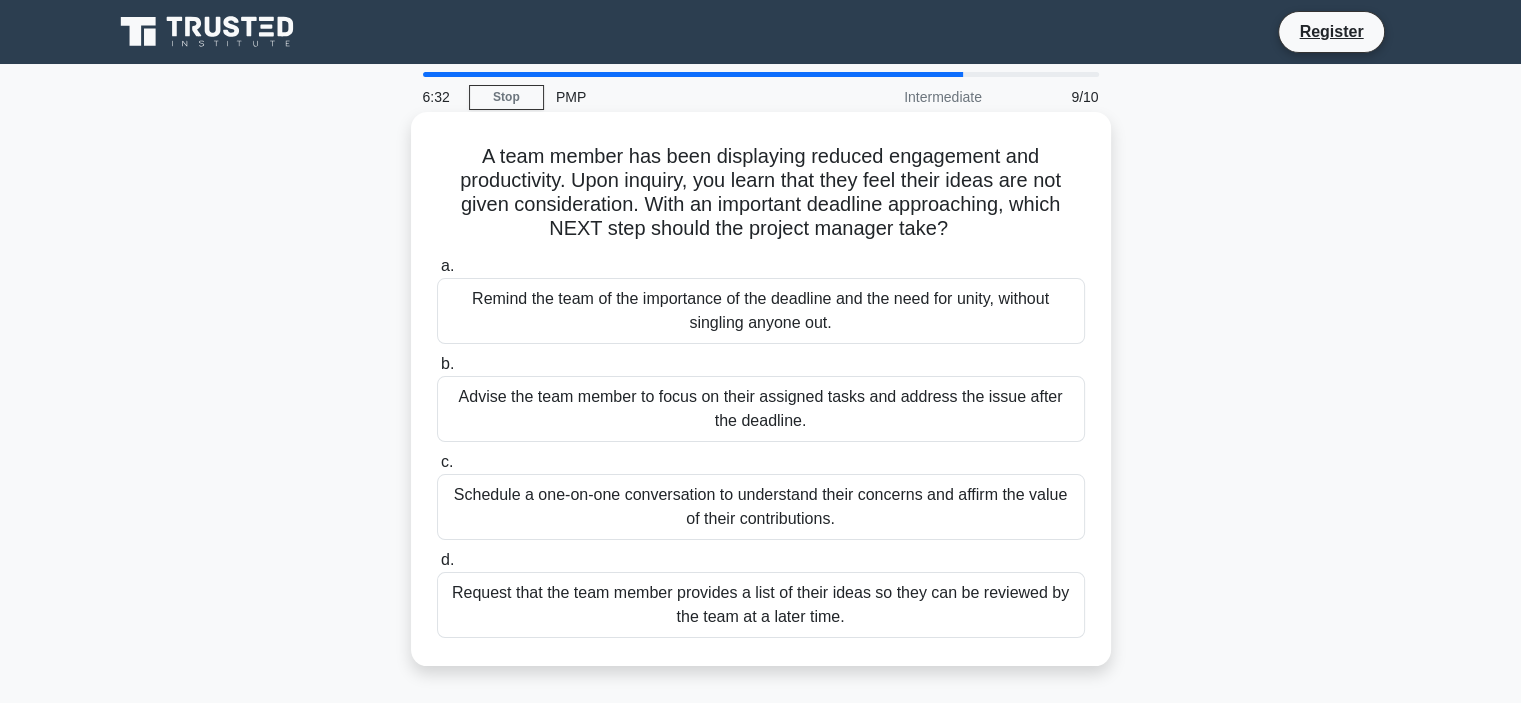 click on "Schedule a one-on-one conversation to understand their concerns and affirm the value of their contributions." at bounding box center [761, 507] 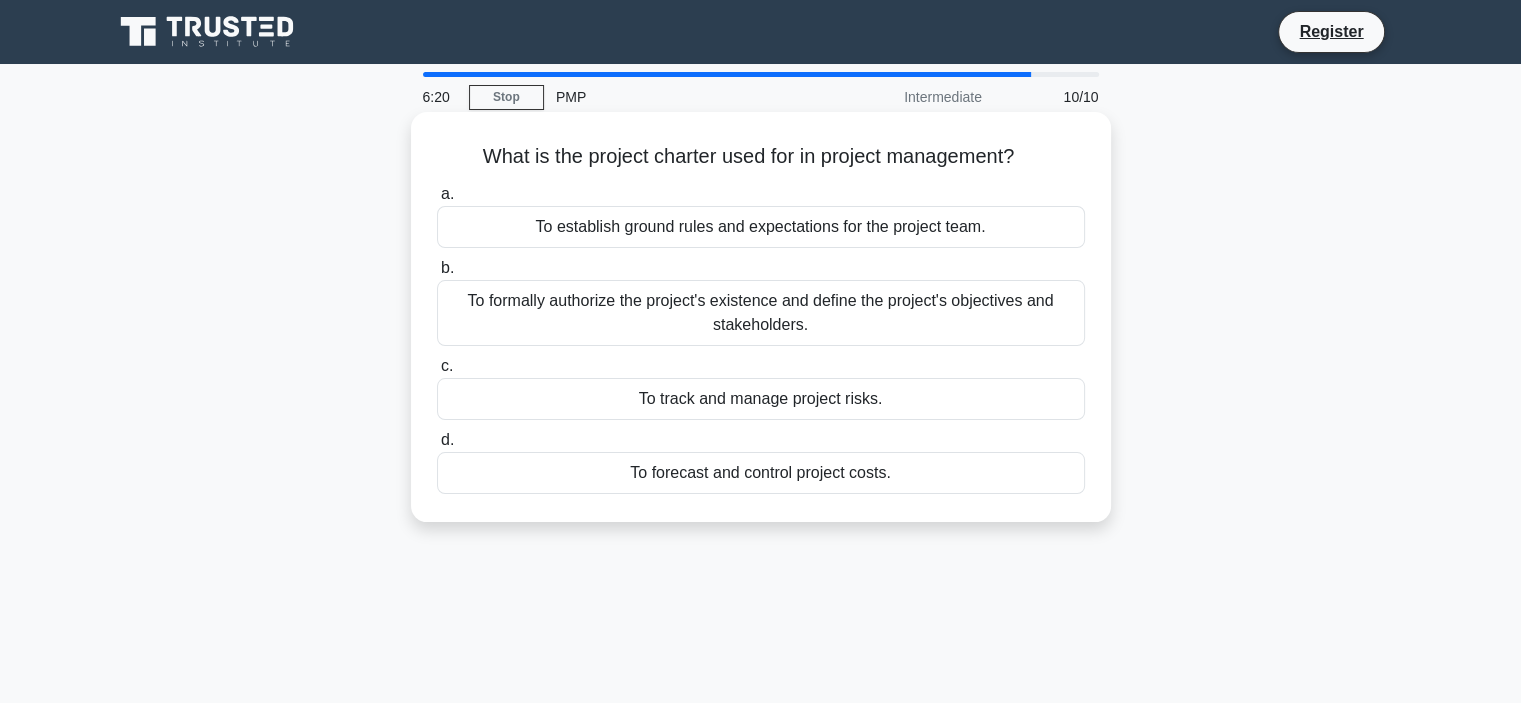 click on "To formally authorize the project's existence and define the project's objectives and stakeholders." at bounding box center (761, 313) 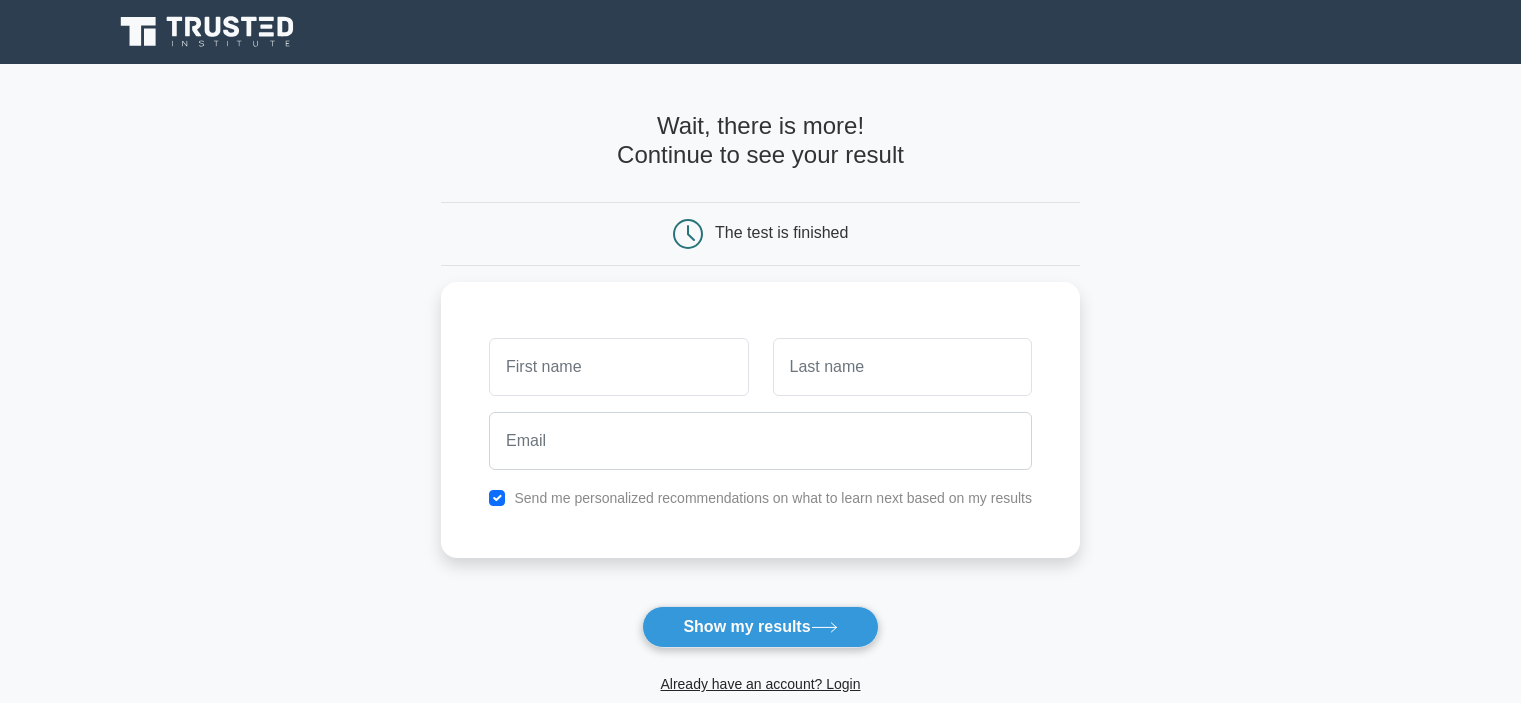 scroll, scrollTop: 0, scrollLeft: 0, axis: both 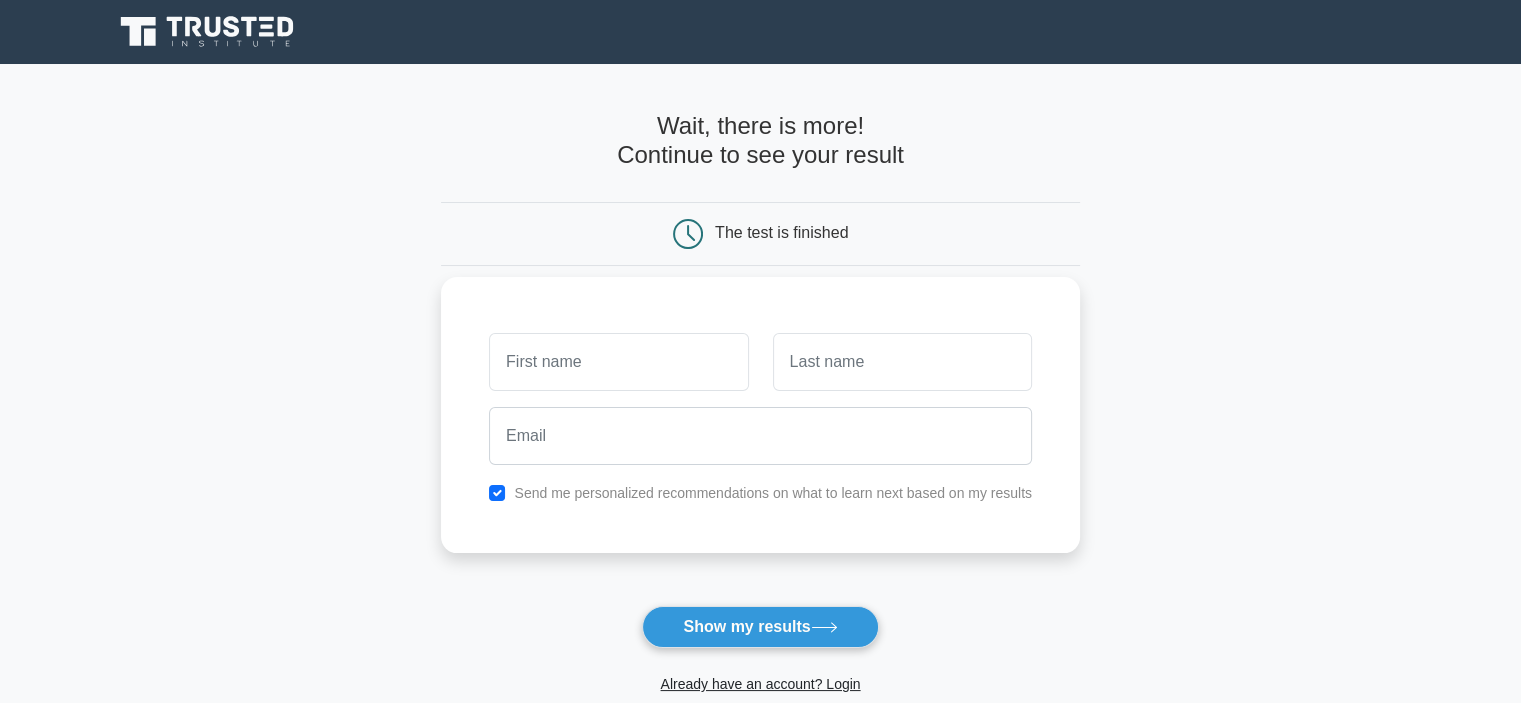 click at bounding box center (618, 362) 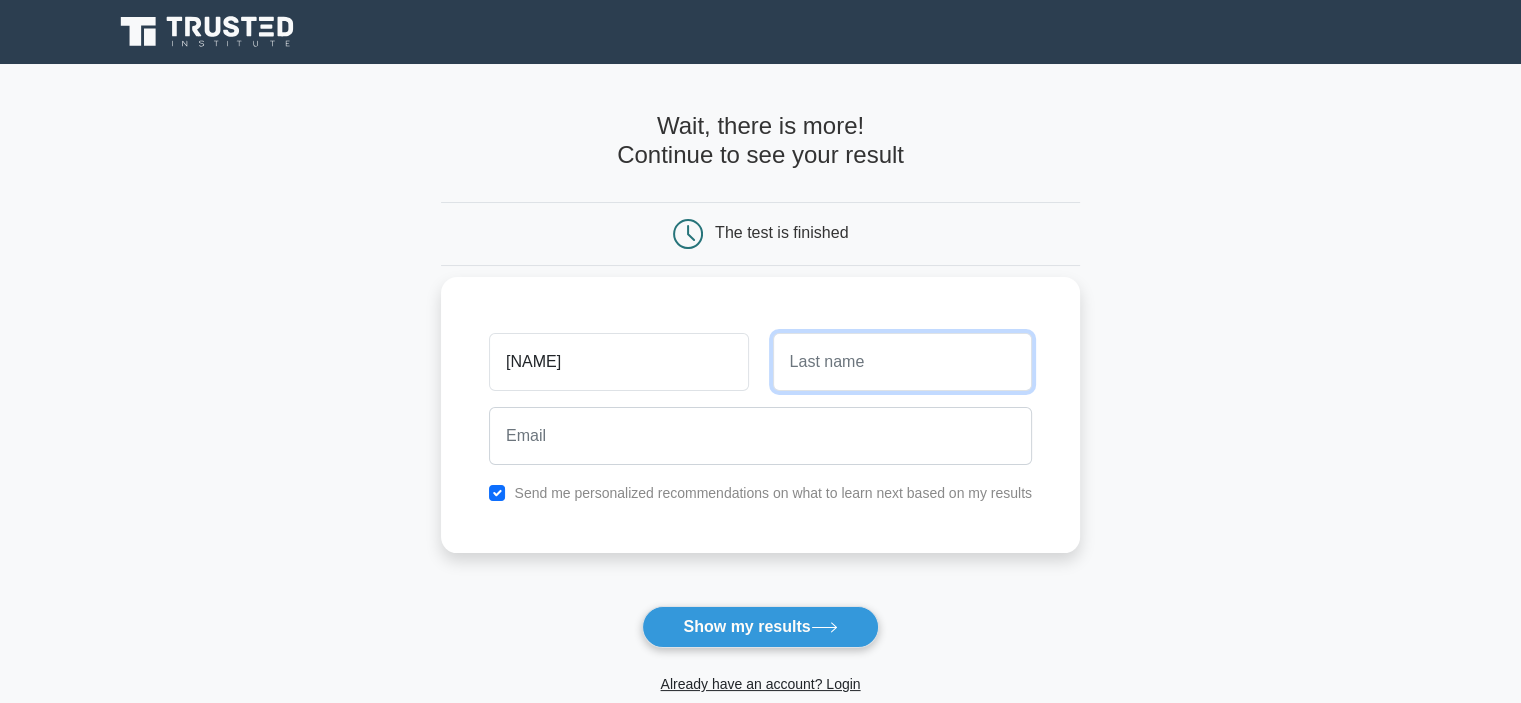 click at bounding box center [902, 362] 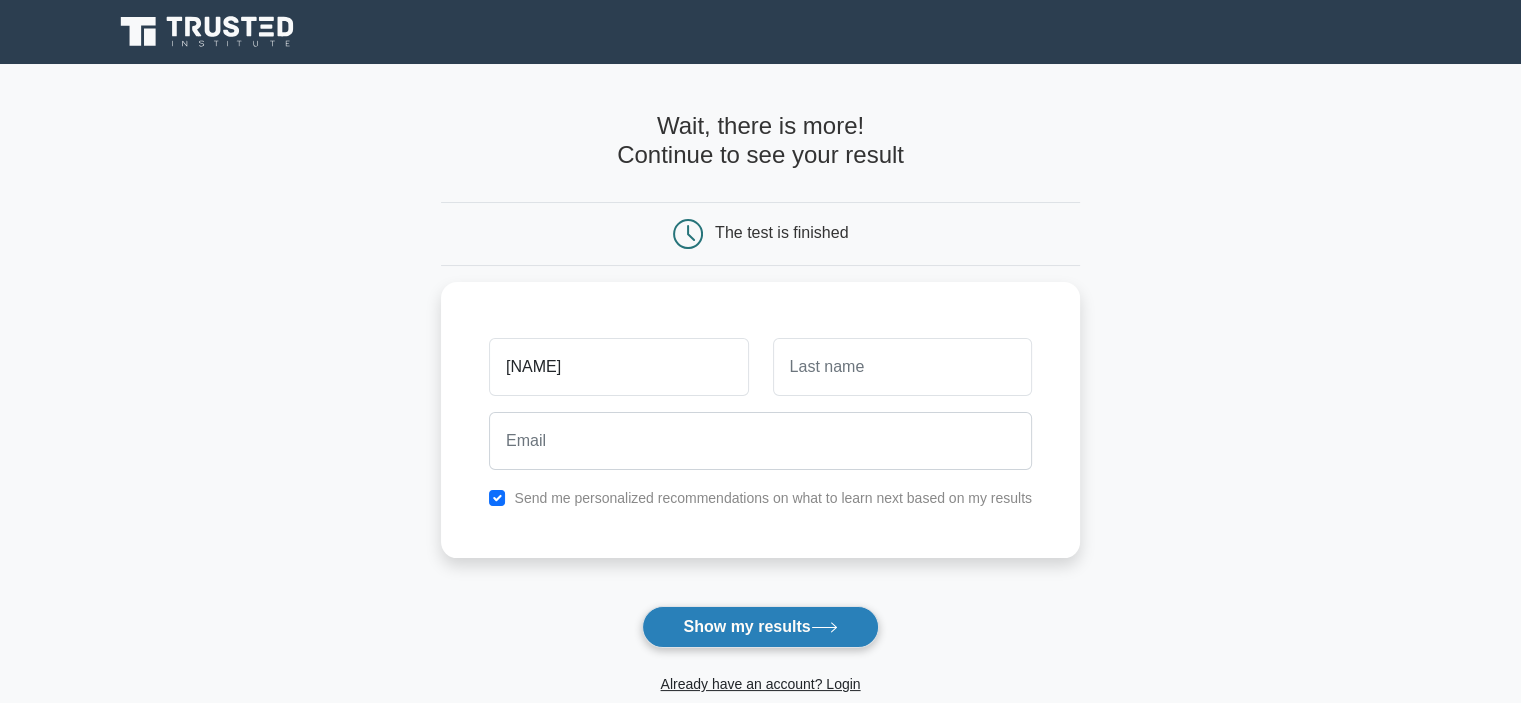click on "Show my results" at bounding box center [760, 627] 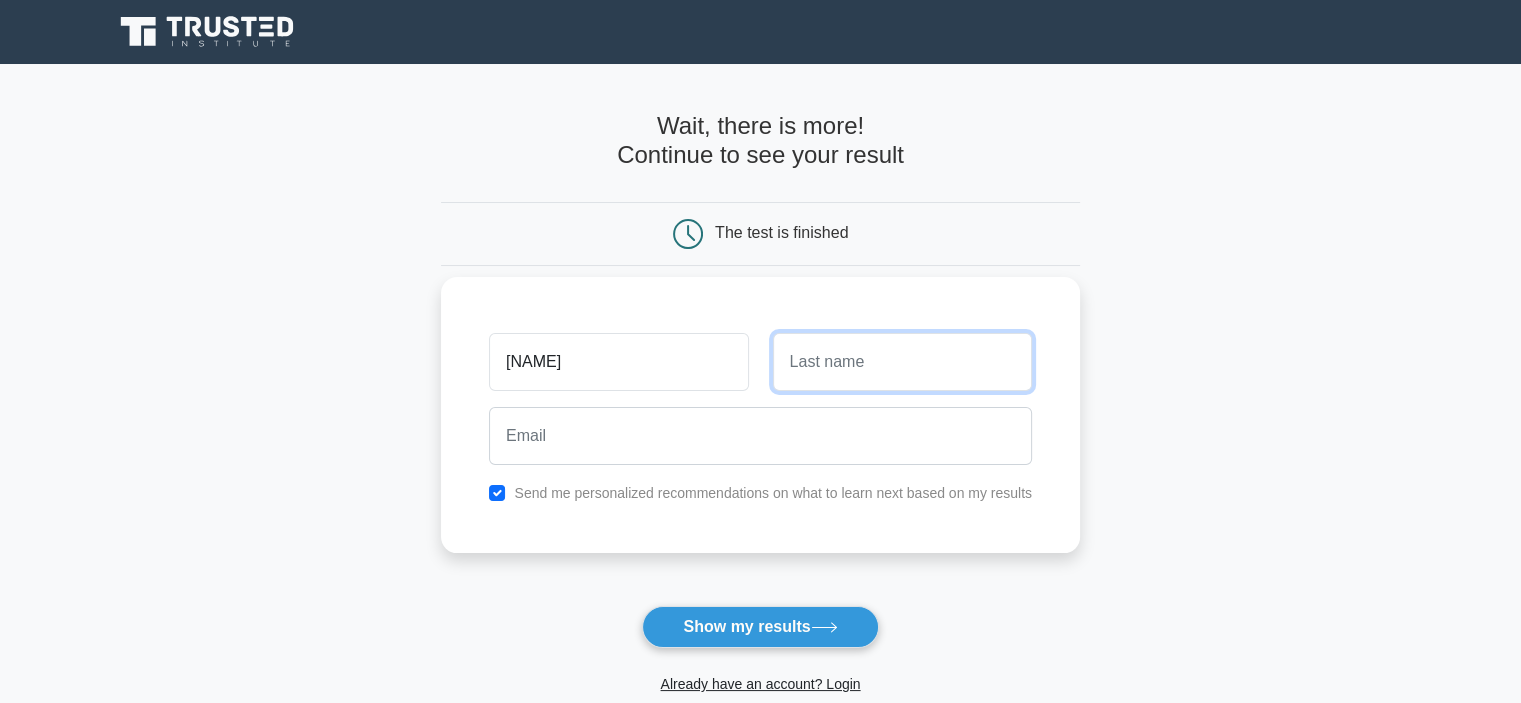 click at bounding box center (902, 362) 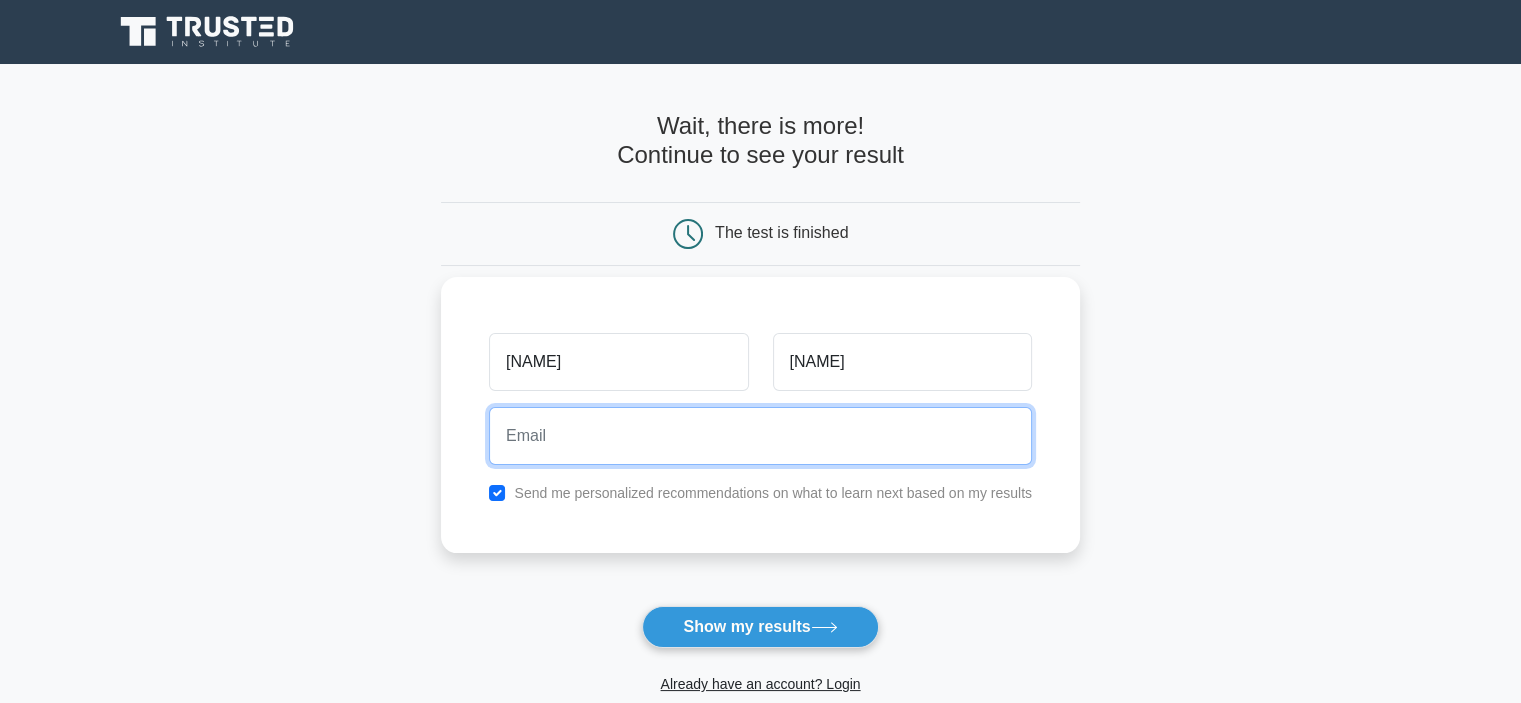 click at bounding box center [760, 436] 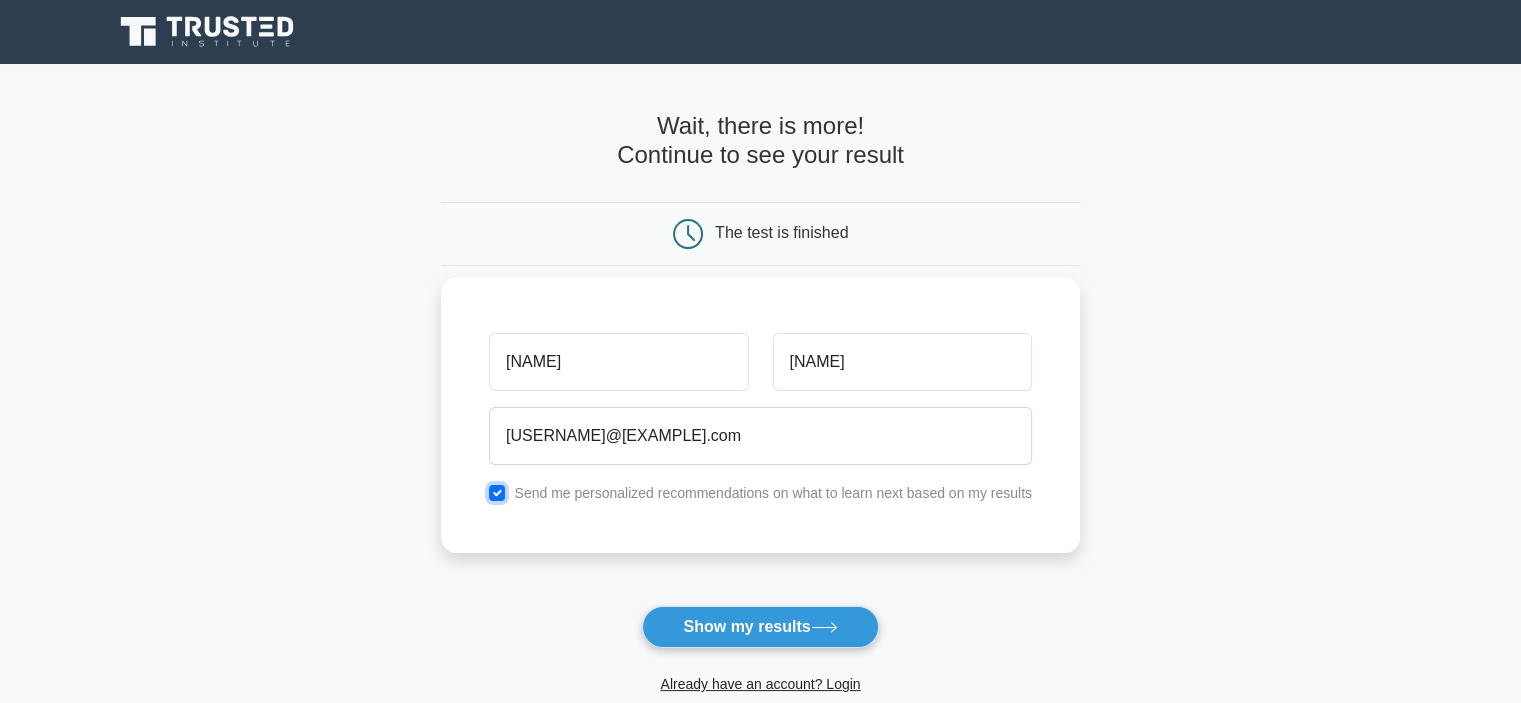 click at bounding box center [497, 493] 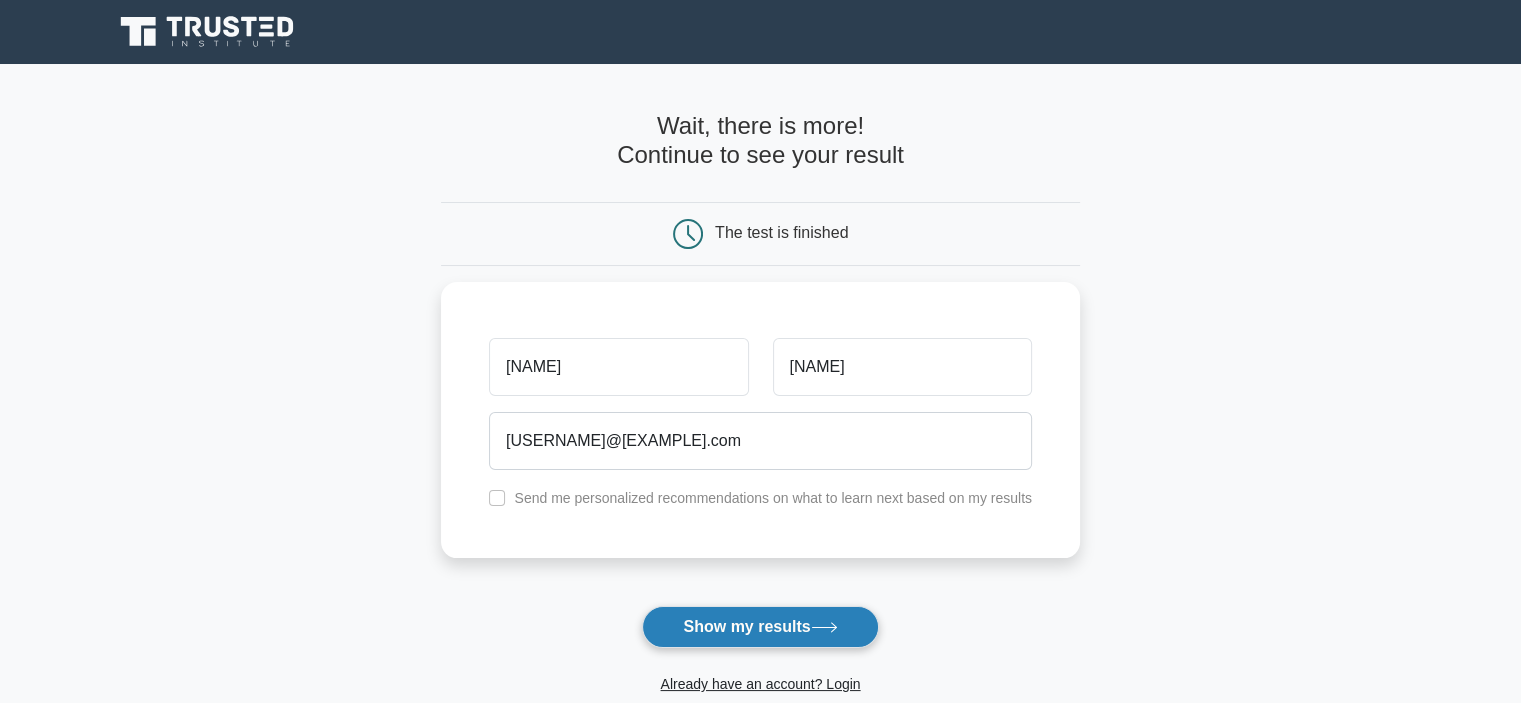 click on "Show my results" at bounding box center [760, 627] 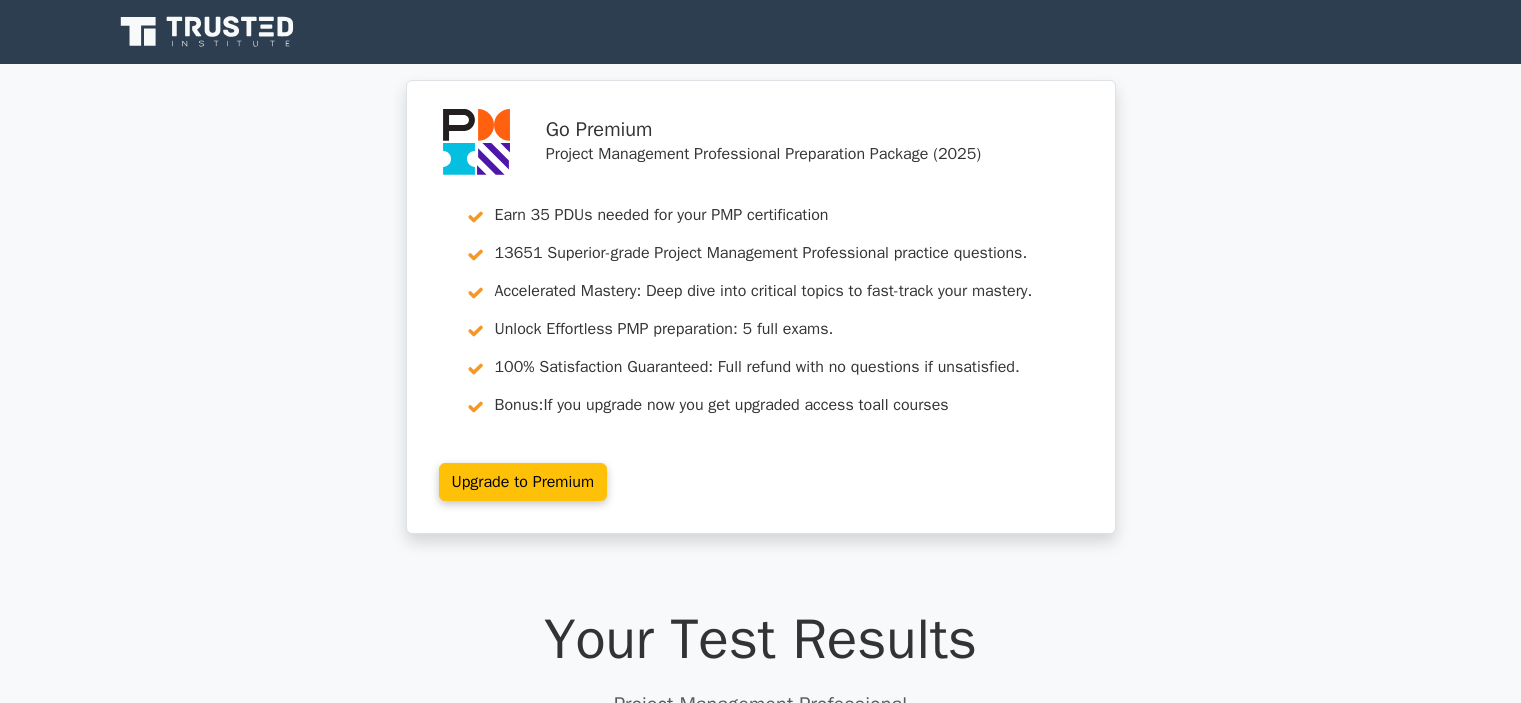 scroll, scrollTop: 0, scrollLeft: 0, axis: both 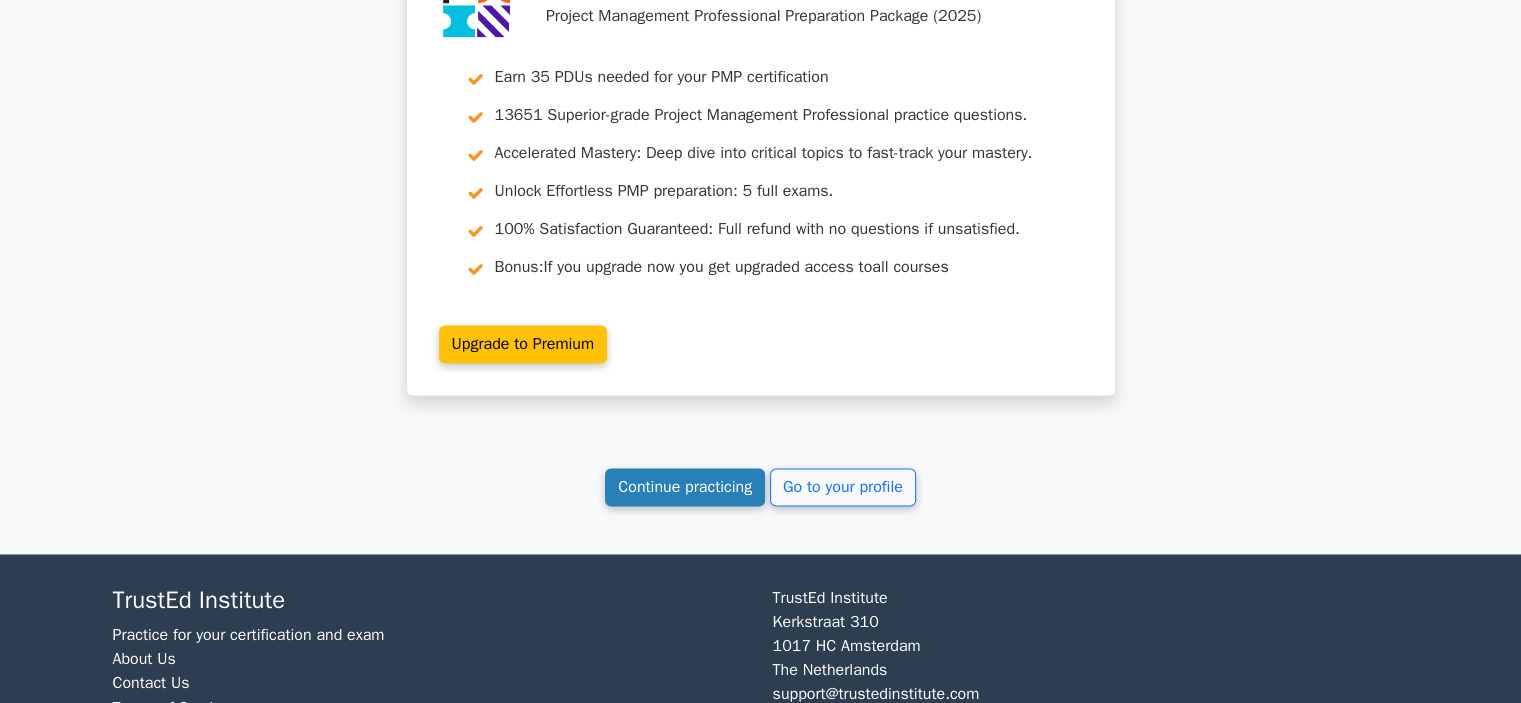 click on "Continue practicing" at bounding box center (685, 487) 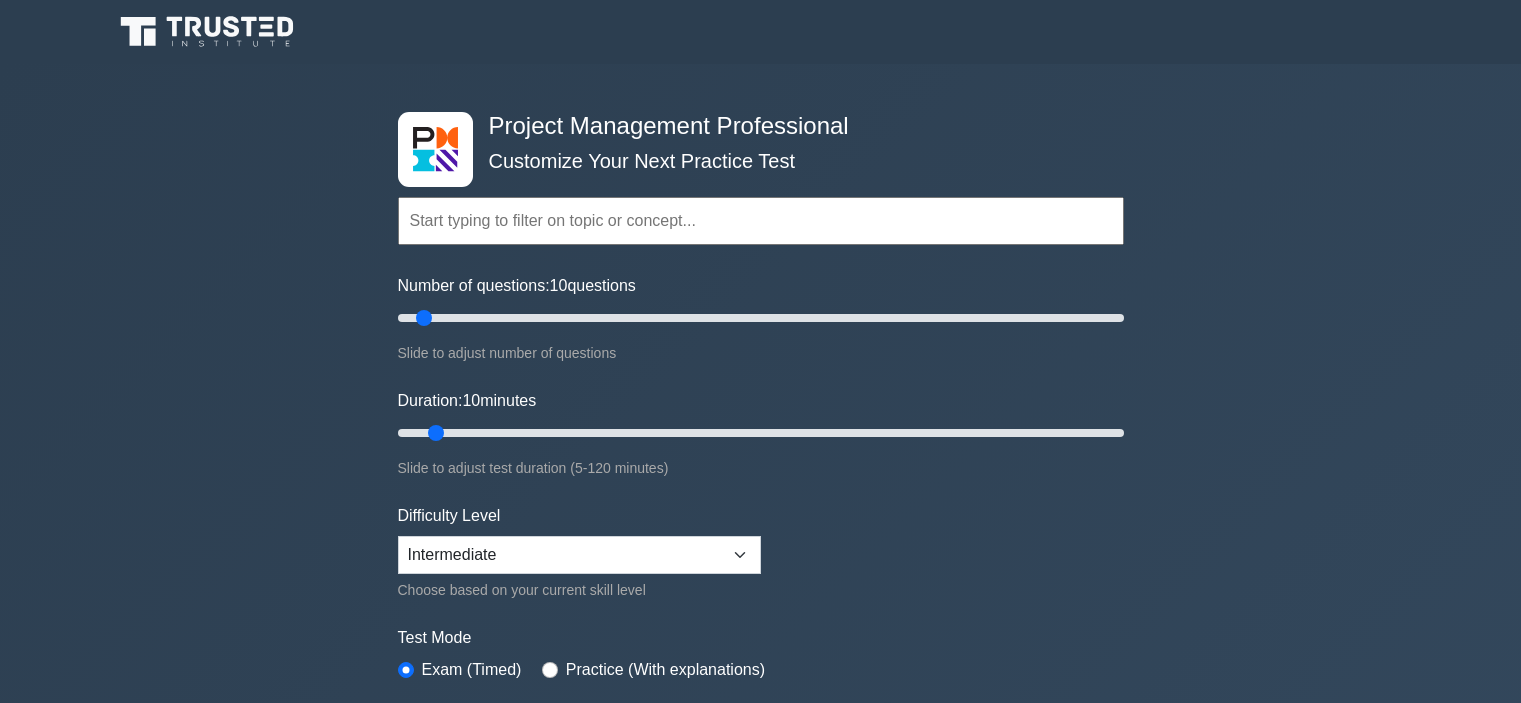 scroll, scrollTop: 0, scrollLeft: 0, axis: both 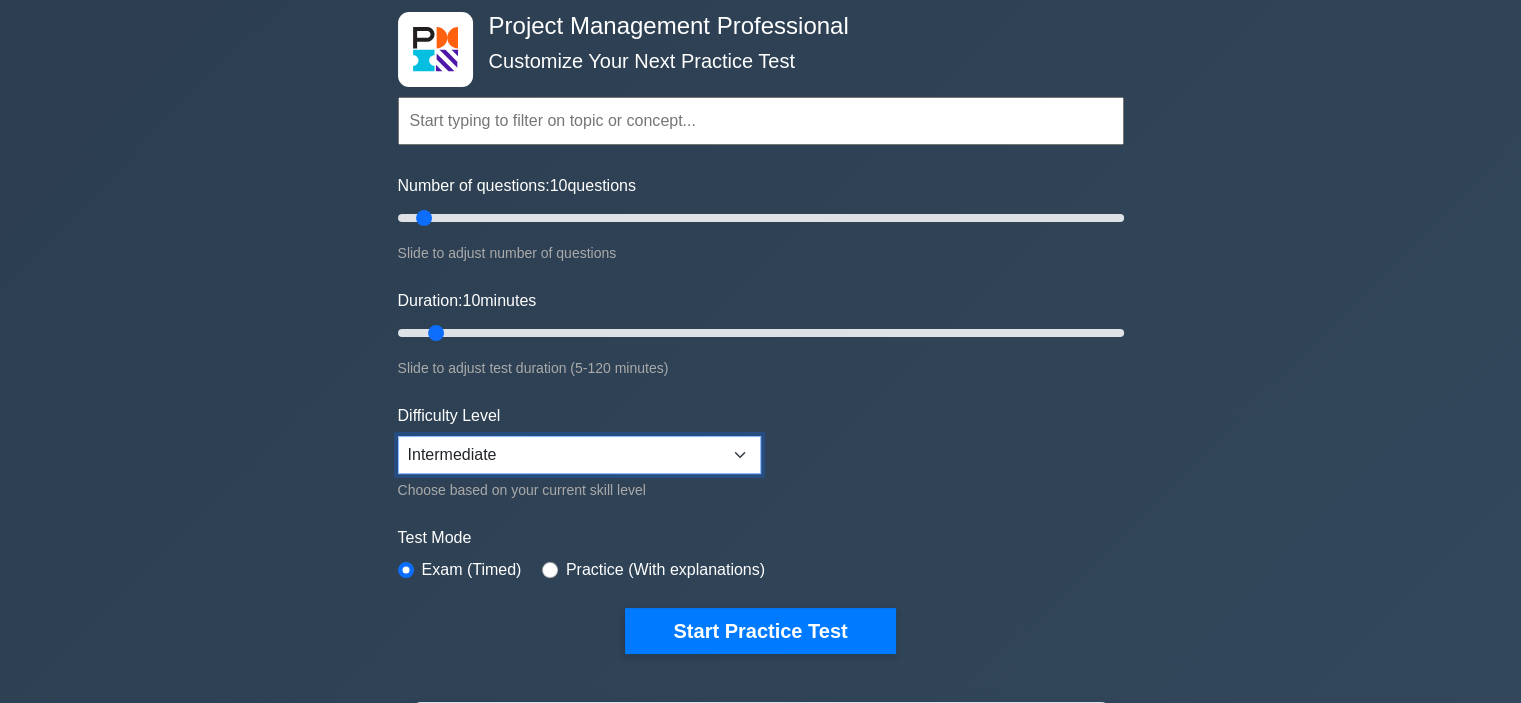 click on "Beginner
Intermediate
Expert" at bounding box center [579, 455] 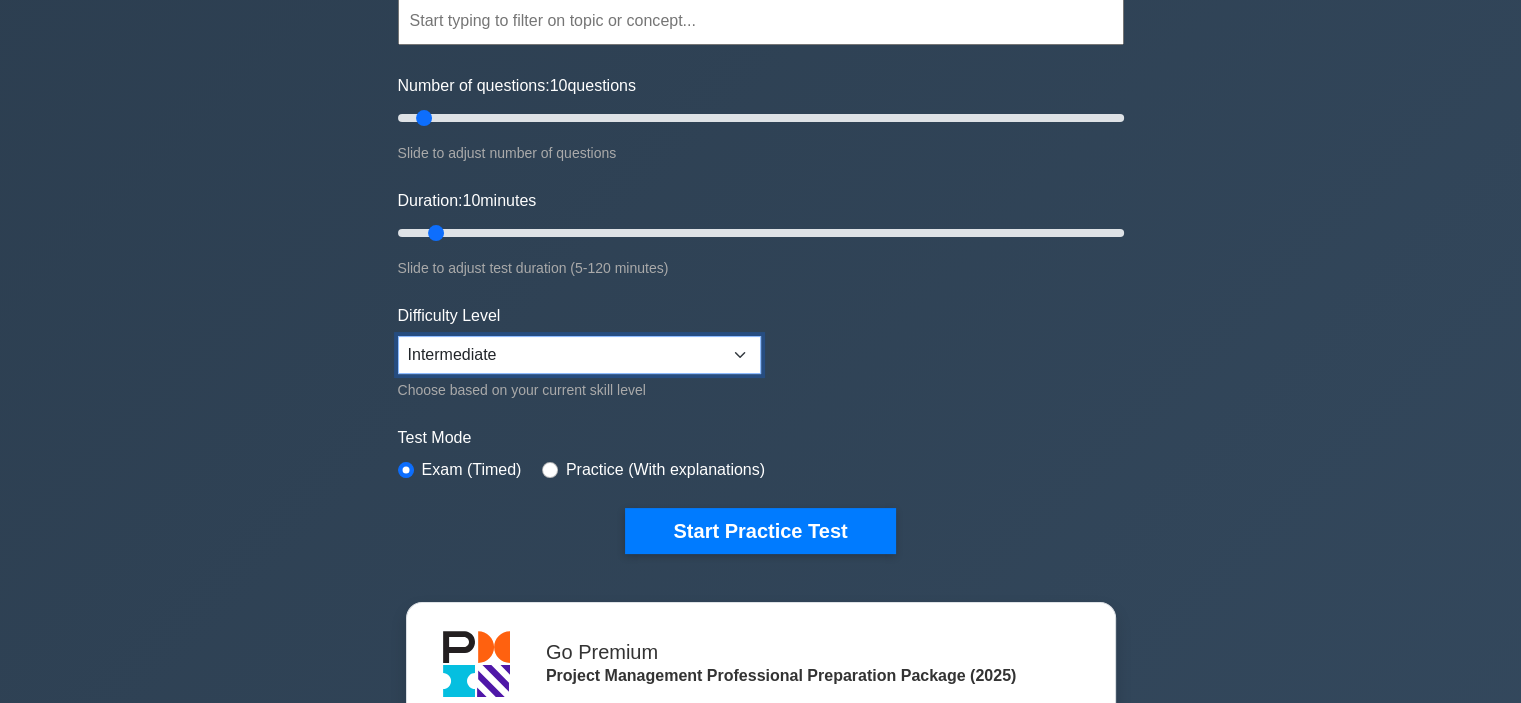 click on "Beginner
Intermediate
Expert" at bounding box center (579, 355) 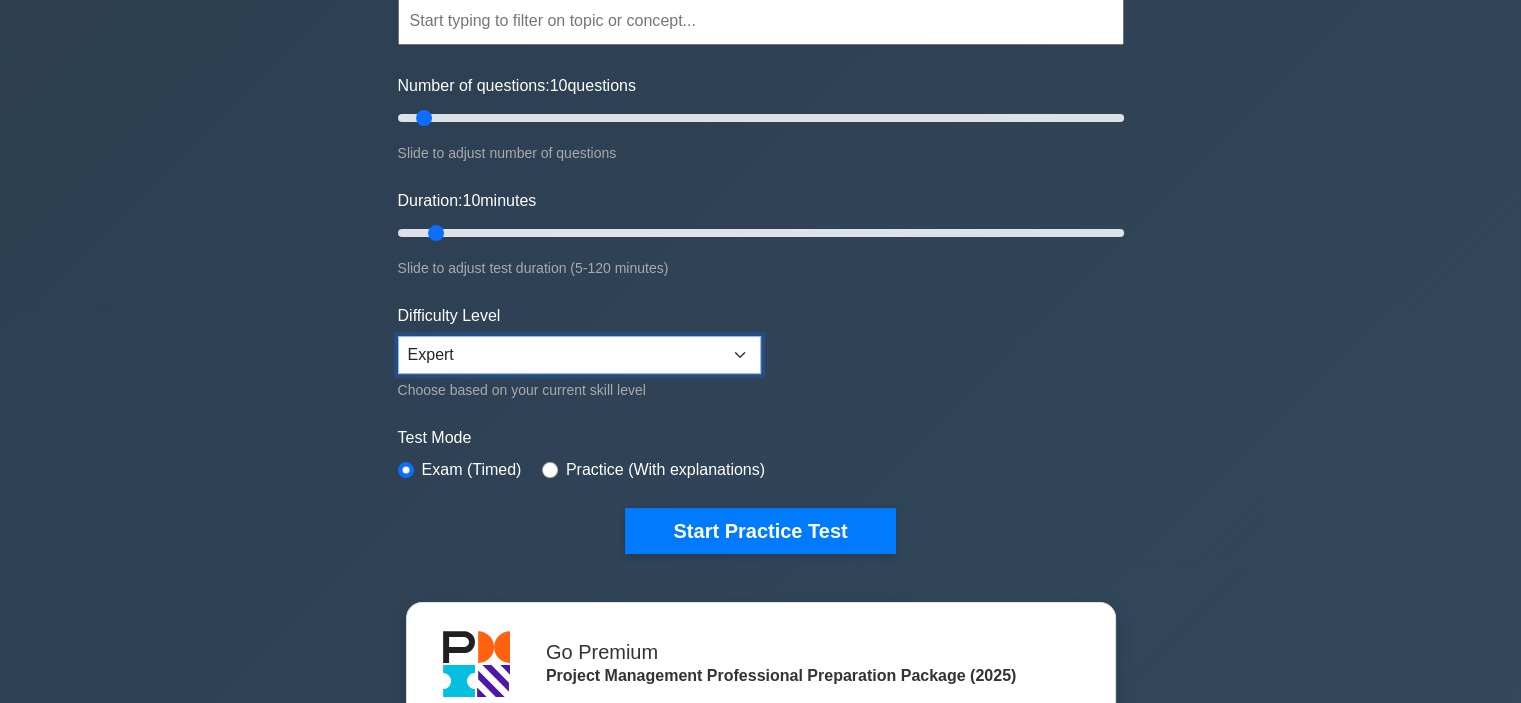 click on "Beginner
Intermediate
Expert" at bounding box center (579, 355) 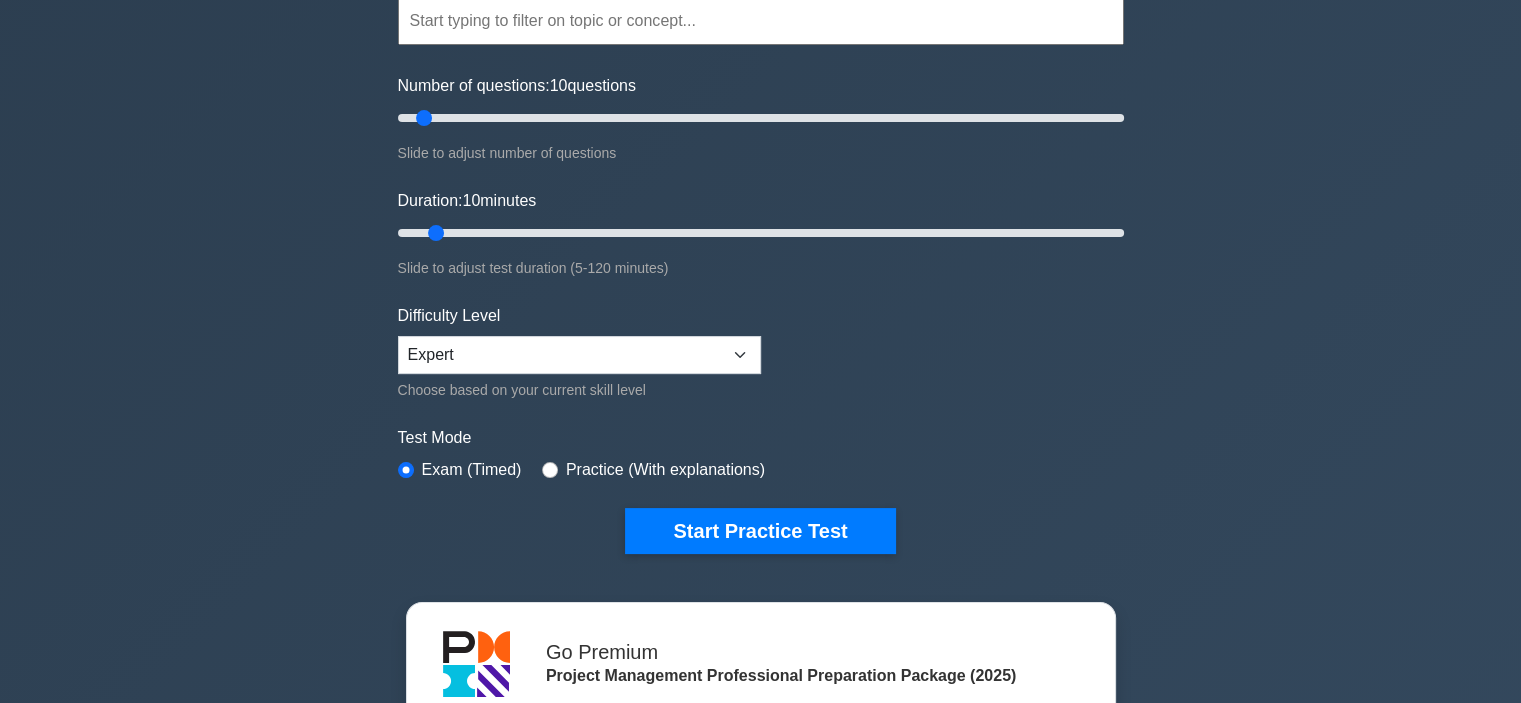 click on "Project Management Professional
Customize Your Next Practice Test
Topics
Scope Management
Time Management
Cost Management
Quality Management
Risk Management
Integration Management
Human Resource Management
Concepts" at bounding box center [760, 474] 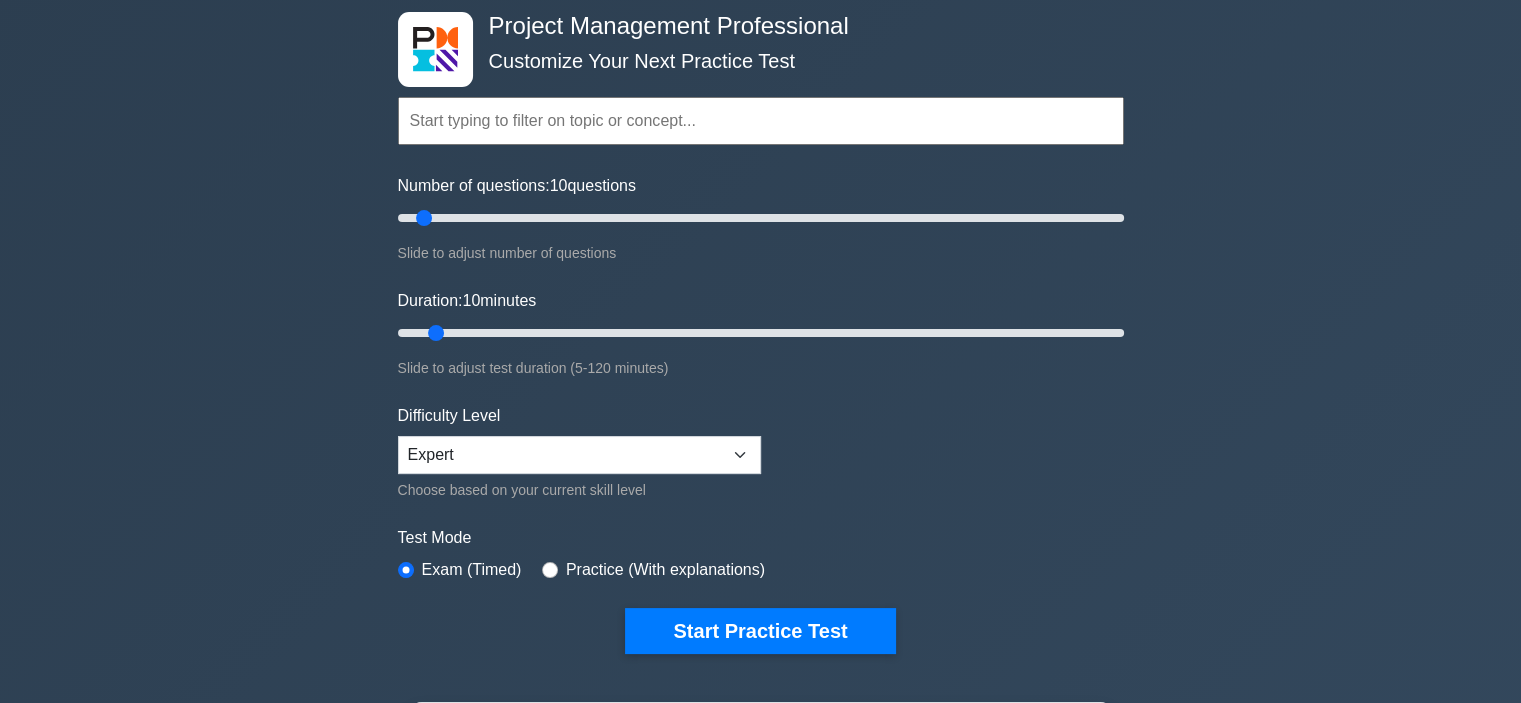 scroll, scrollTop: 300, scrollLeft: 0, axis: vertical 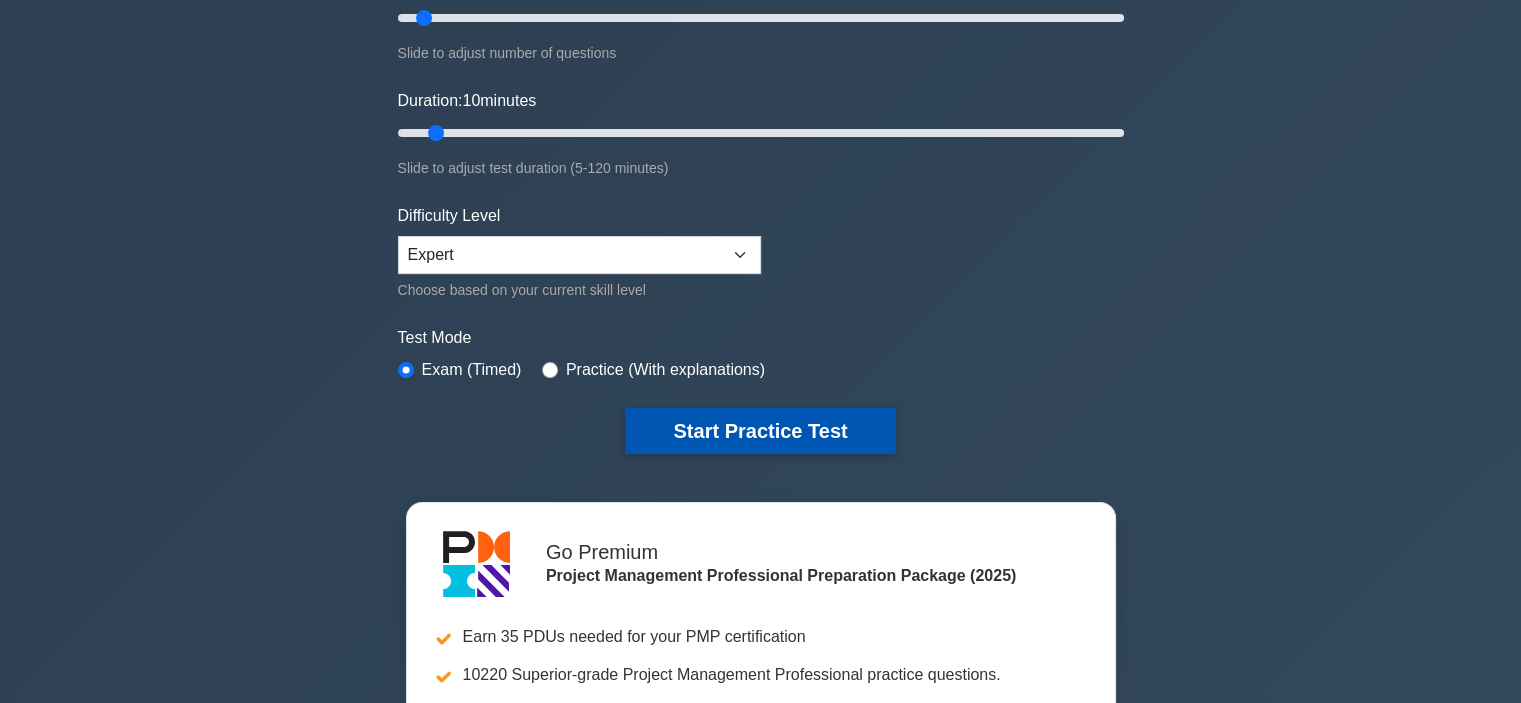 click on "Start Practice Test" at bounding box center [760, 431] 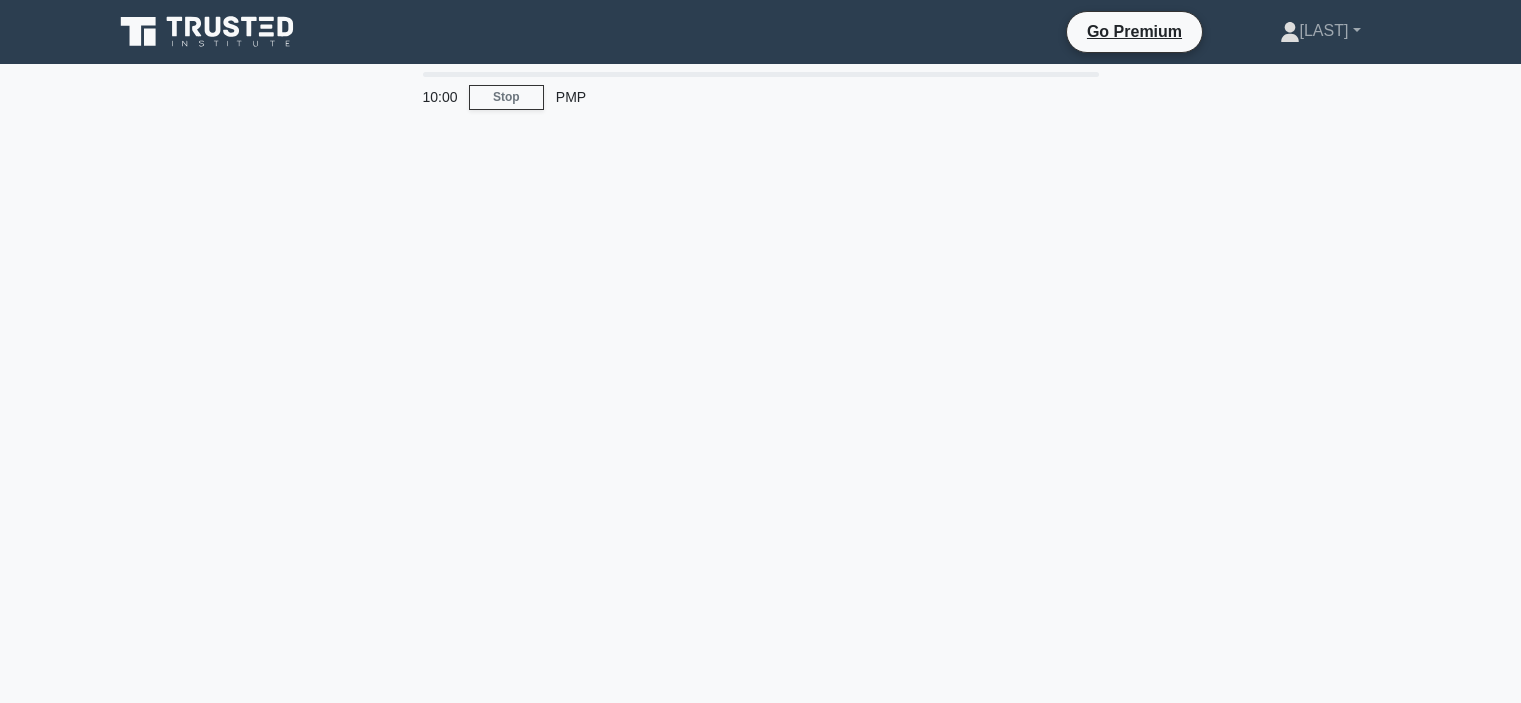 scroll, scrollTop: 0, scrollLeft: 0, axis: both 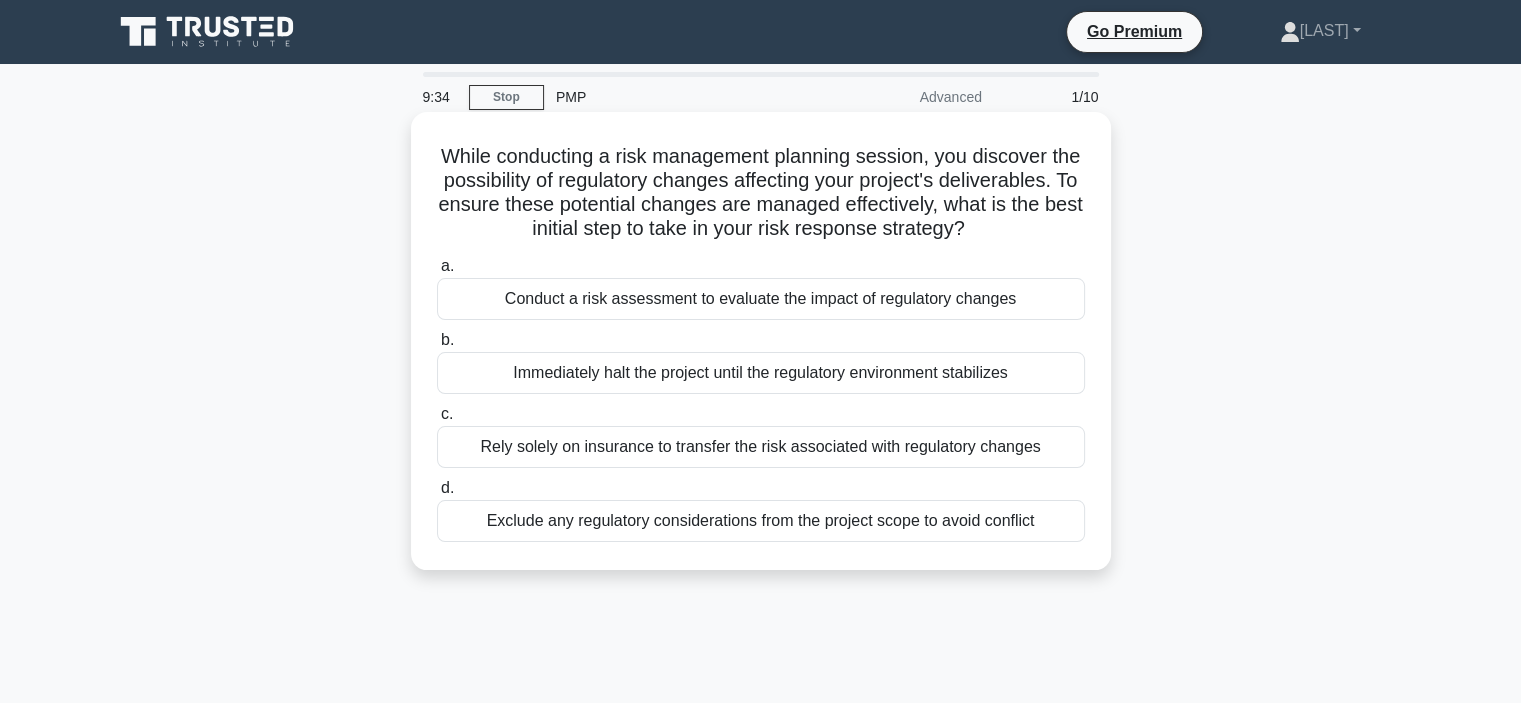 click on "Conduct a risk assessment to evaluate the impact of regulatory changes" at bounding box center (761, 299) 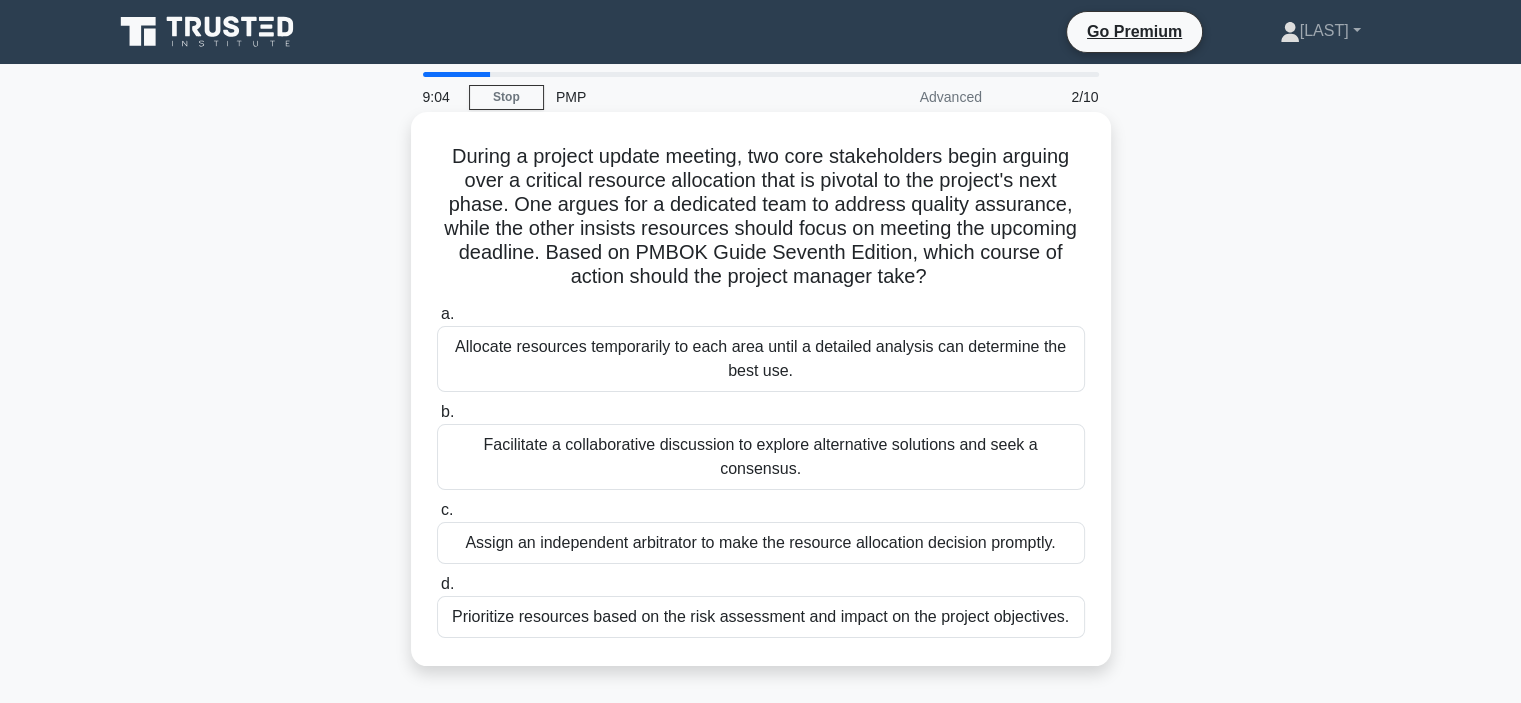 click on "Facilitate a collaborative discussion to explore alternative solutions and seek a consensus." at bounding box center (761, 457) 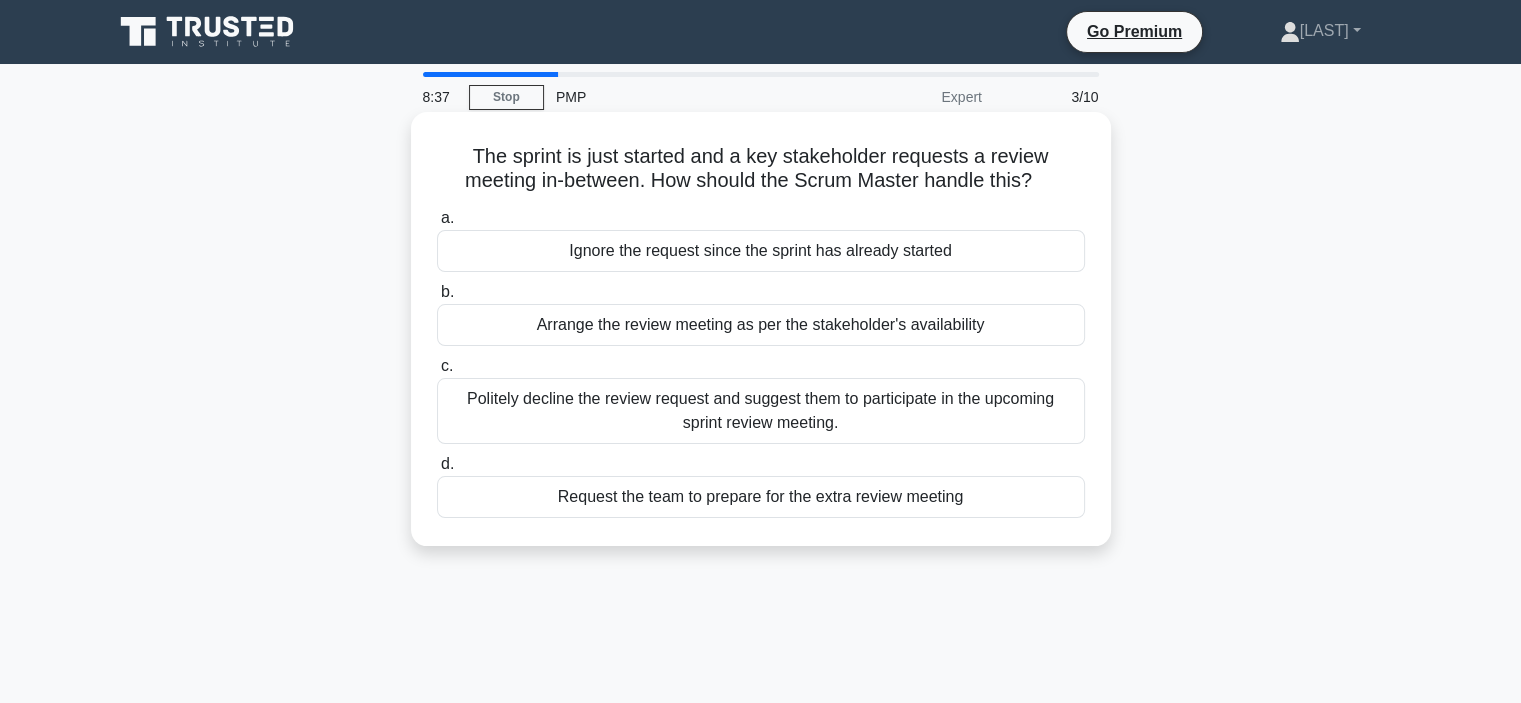 click on "Arrange the review meeting as per the stakeholder's availability" at bounding box center [761, 325] 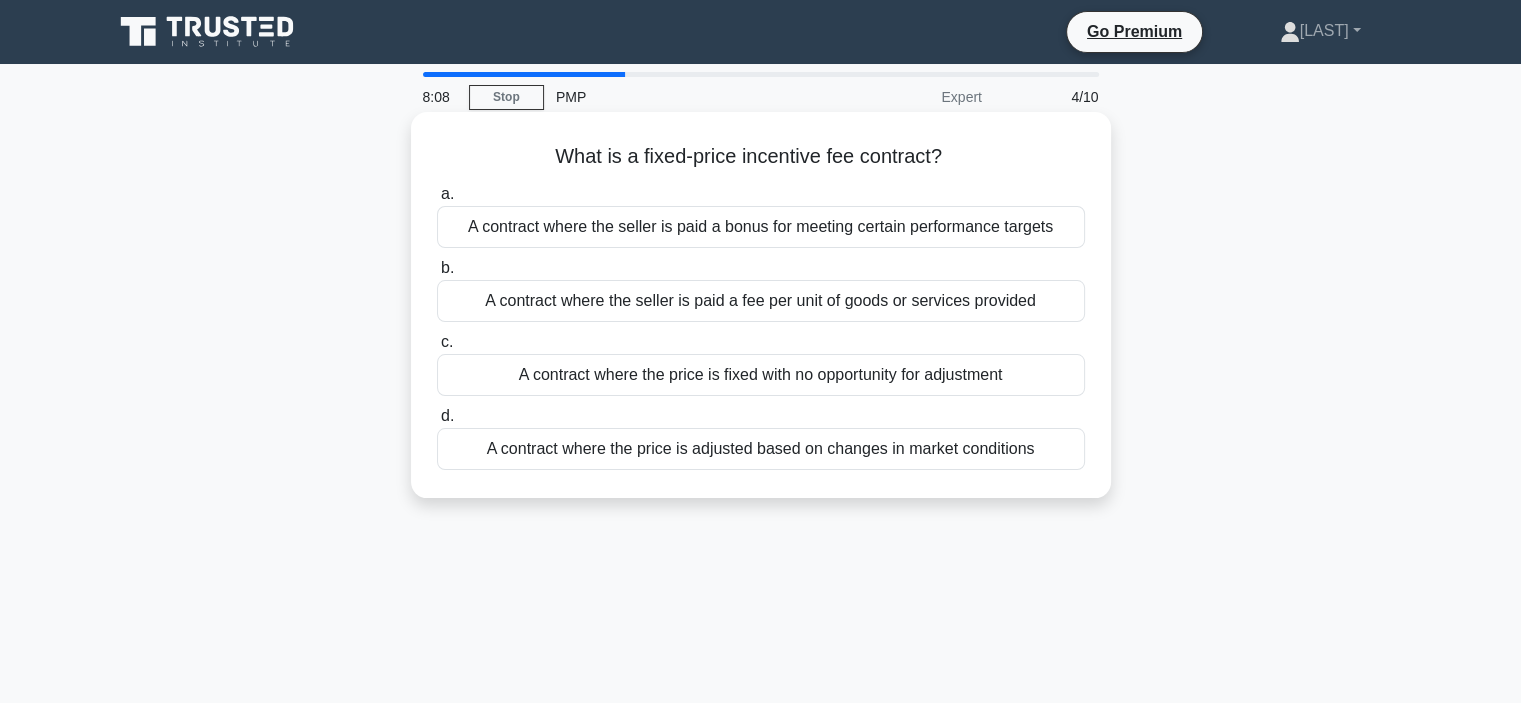 click on "A contract where the seller is paid a bonus for meeting certain performance targets" at bounding box center (761, 227) 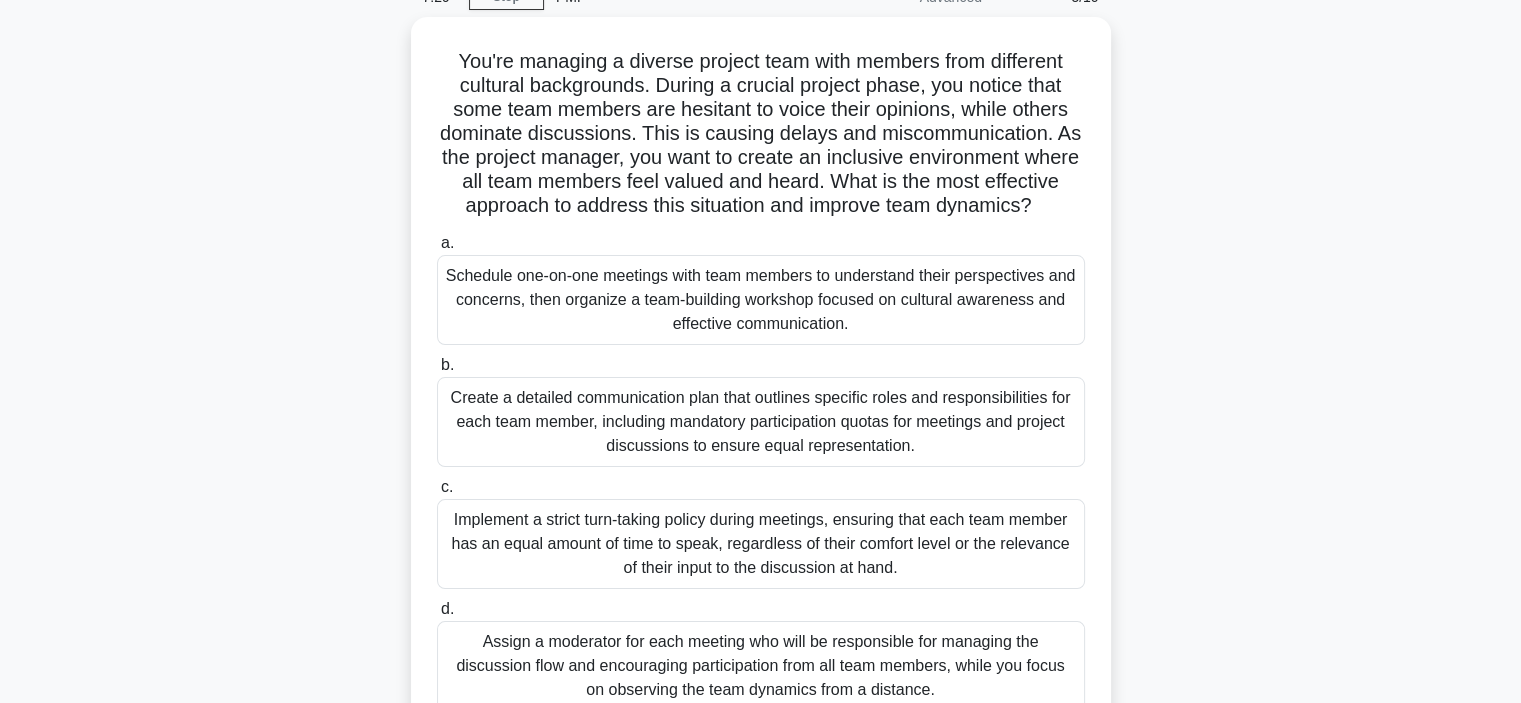 scroll, scrollTop: 0, scrollLeft: 0, axis: both 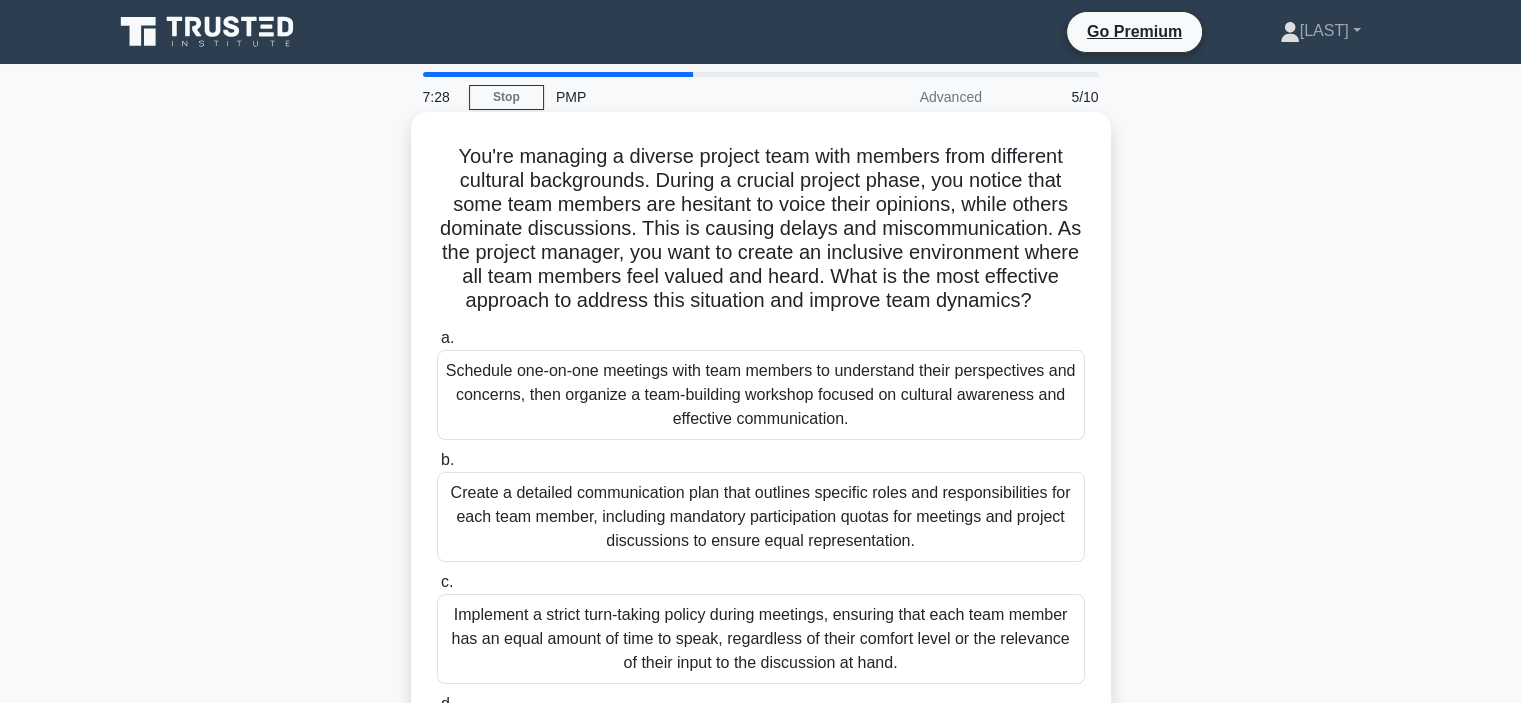 click on "Schedule one-on-one meetings with team members to understand their perspectives and concerns, then organize a team-building workshop focused on cultural awareness and effective communication." at bounding box center (761, 395) 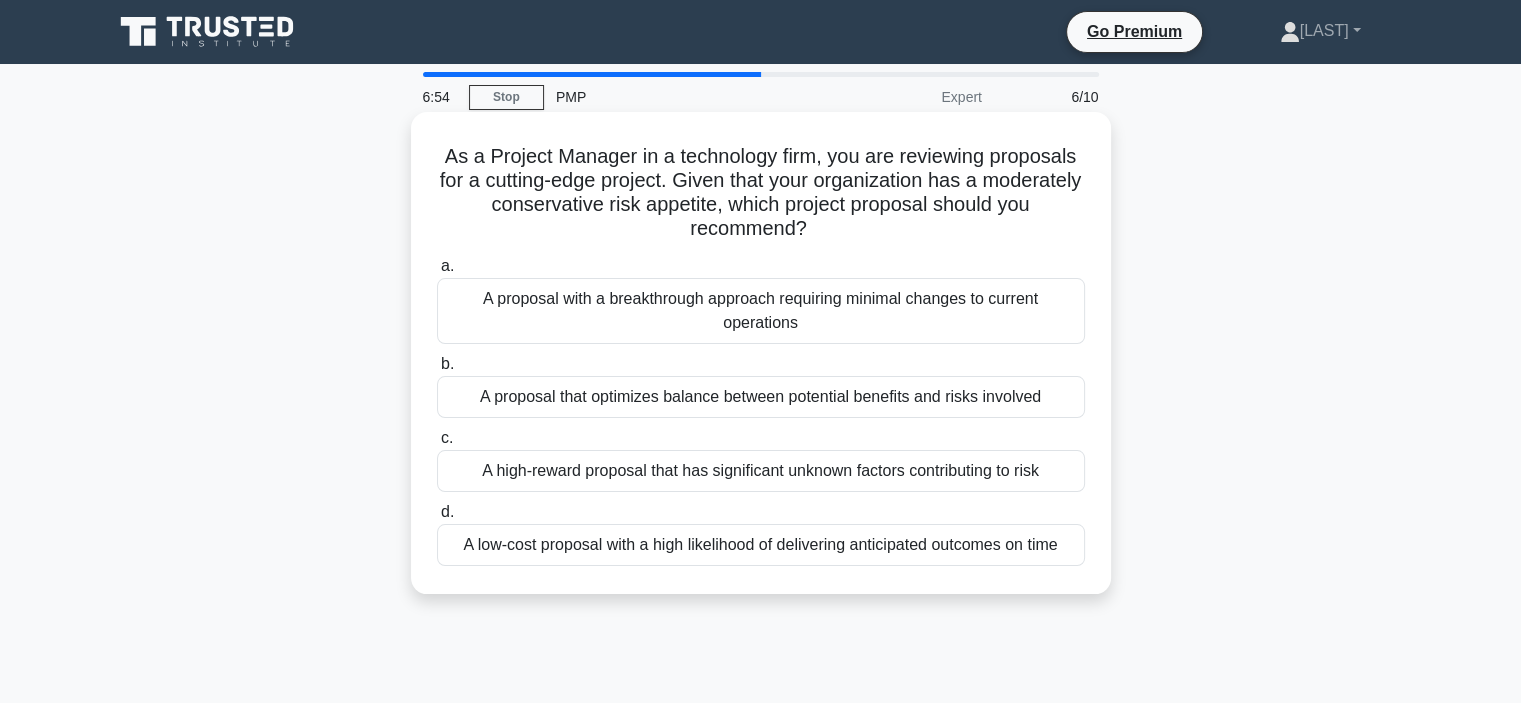 click on "A proposal that optimizes balance between potential benefits and risks involved" at bounding box center (761, 397) 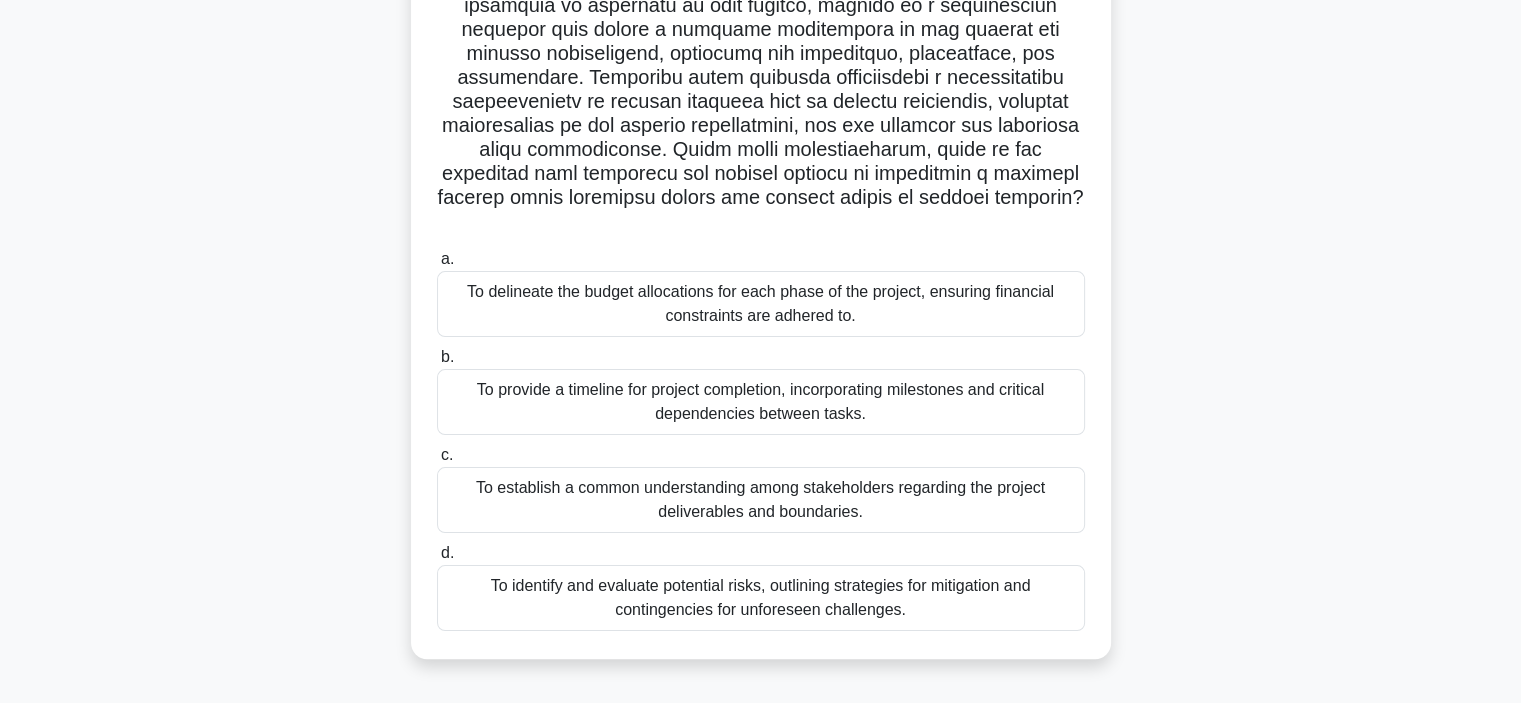 scroll, scrollTop: 377, scrollLeft: 0, axis: vertical 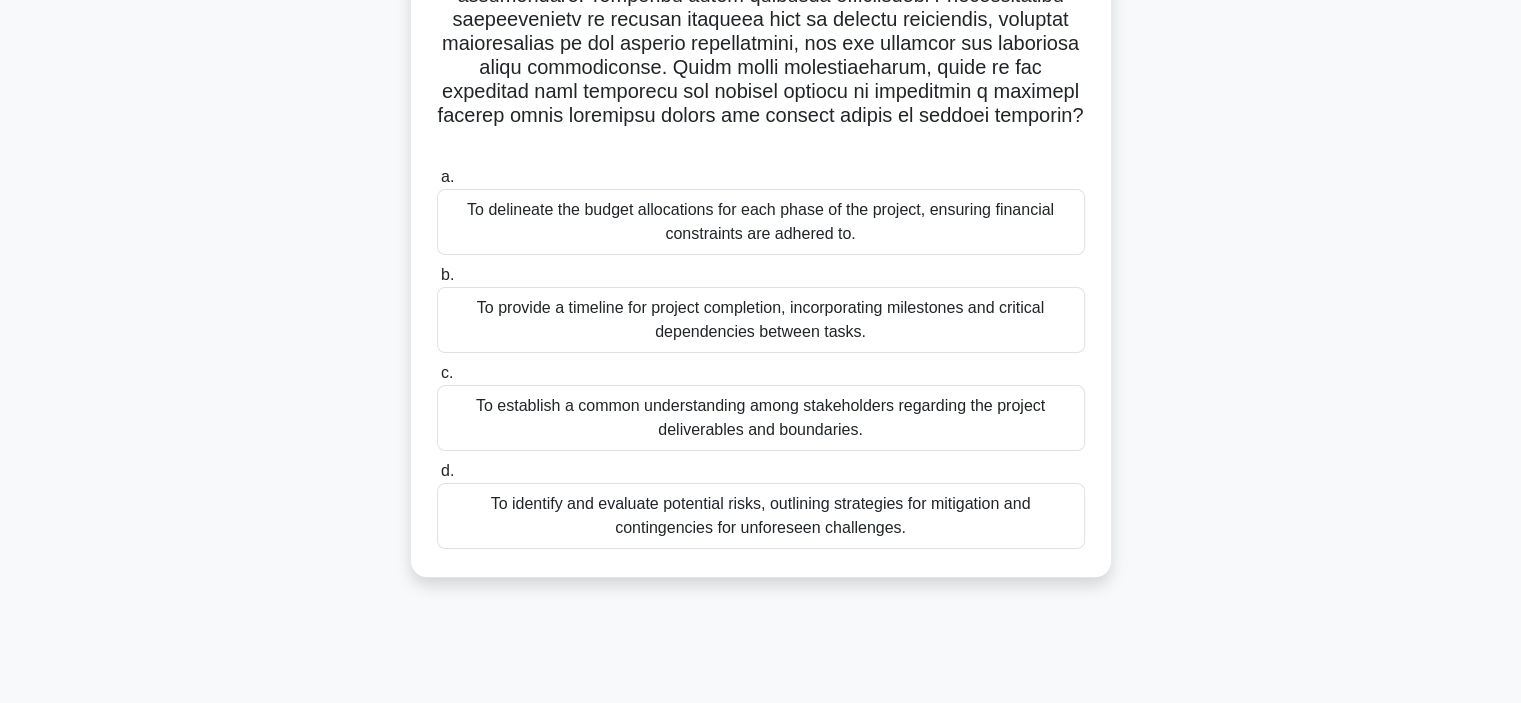 click on "To establish a common understanding among stakeholders regarding the project deliverables and boundaries." at bounding box center (761, 418) 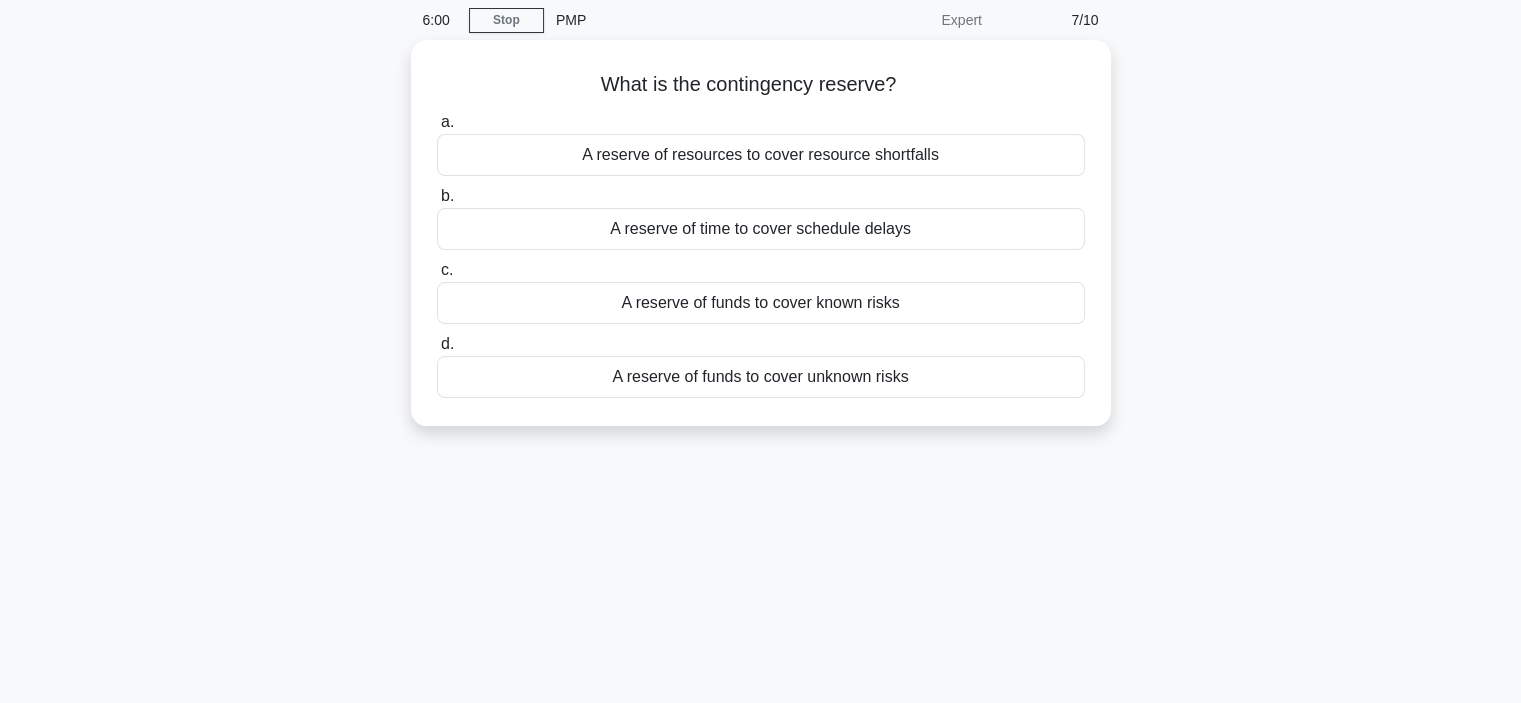 scroll, scrollTop: 0, scrollLeft: 0, axis: both 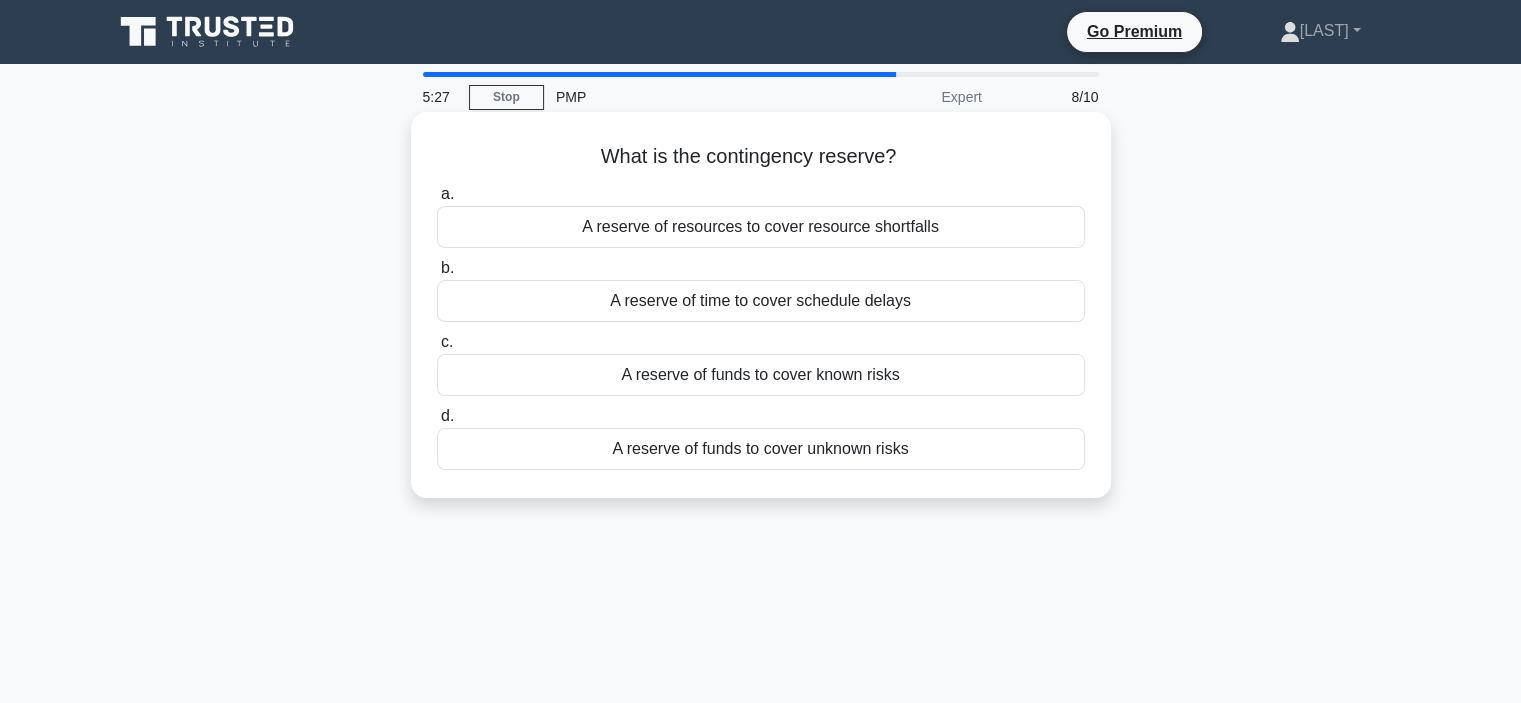 click on "A reserve of funds to cover unknown risks" at bounding box center (761, 449) 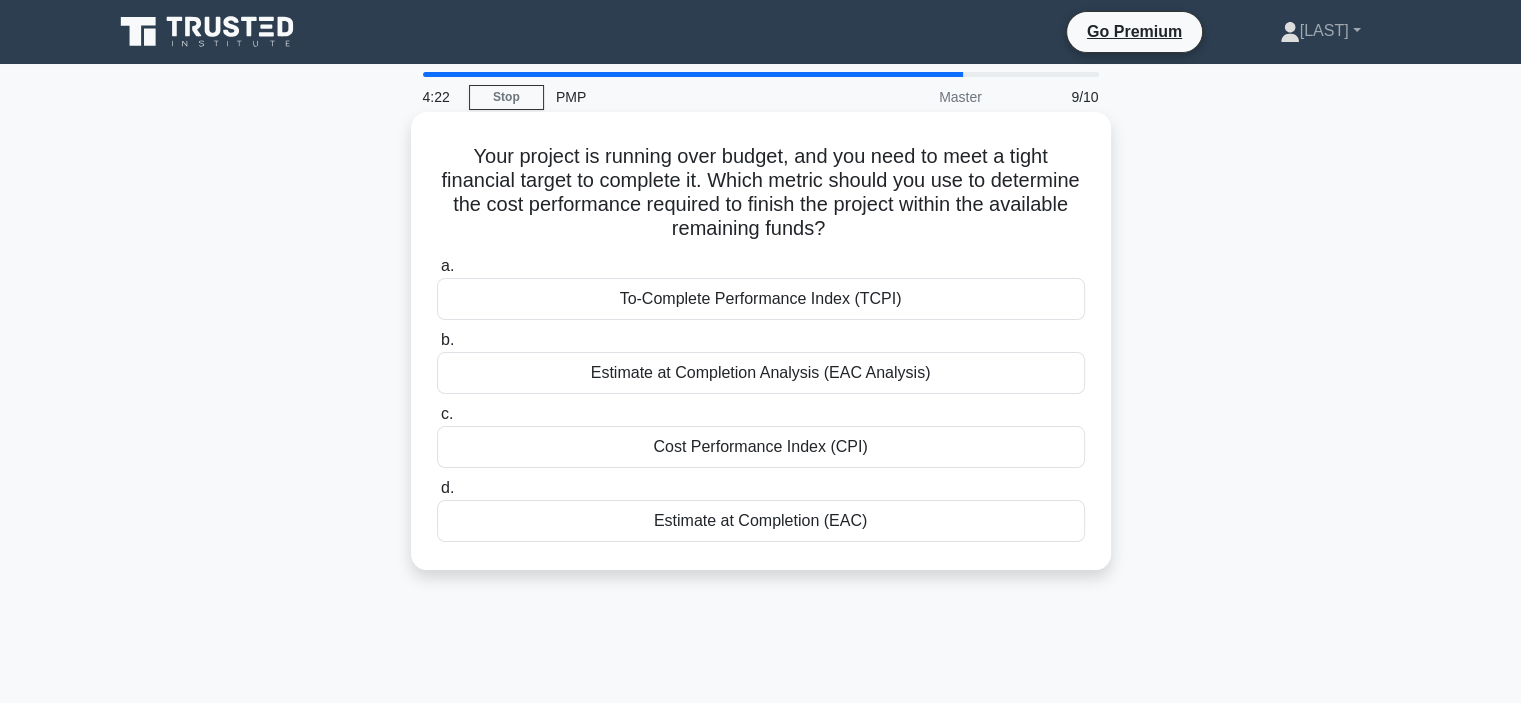 click on "Estimate at Completion (EAC)" at bounding box center [761, 521] 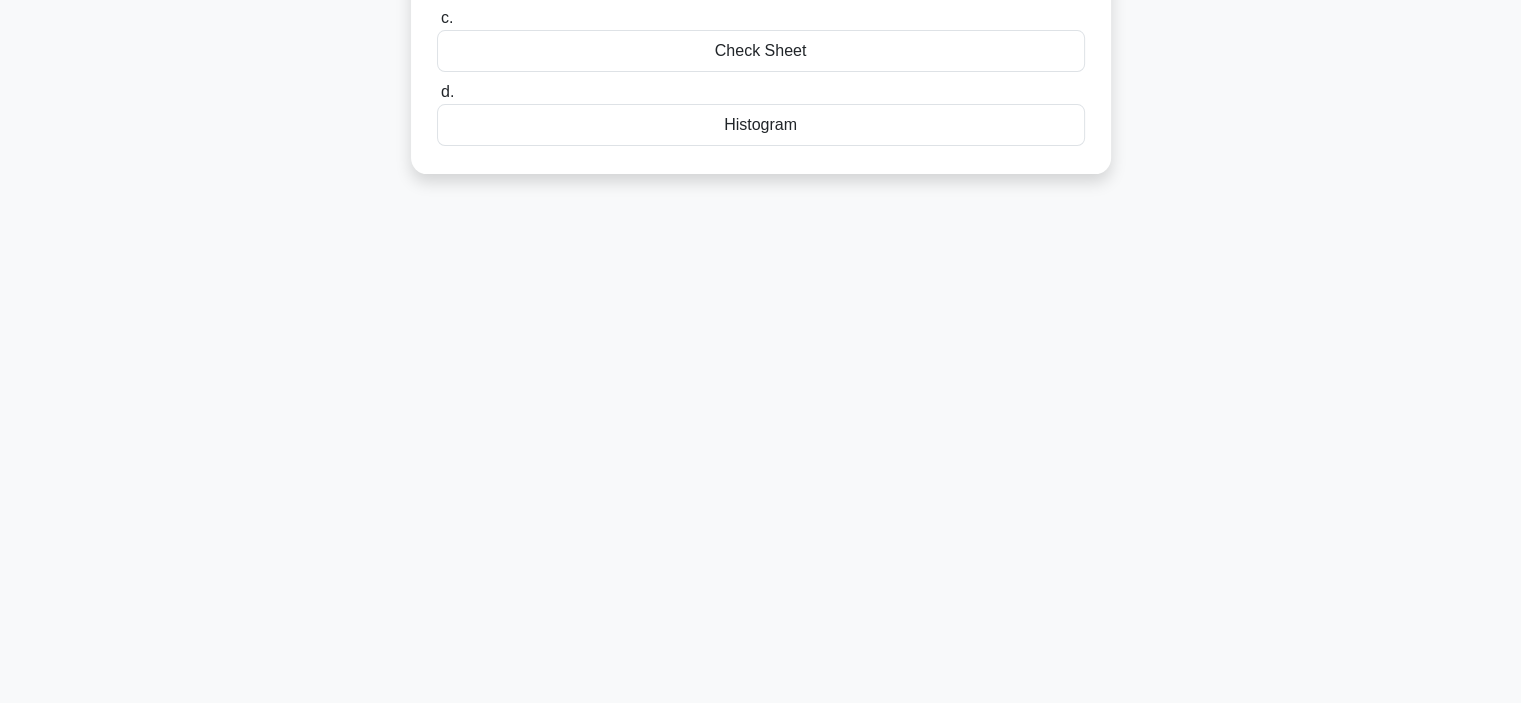 scroll, scrollTop: 0, scrollLeft: 0, axis: both 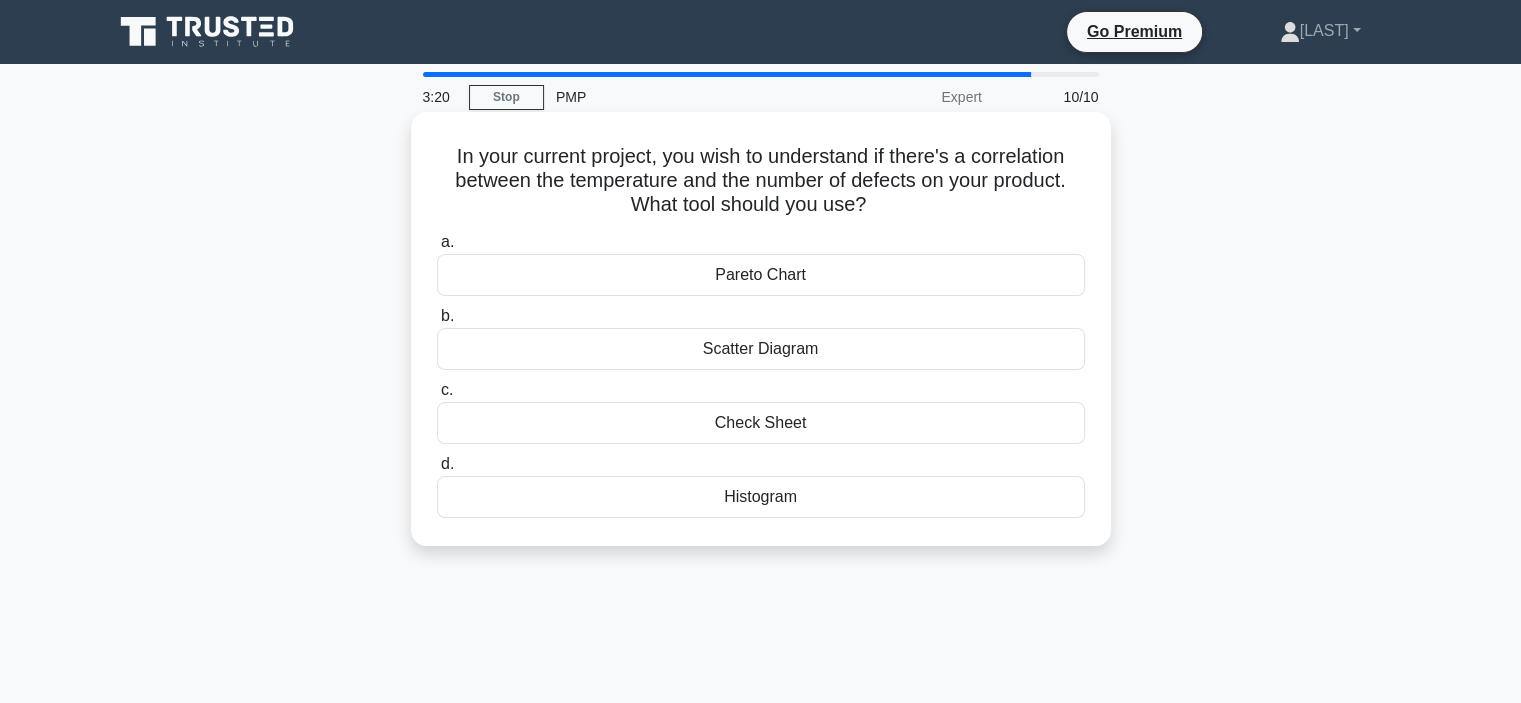 click on "Scatter Diagram" at bounding box center [761, 349] 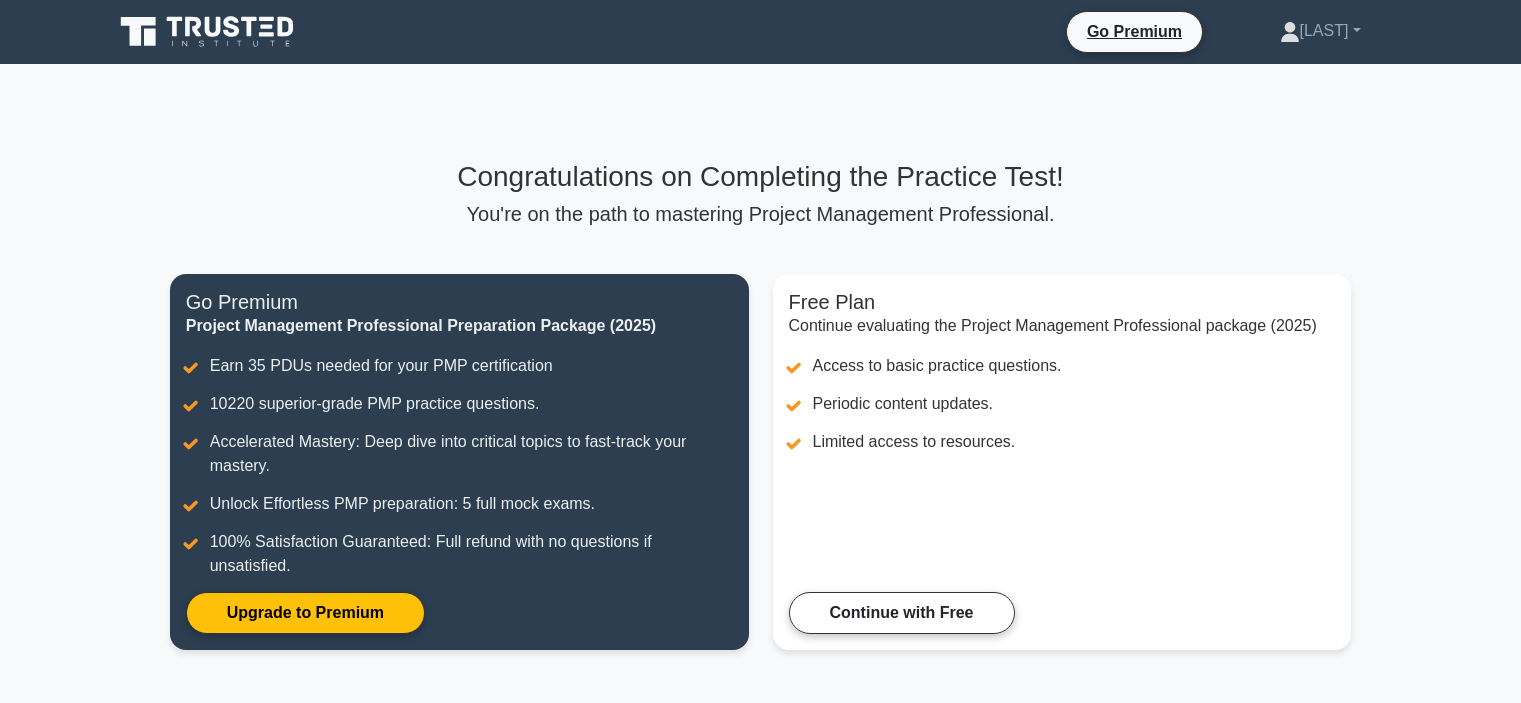 scroll, scrollTop: 0, scrollLeft: 0, axis: both 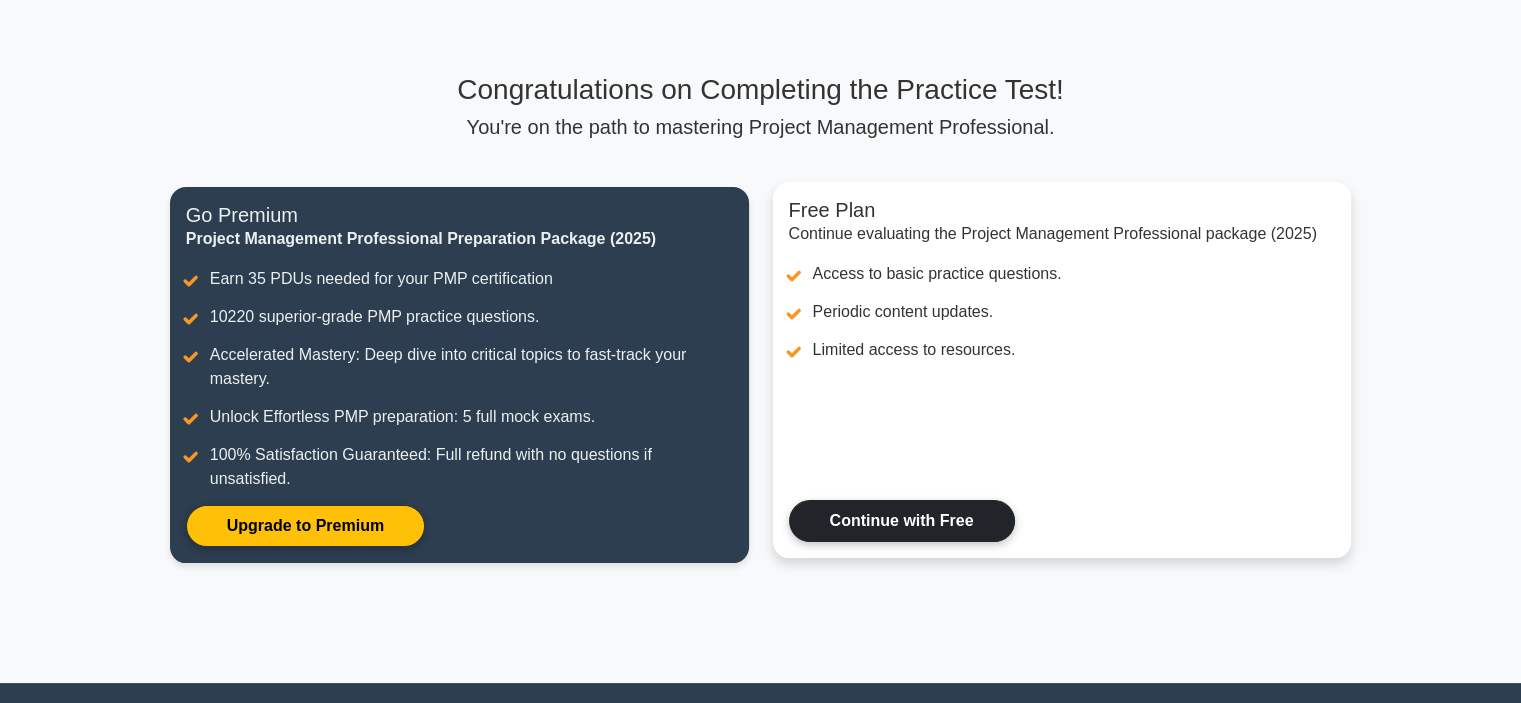 click on "Continue with Free" at bounding box center [902, 521] 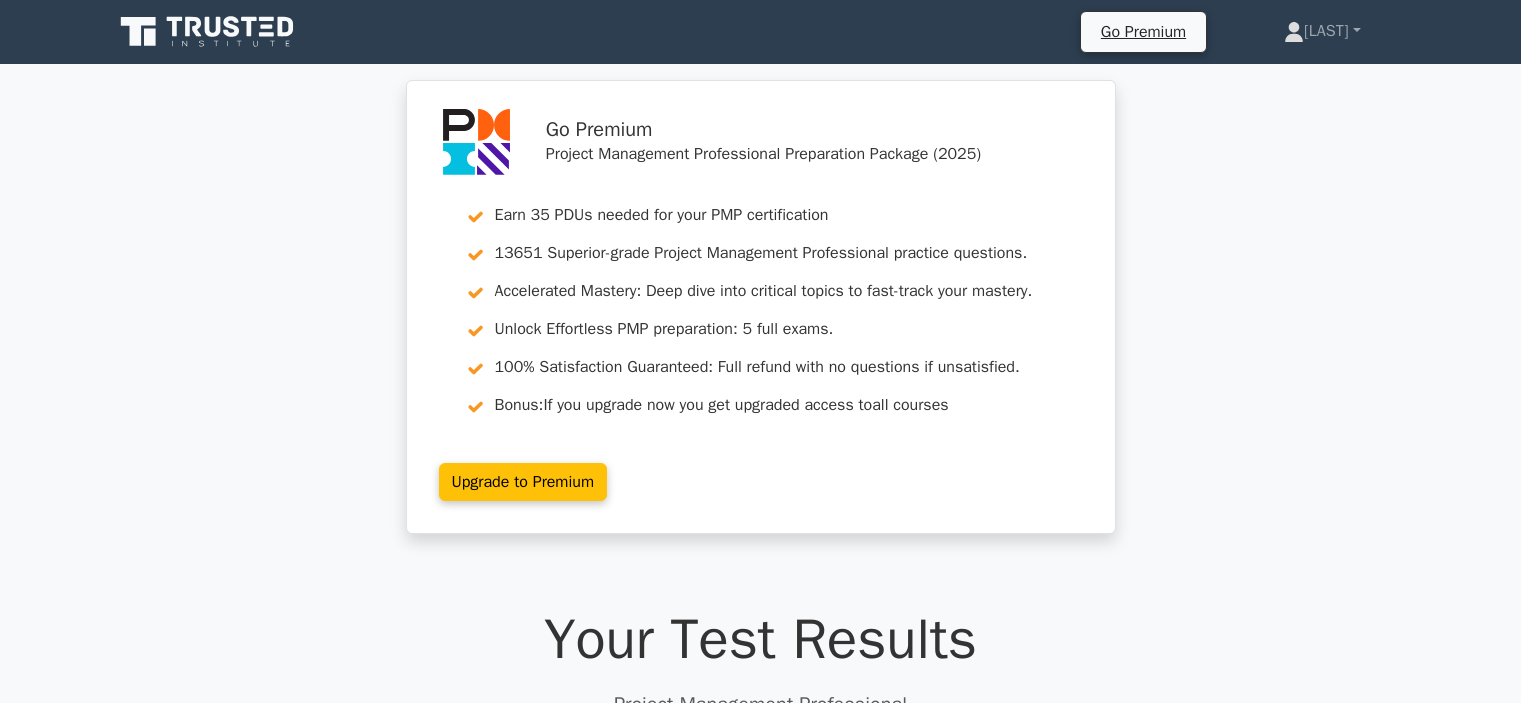 scroll, scrollTop: 0, scrollLeft: 0, axis: both 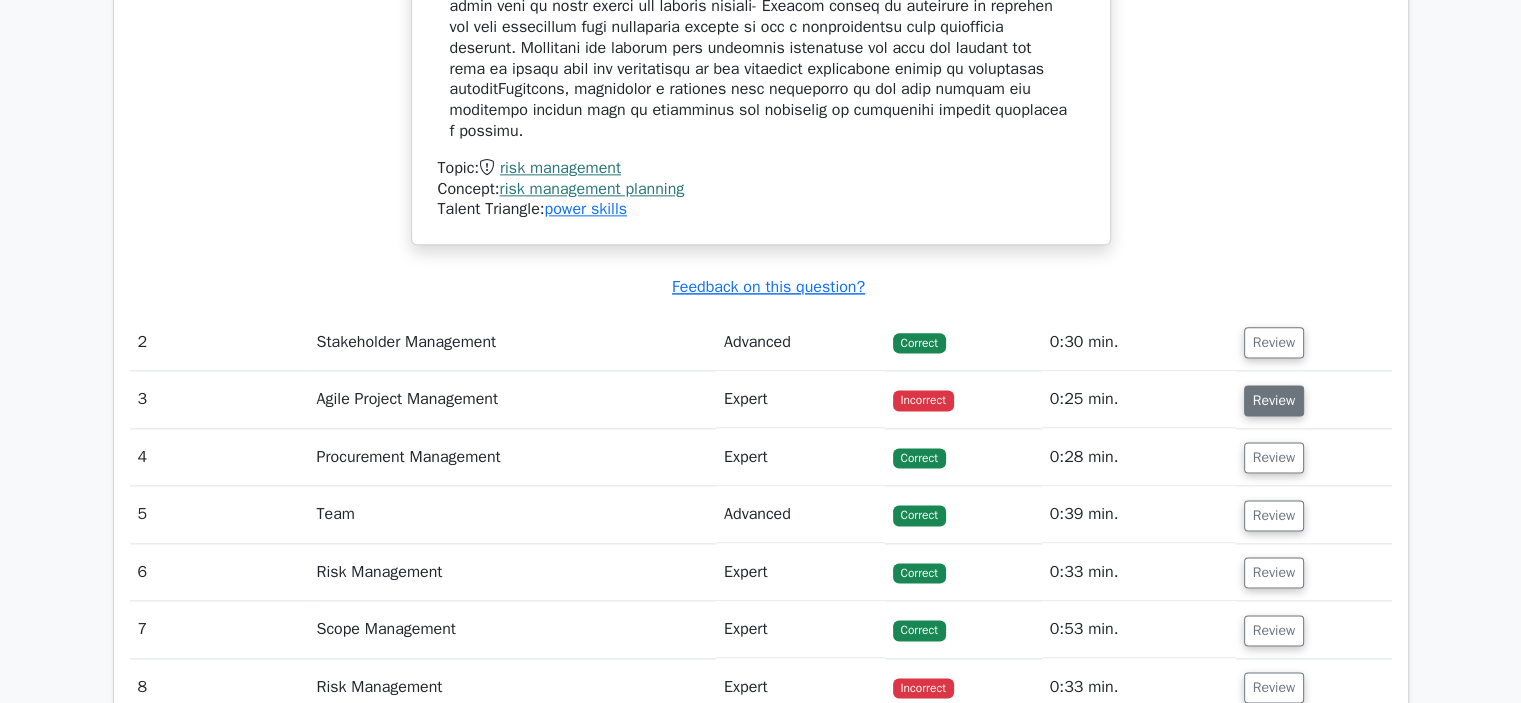 click on "Review" at bounding box center [1274, 400] 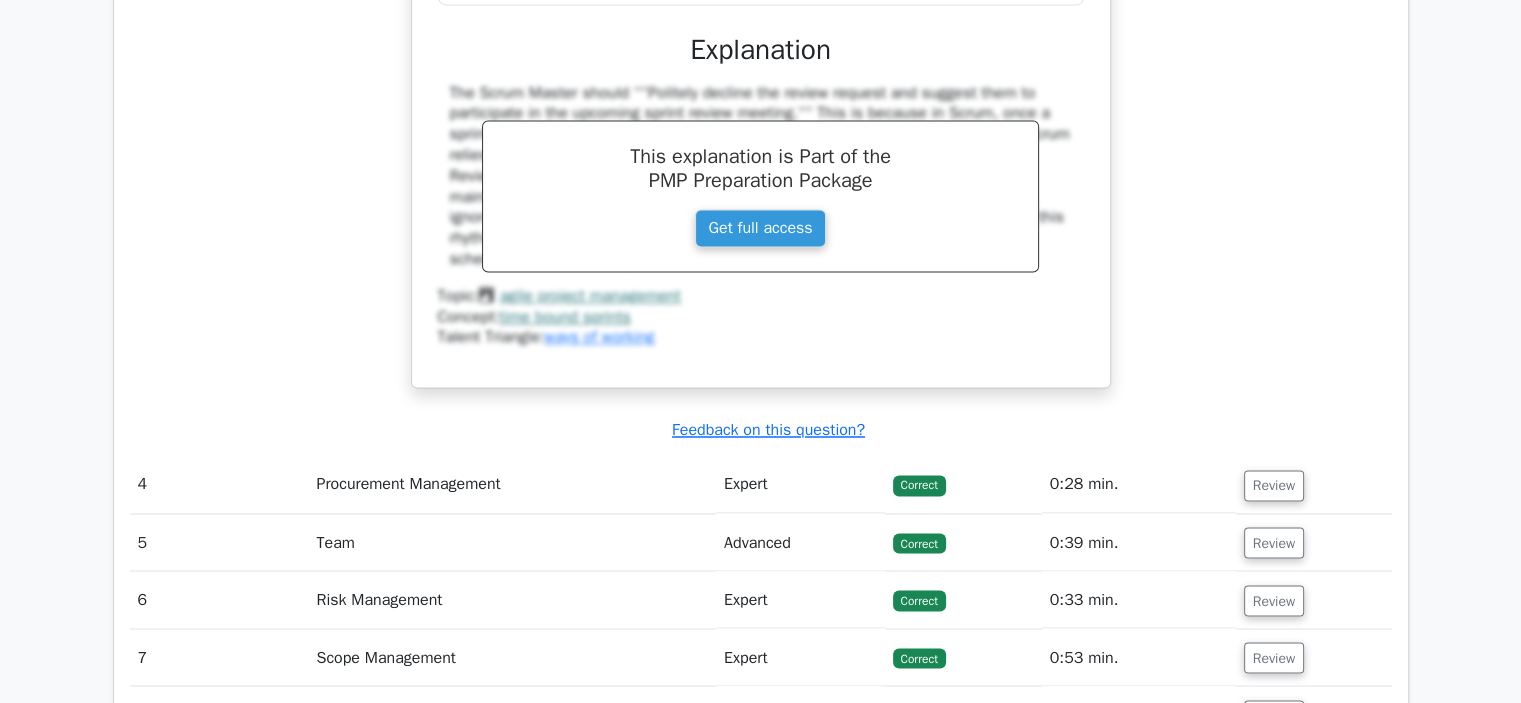 scroll, scrollTop: 3600, scrollLeft: 0, axis: vertical 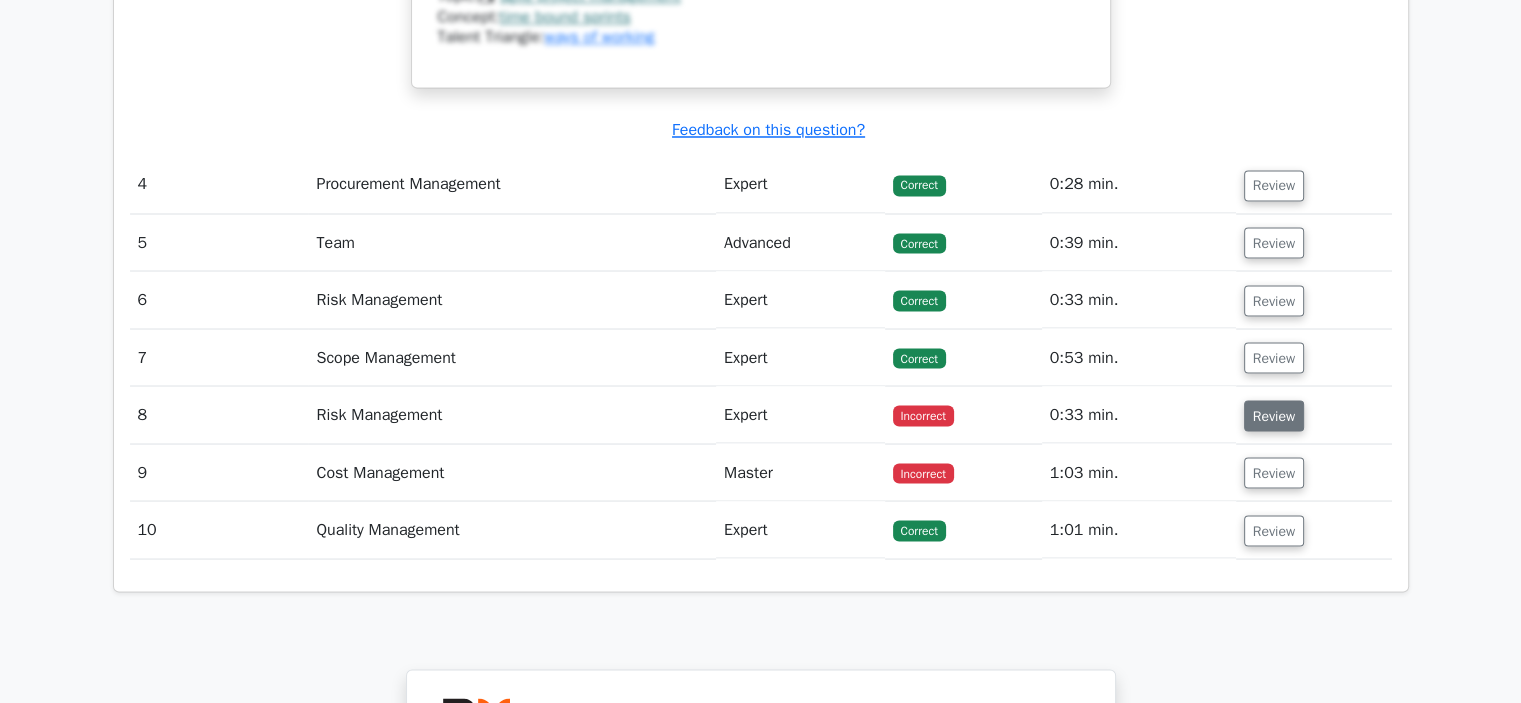 click on "Review" at bounding box center (1274, 415) 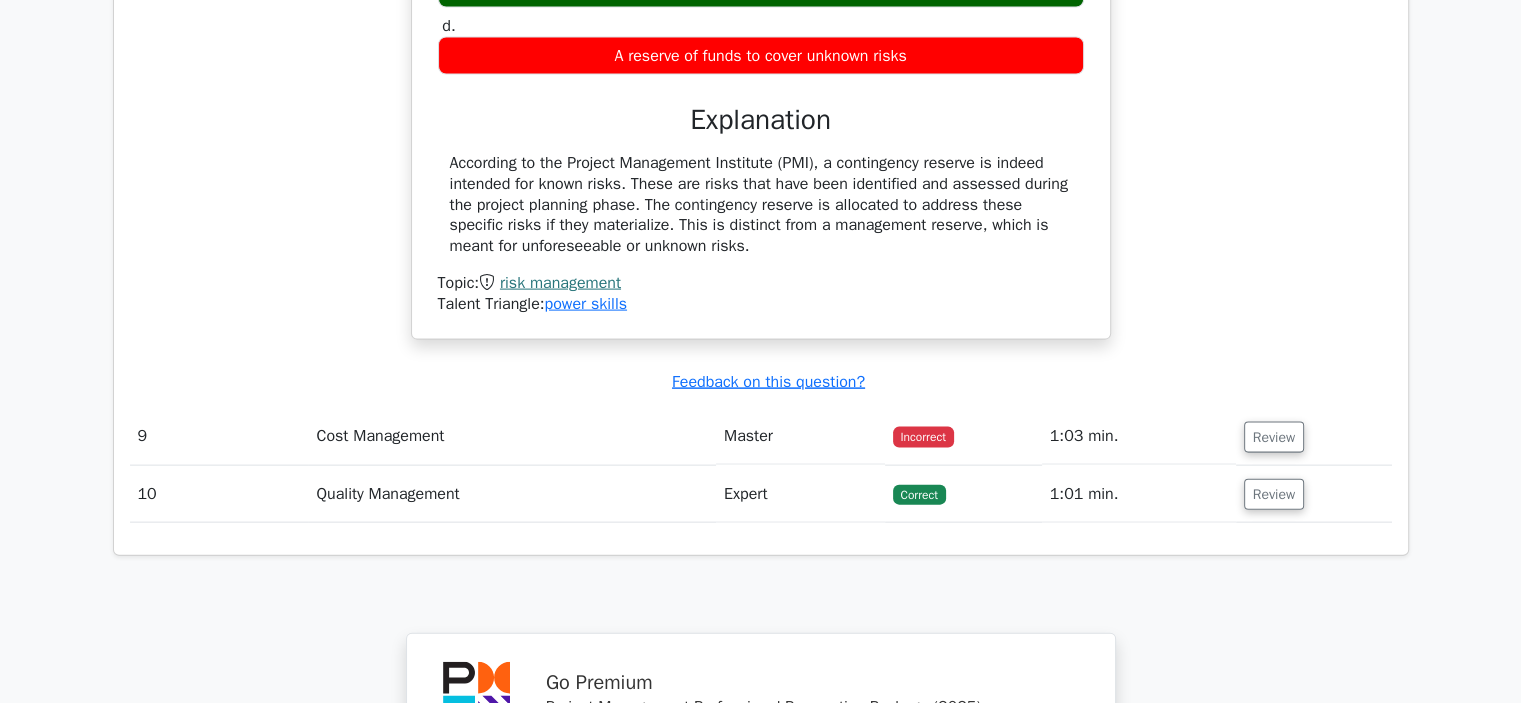 scroll, scrollTop: 4400, scrollLeft: 0, axis: vertical 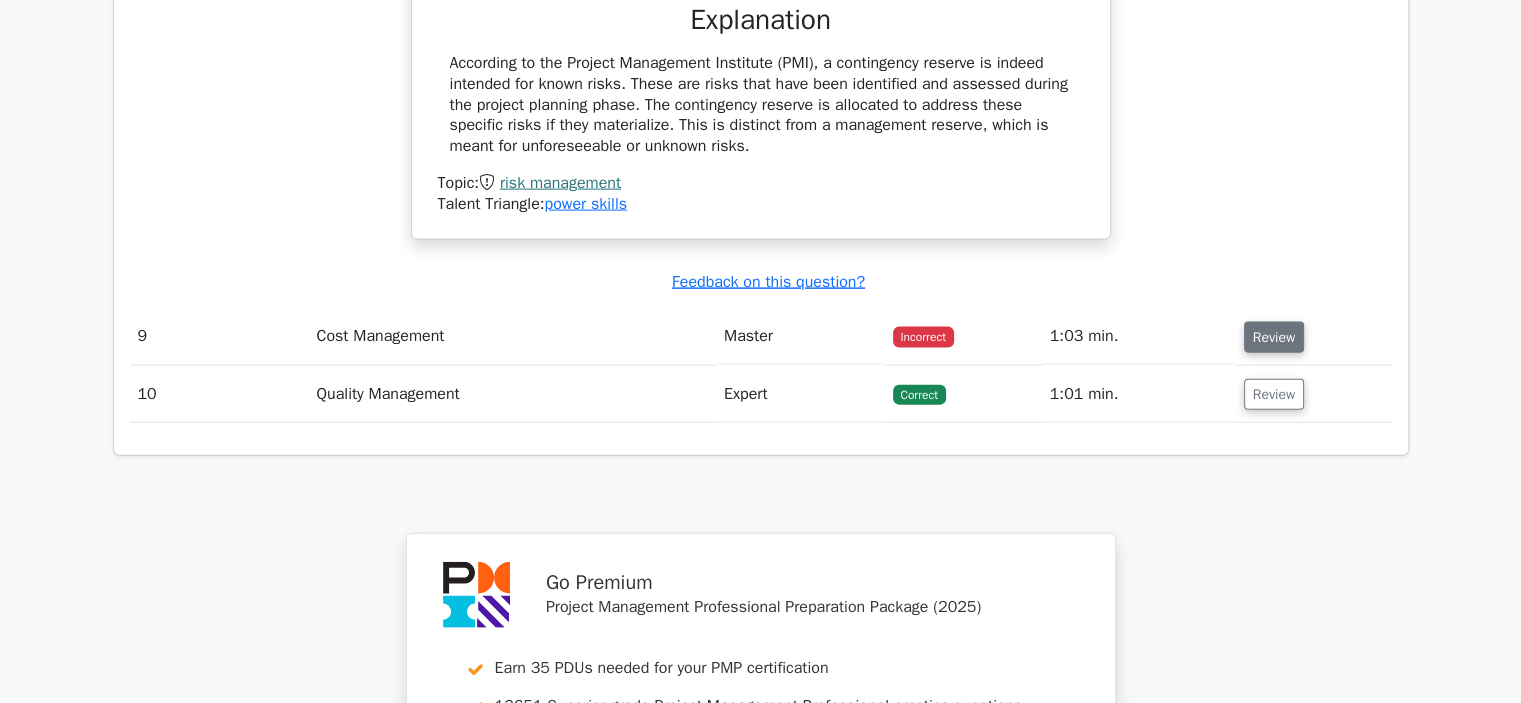 click on "Review" at bounding box center (1274, 337) 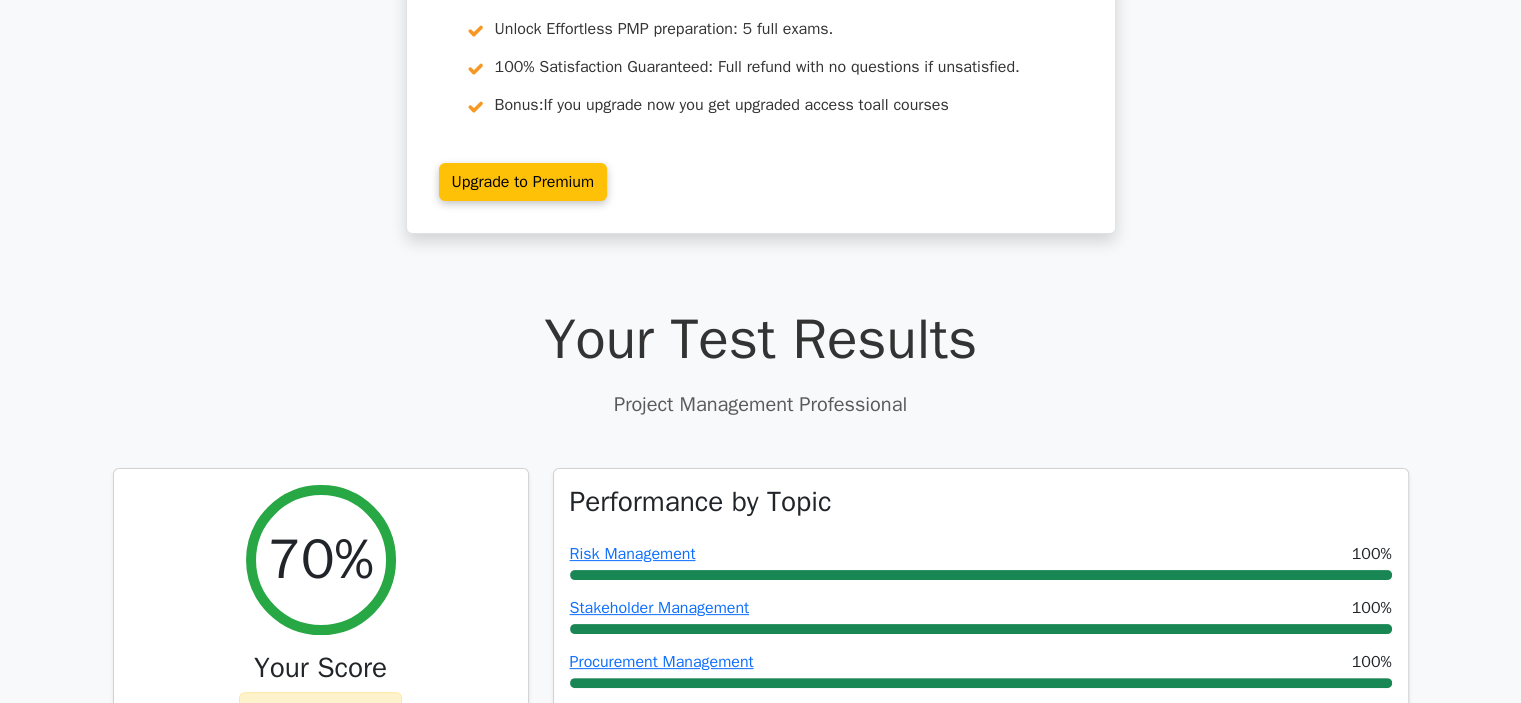 scroll, scrollTop: 0, scrollLeft: 0, axis: both 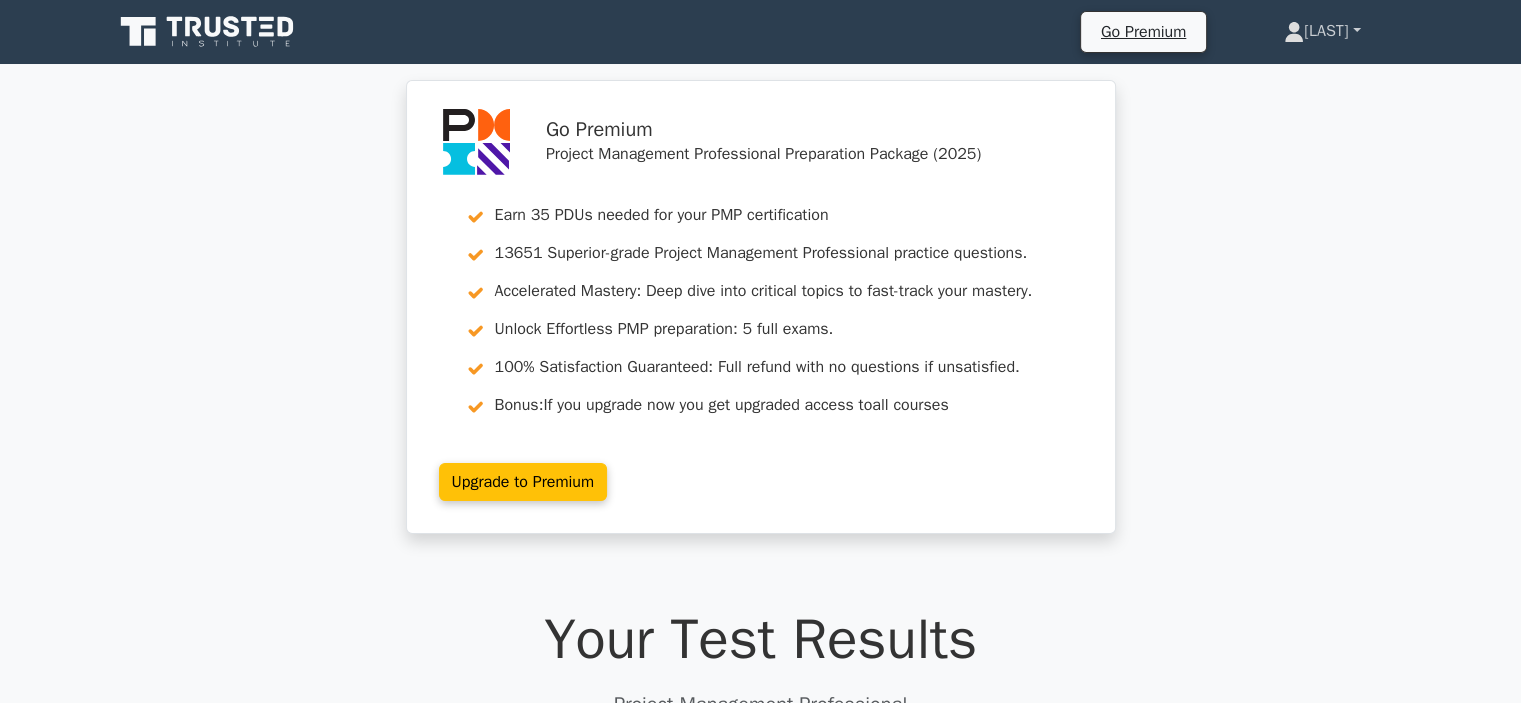 click on "[NAME]" at bounding box center (1322, 31) 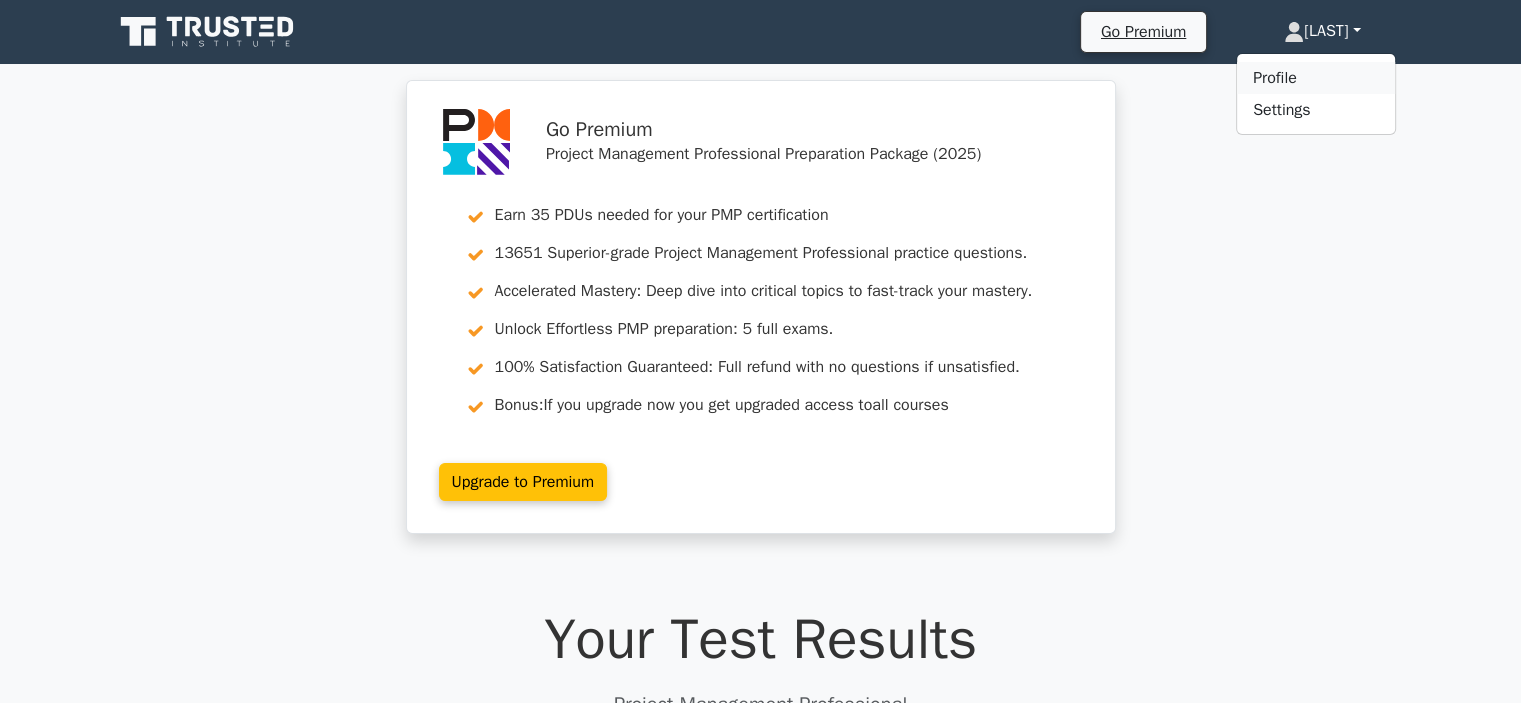 click on "Profile" at bounding box center (1316, 78) 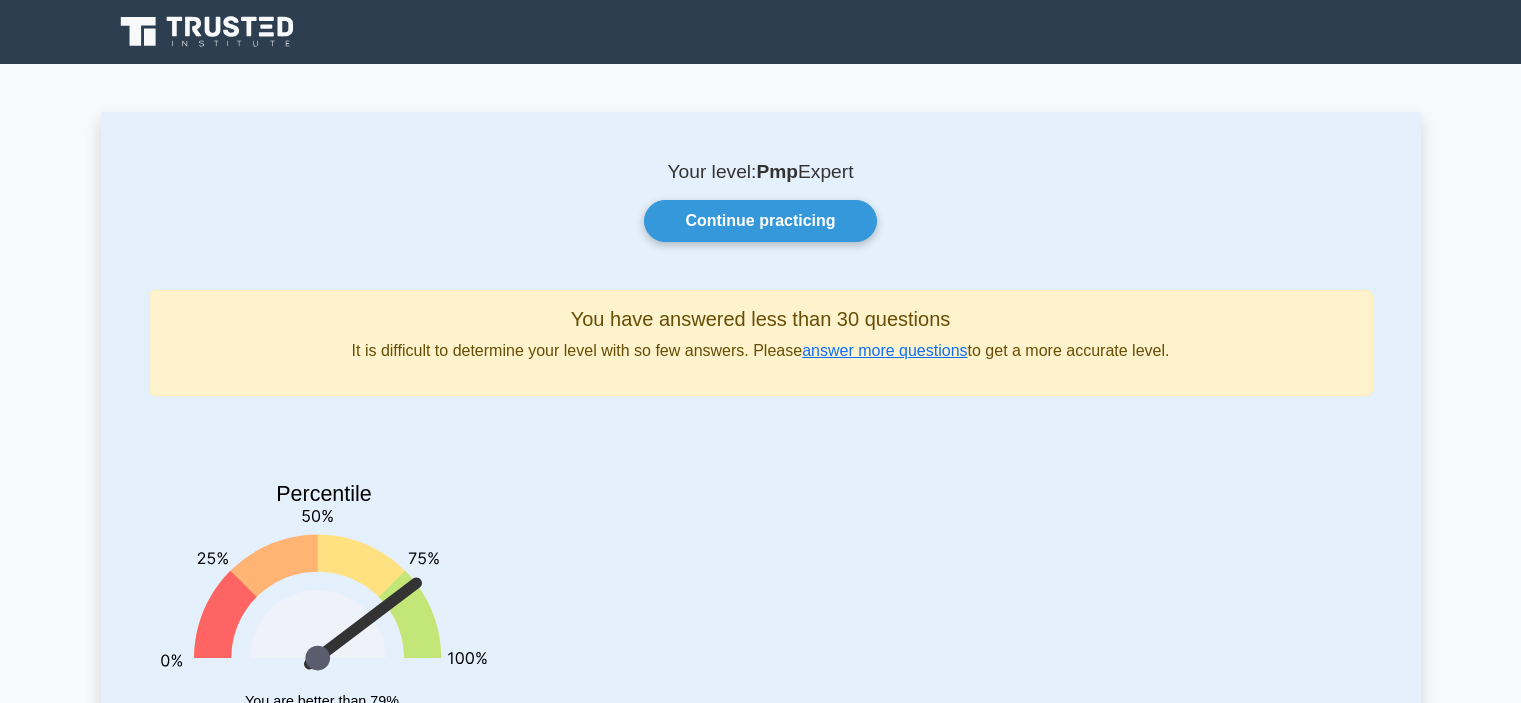 scroll, scrollTop: 0, scrollLeft: 0, axis: both 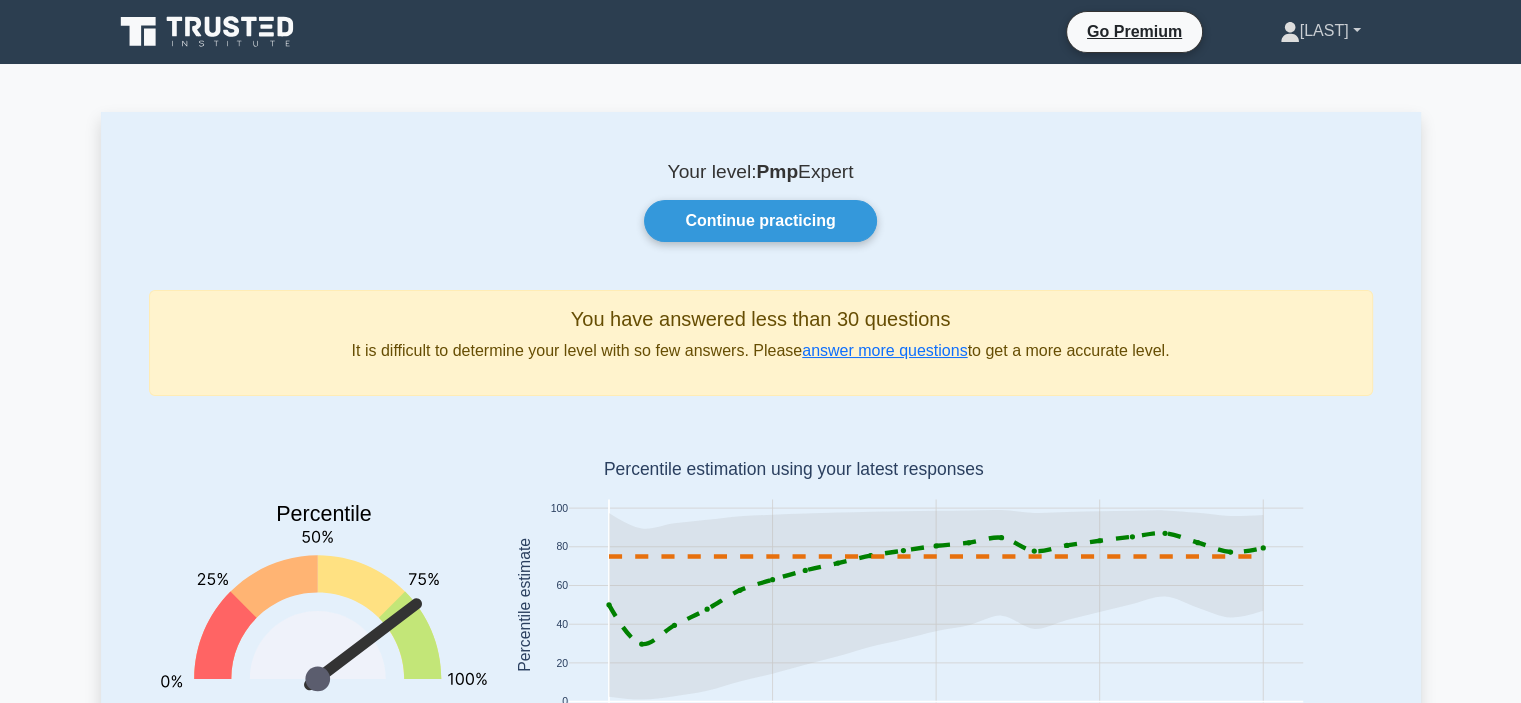 click on "[LAST]" at bounding box center [1320, 31] 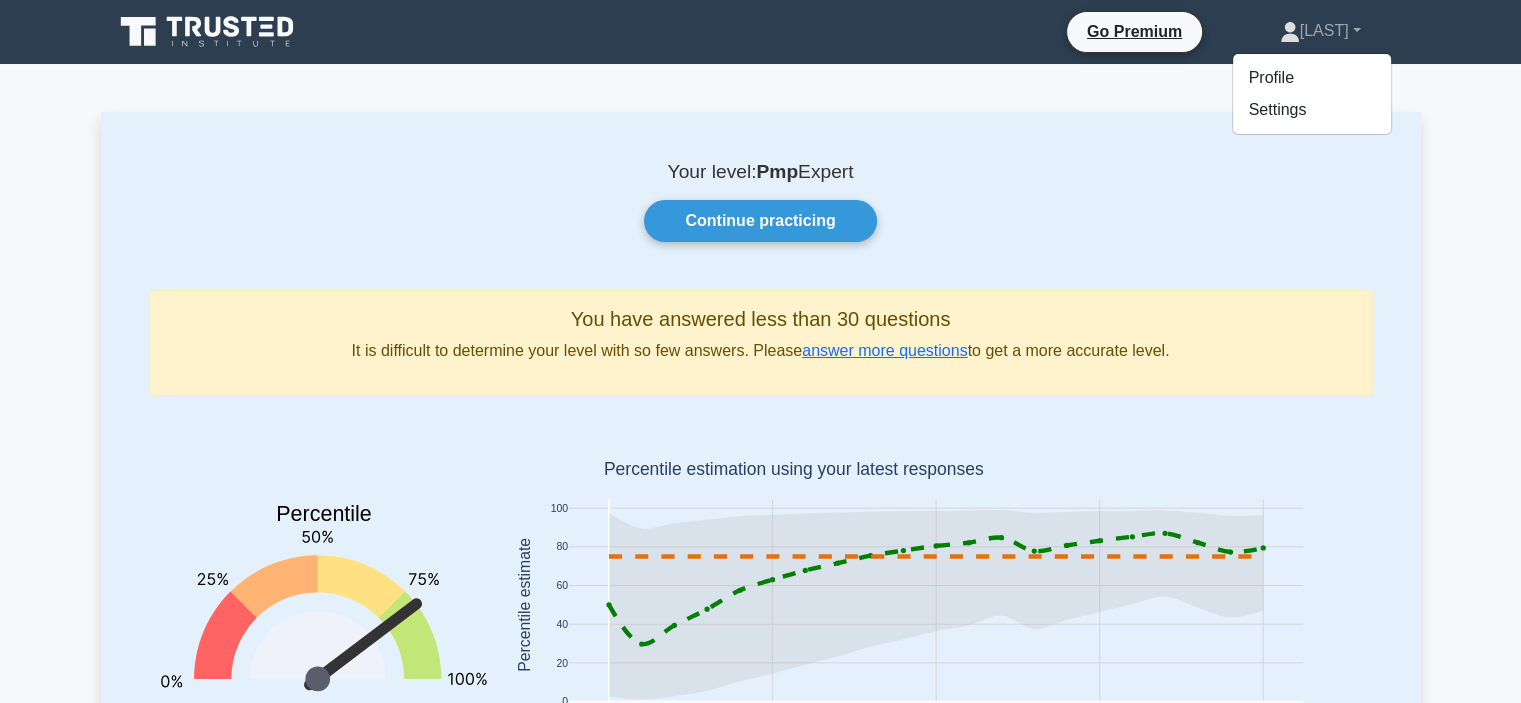 click on "Your level:
Pmp  Expert
Continue practicing
You have answered less than 30 questions
It is difficult to determine your level with so few answers. Please  answer more questions  to get a more accurate level.
Percentile
You are better than 79%
of all  users
0" at bounding box center [760, 1476] 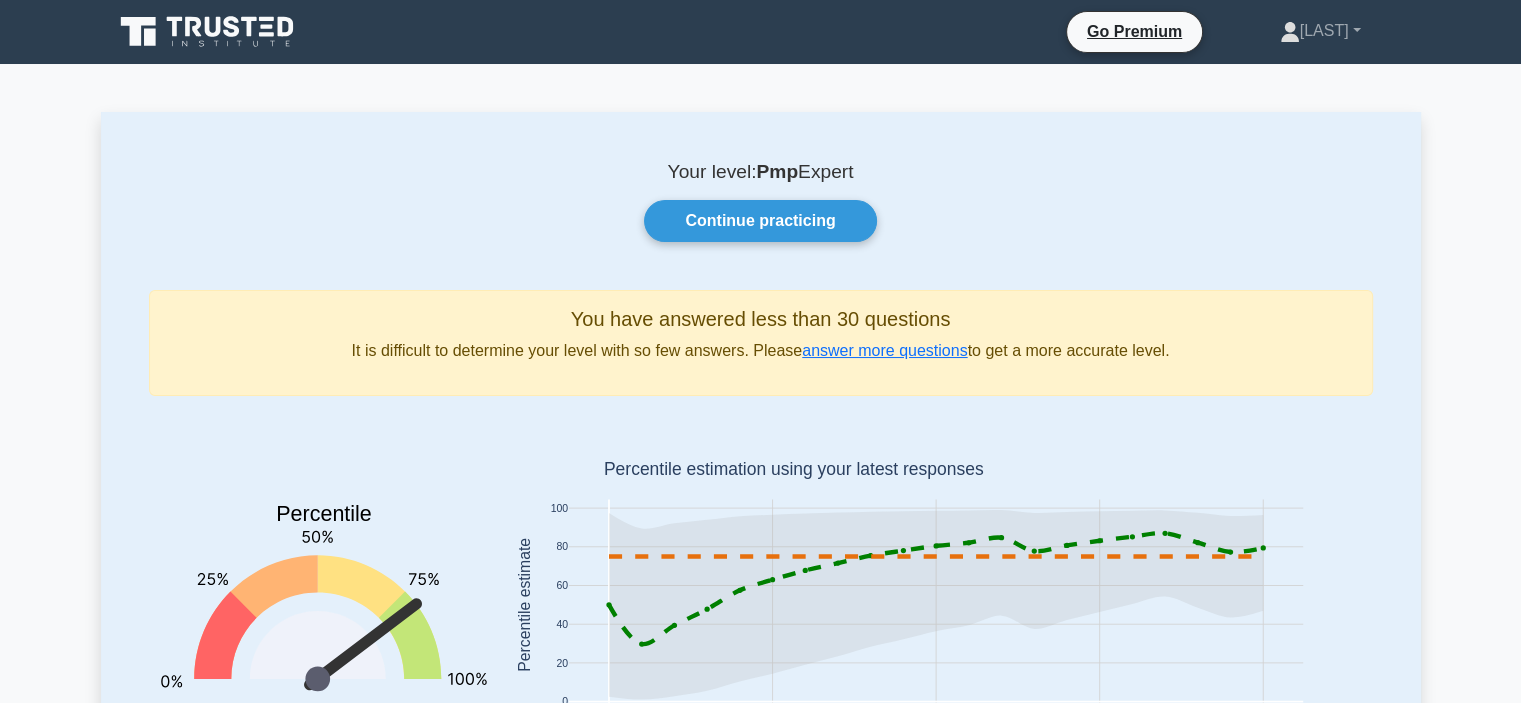 click on "Your level:
Pmp  Expert
Continue practicing
You have answered less than 30 questions
It is difficult to determine your level with so few answers. Please  answer more questions  to get a more accurate level.
Percentile
You are better than 79%
of all  users
0" at bounding box center [760, 1476] 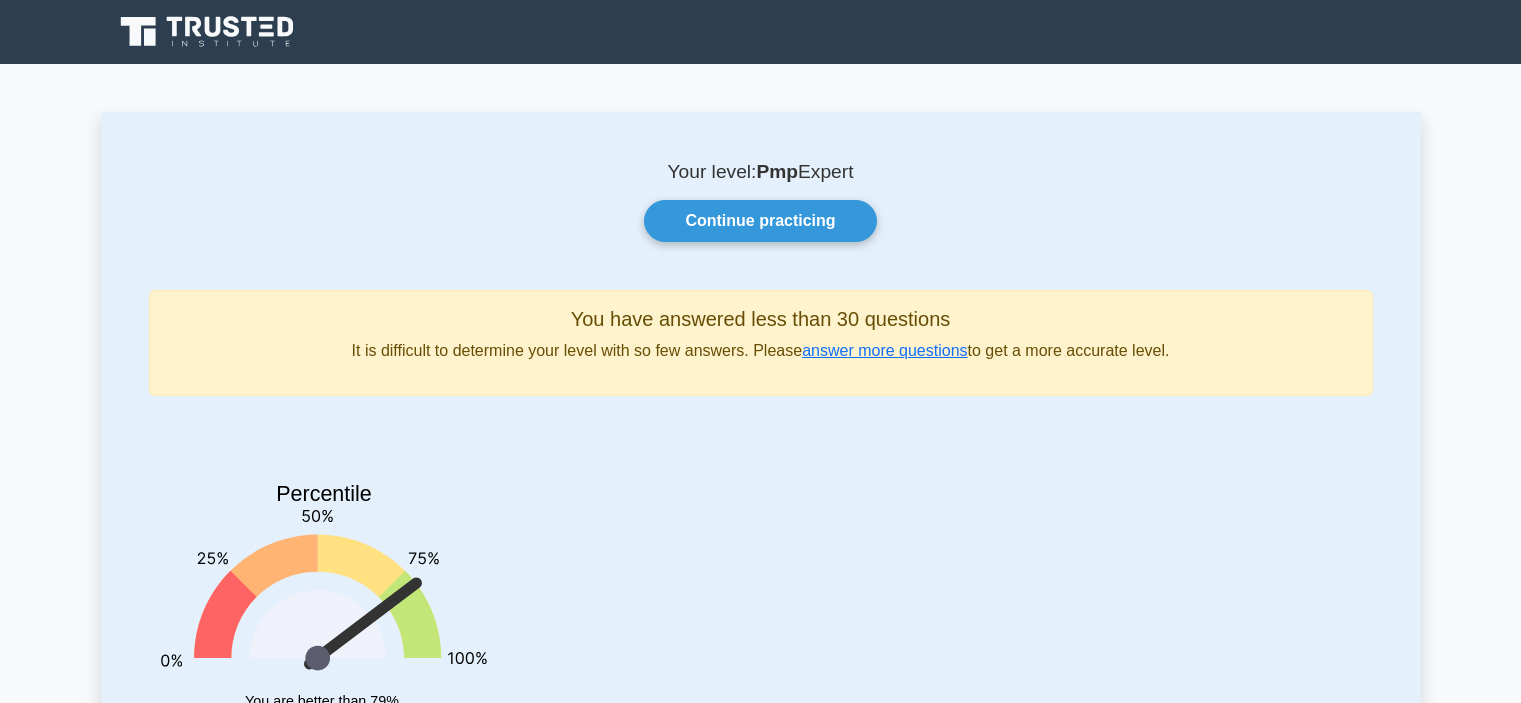 scroll, scrollTop: 0, scrollLeft: 0, axis: both 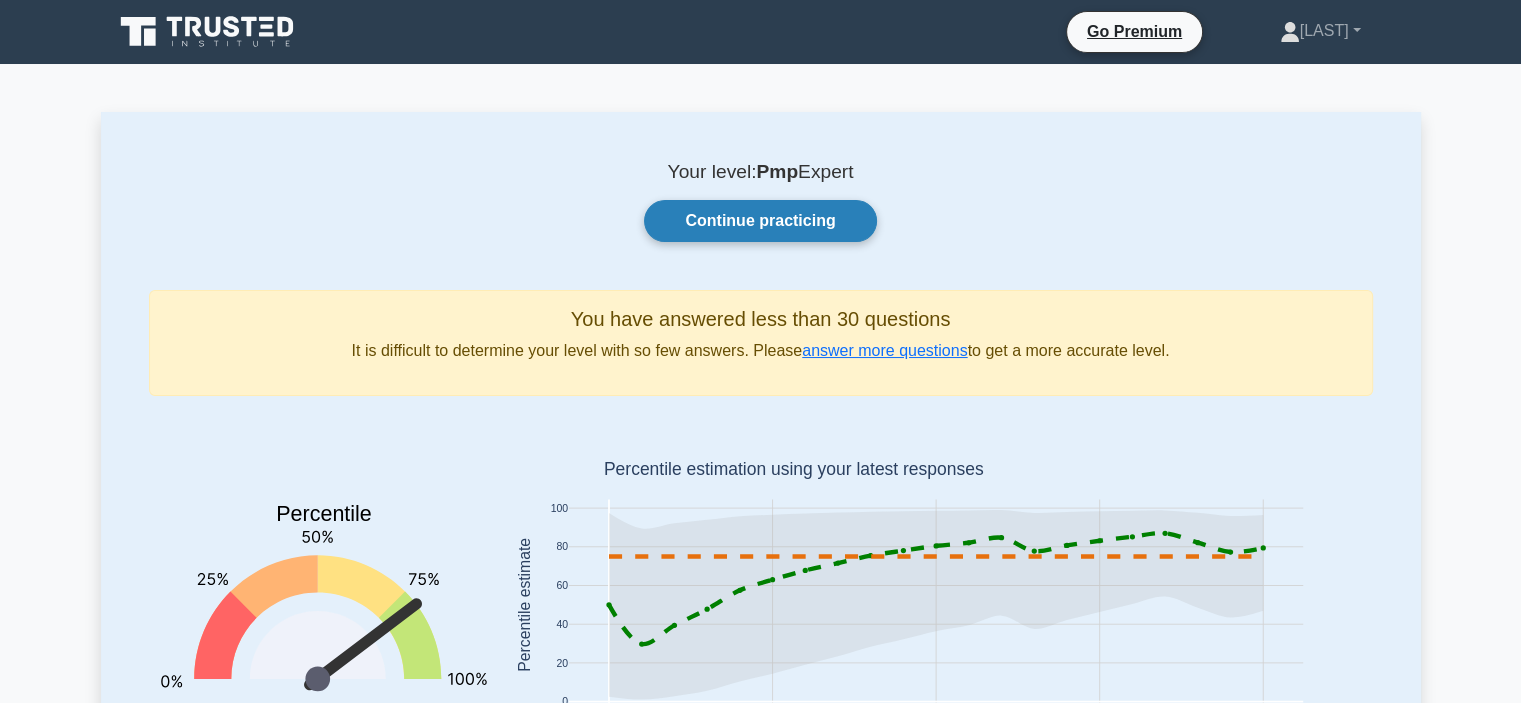 click on "Continue practicing" at bounding box center [760, 221] 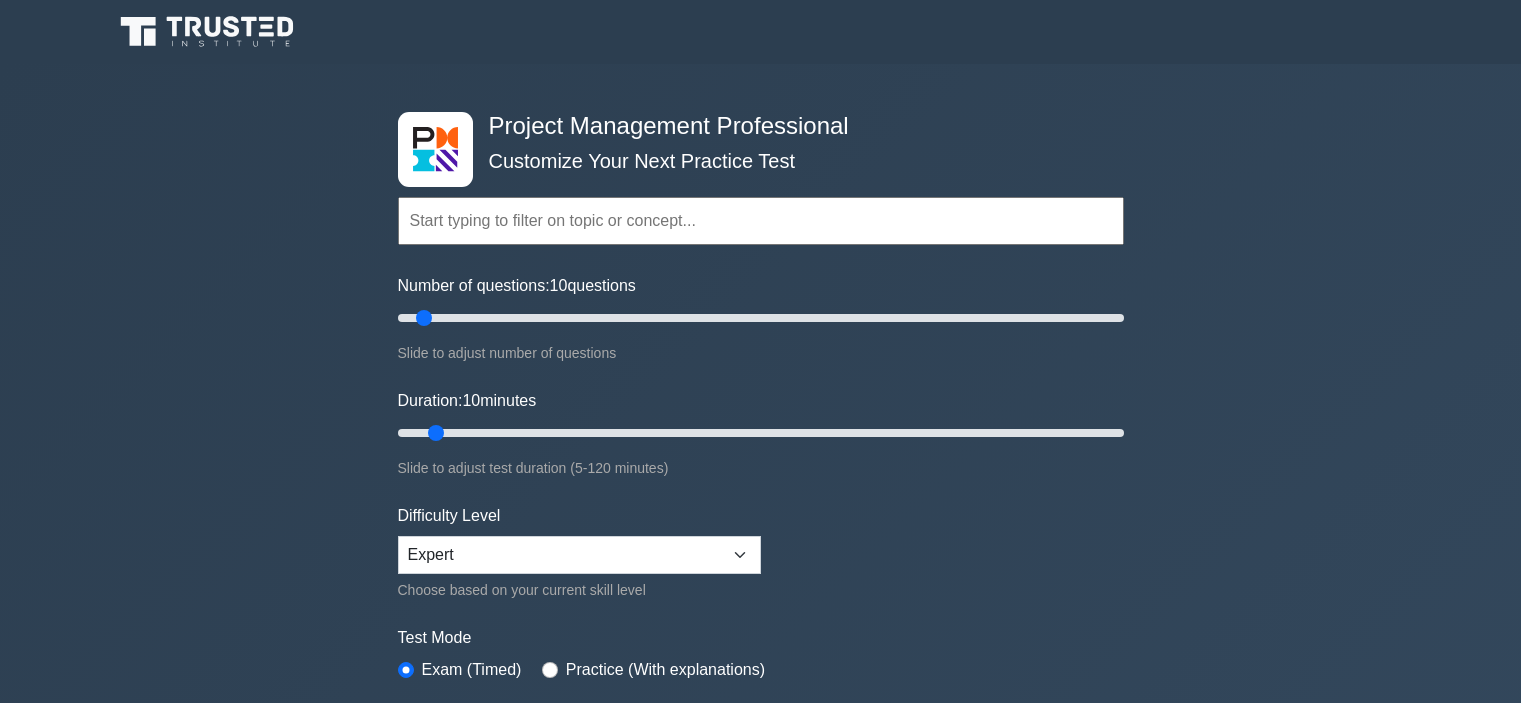 scroll, scrollTop: 0, scrollLeft: 0, axis: both 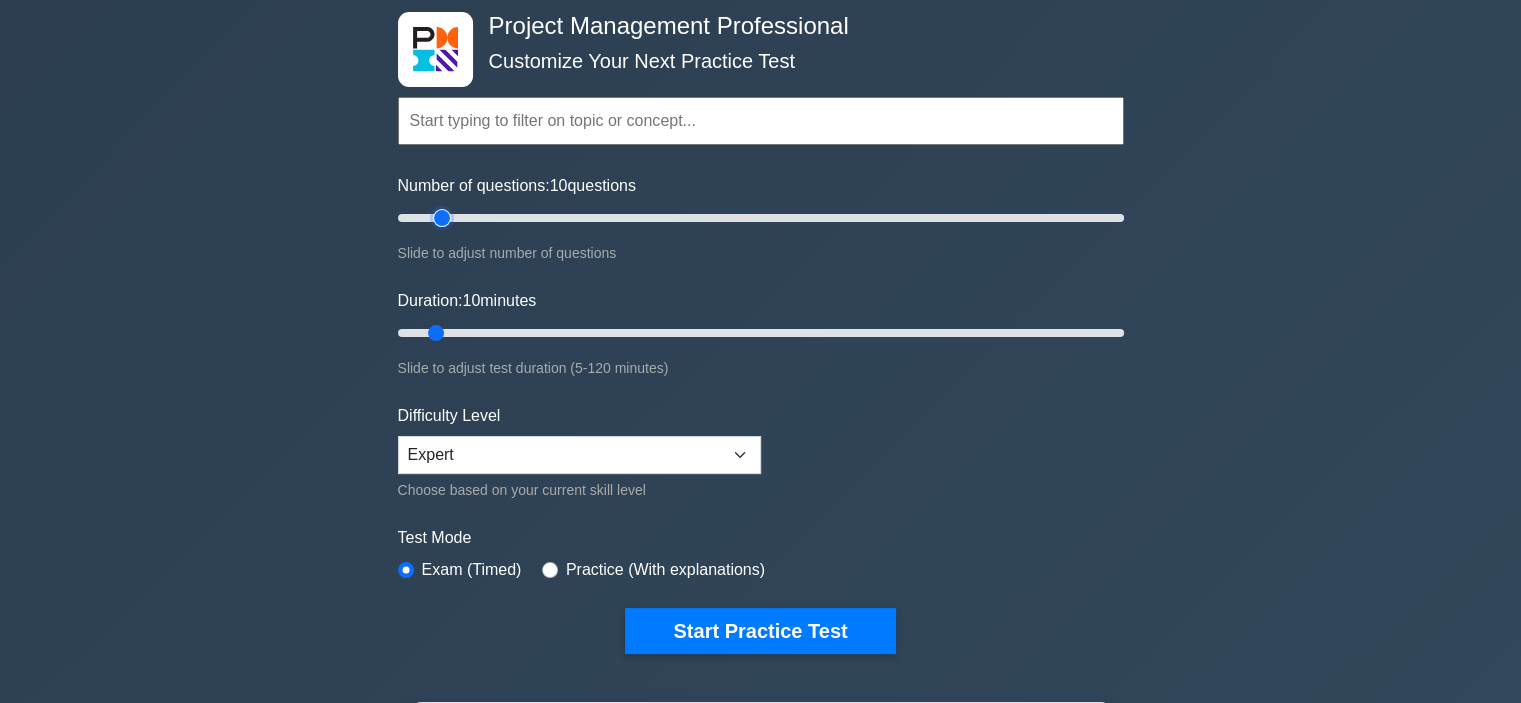 click on "Number of questions:  10  questions" at bounding box center [761, 218] 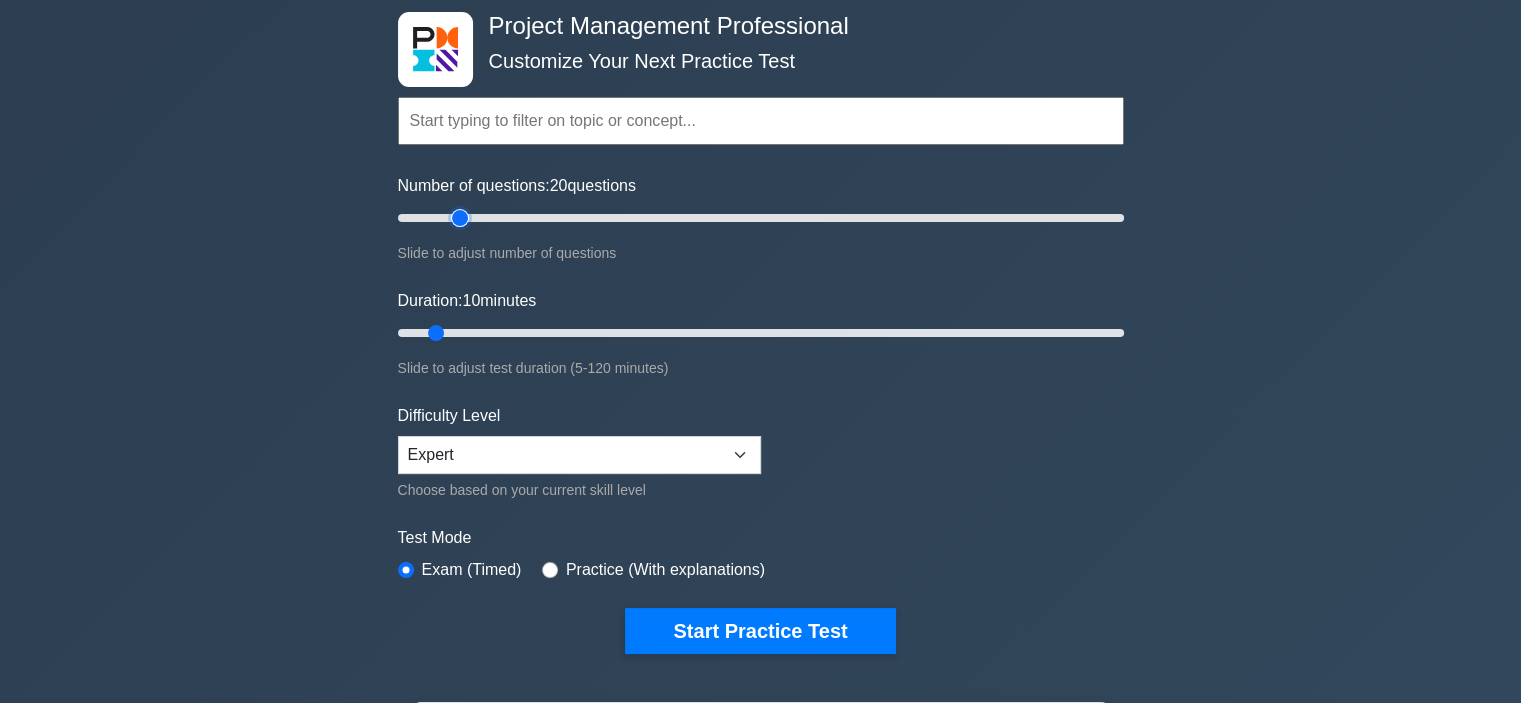 type on "20" 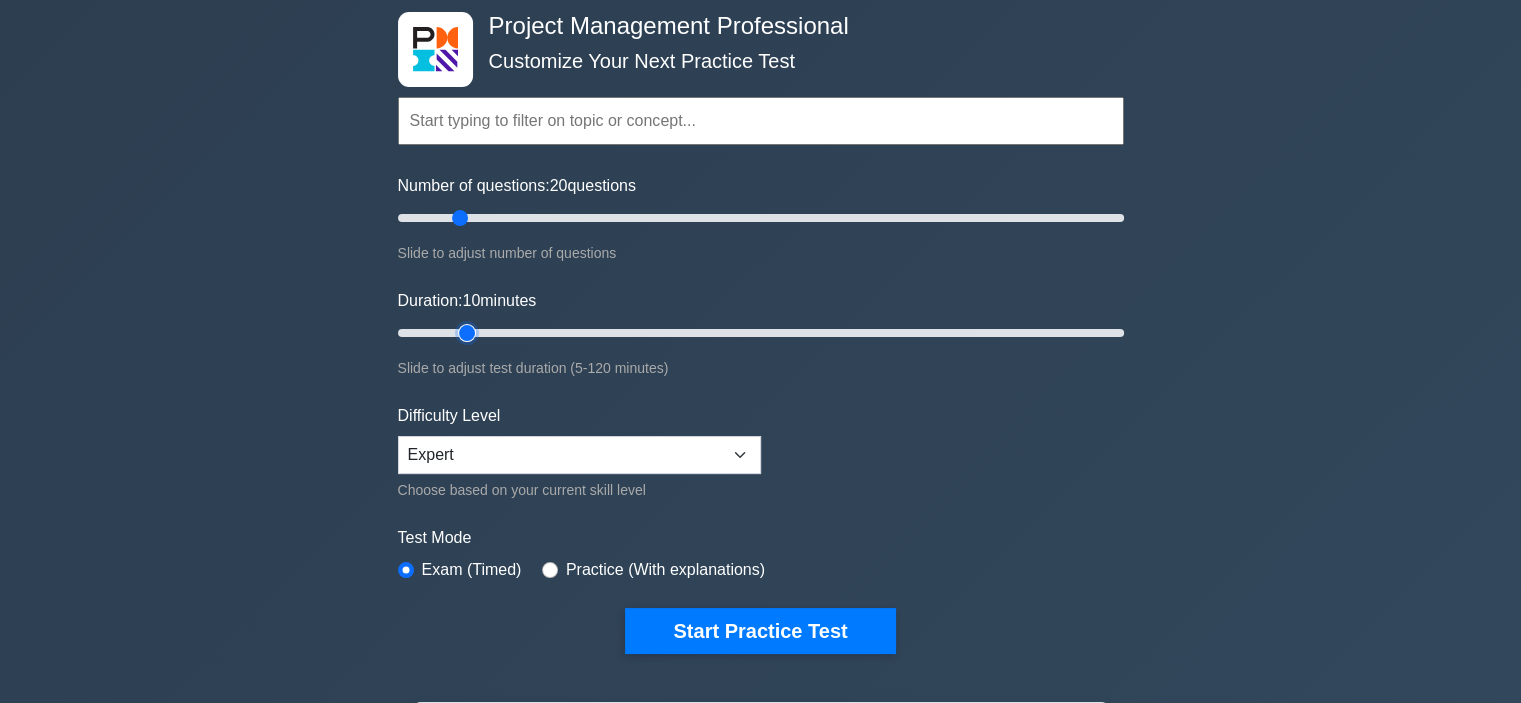 click on "Duration:  10  minutes" at bounding box center [761, 333] 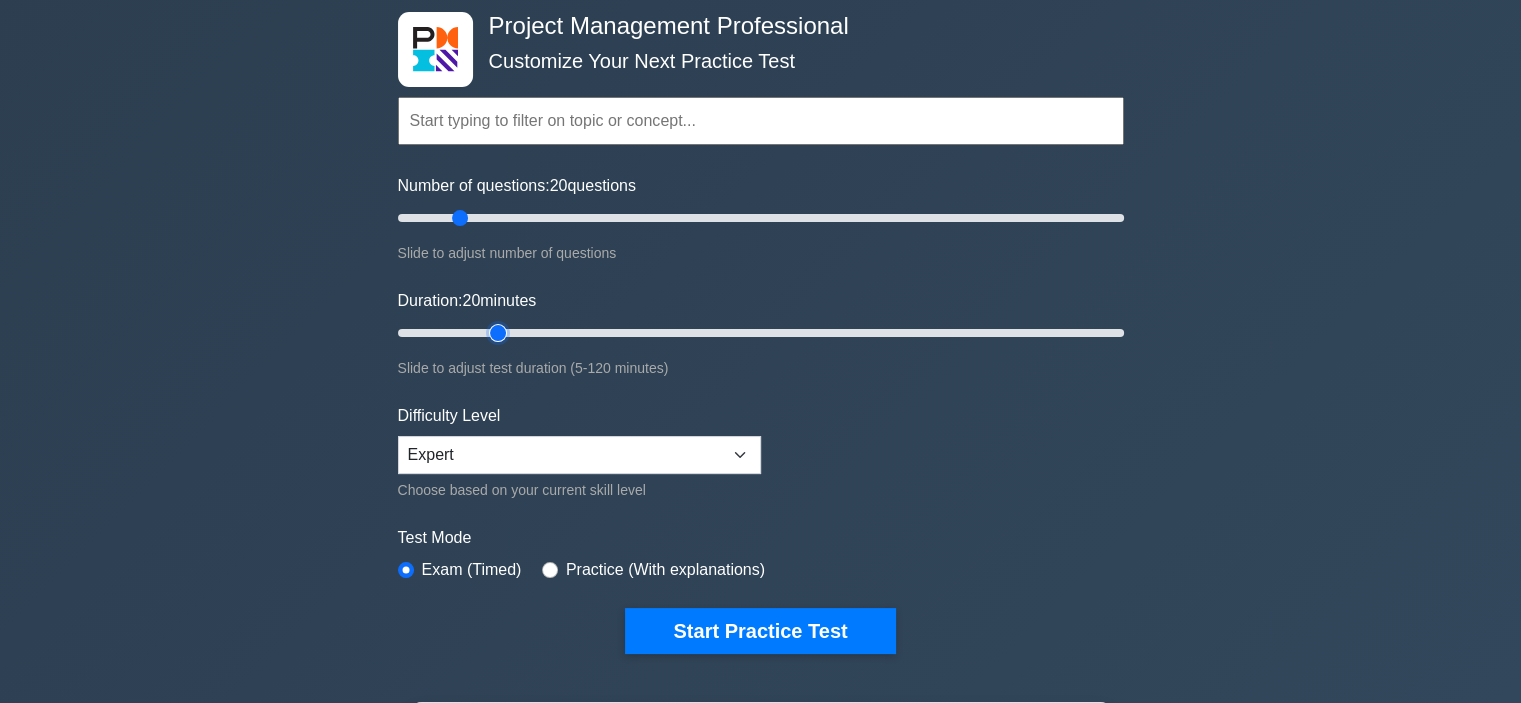 type on "20" 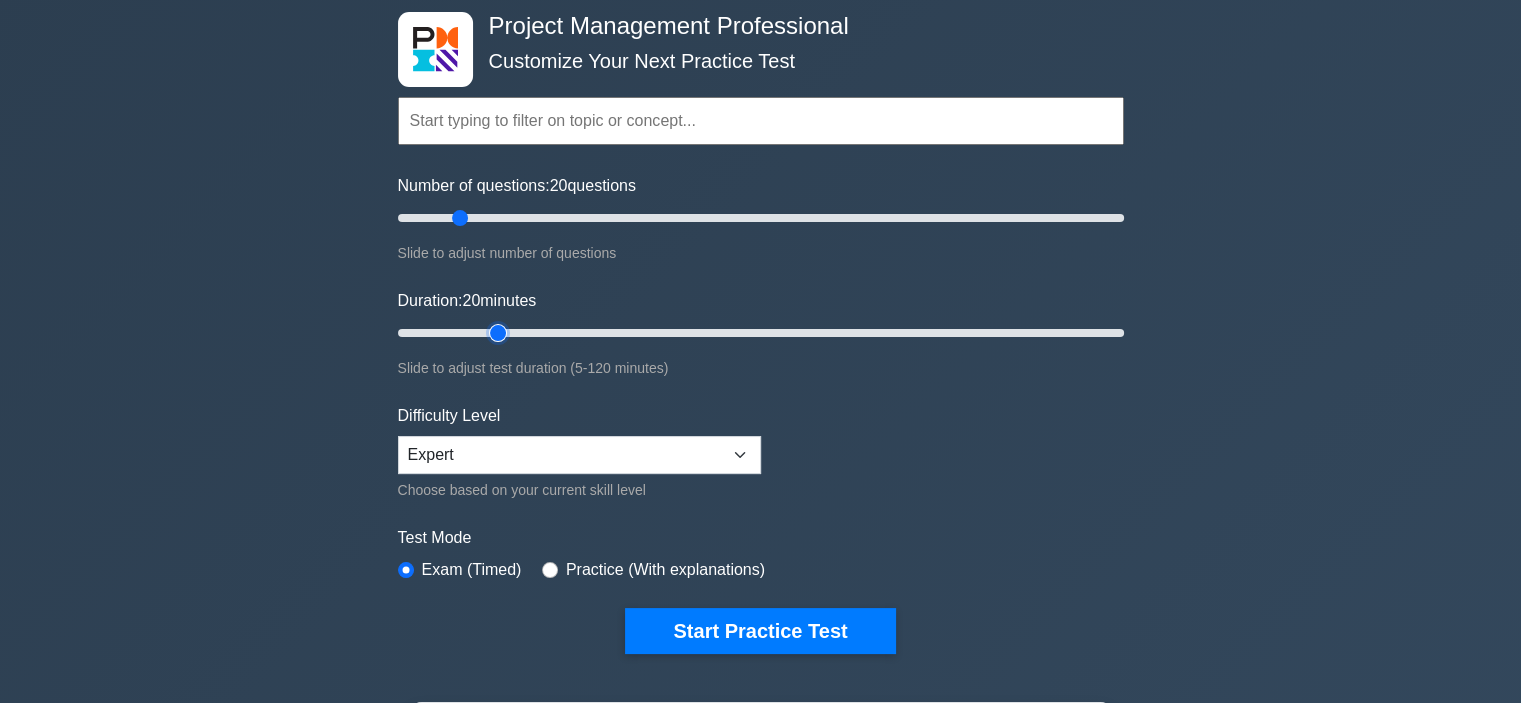 scroll, scrollTop: 200, scrollLeft: 0, axis: vertical 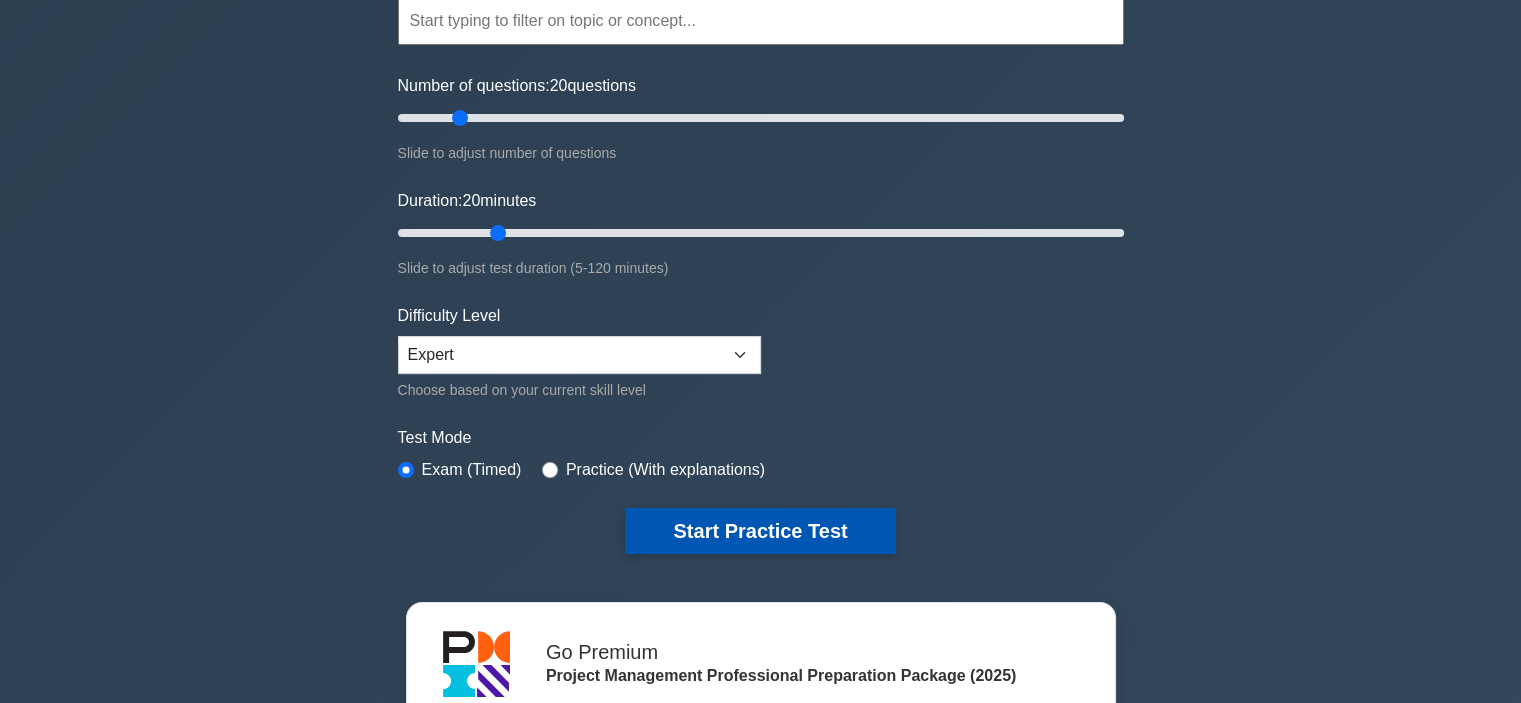 click on "Start Practice Test" at bounding box center [760, 531] 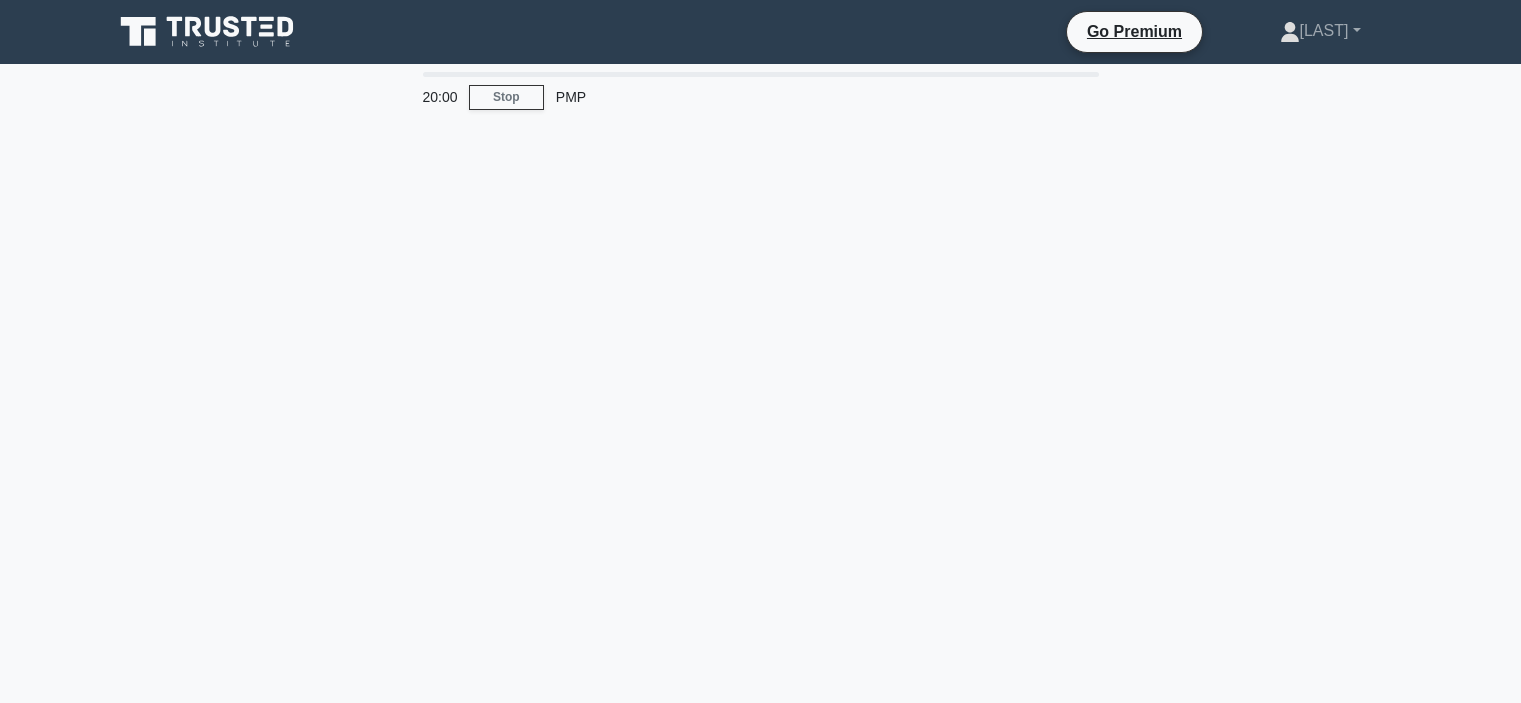 scroll, scrollTop: 0, scrollLeft: 0, axis: both 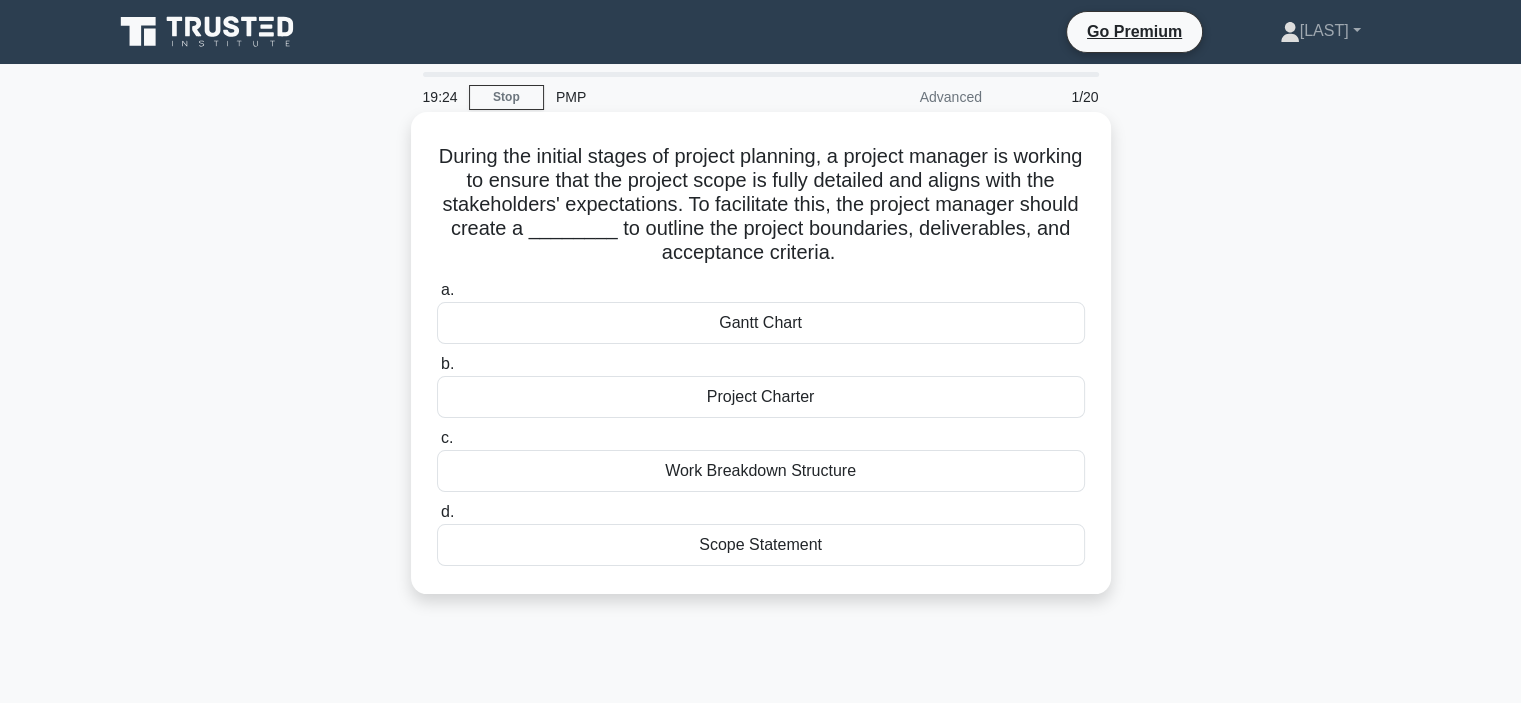 click on "Scope Statement" at bounding box center (761, 545) 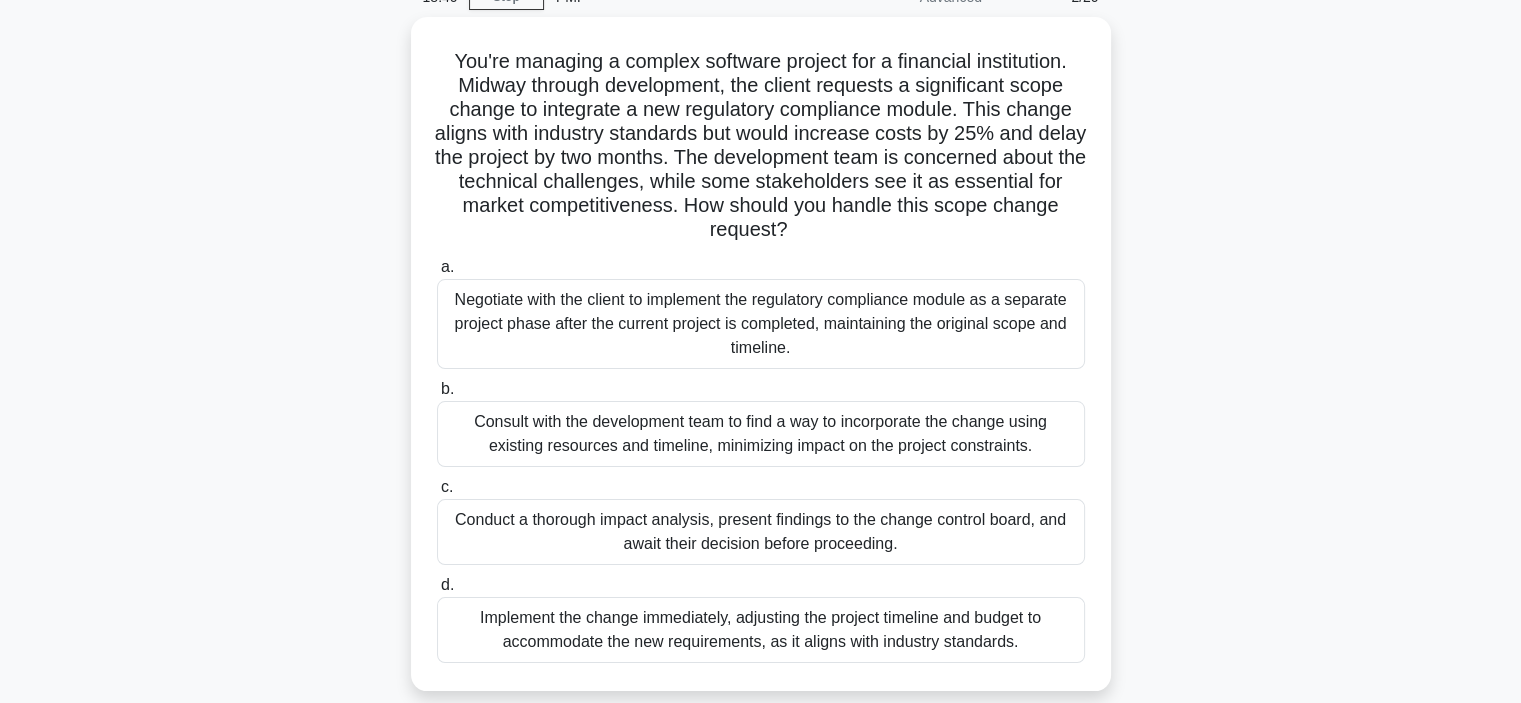 scroll, scrollTop: 200, scrollLeft: 0, axis: vertical 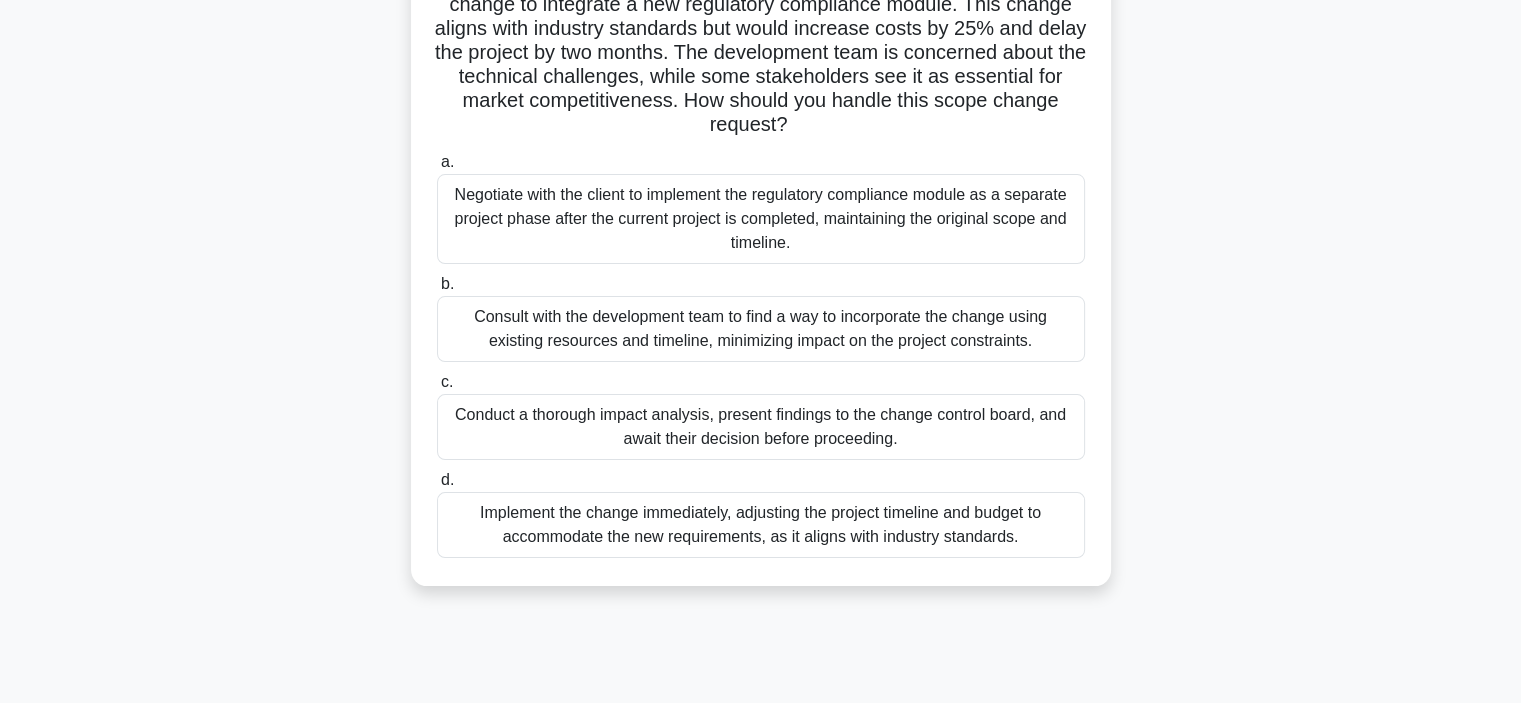 click on "Conduct a thorough impact analysis, present findings to the change control board, and await their decision before proceeding." at bounding box center [761, 427] 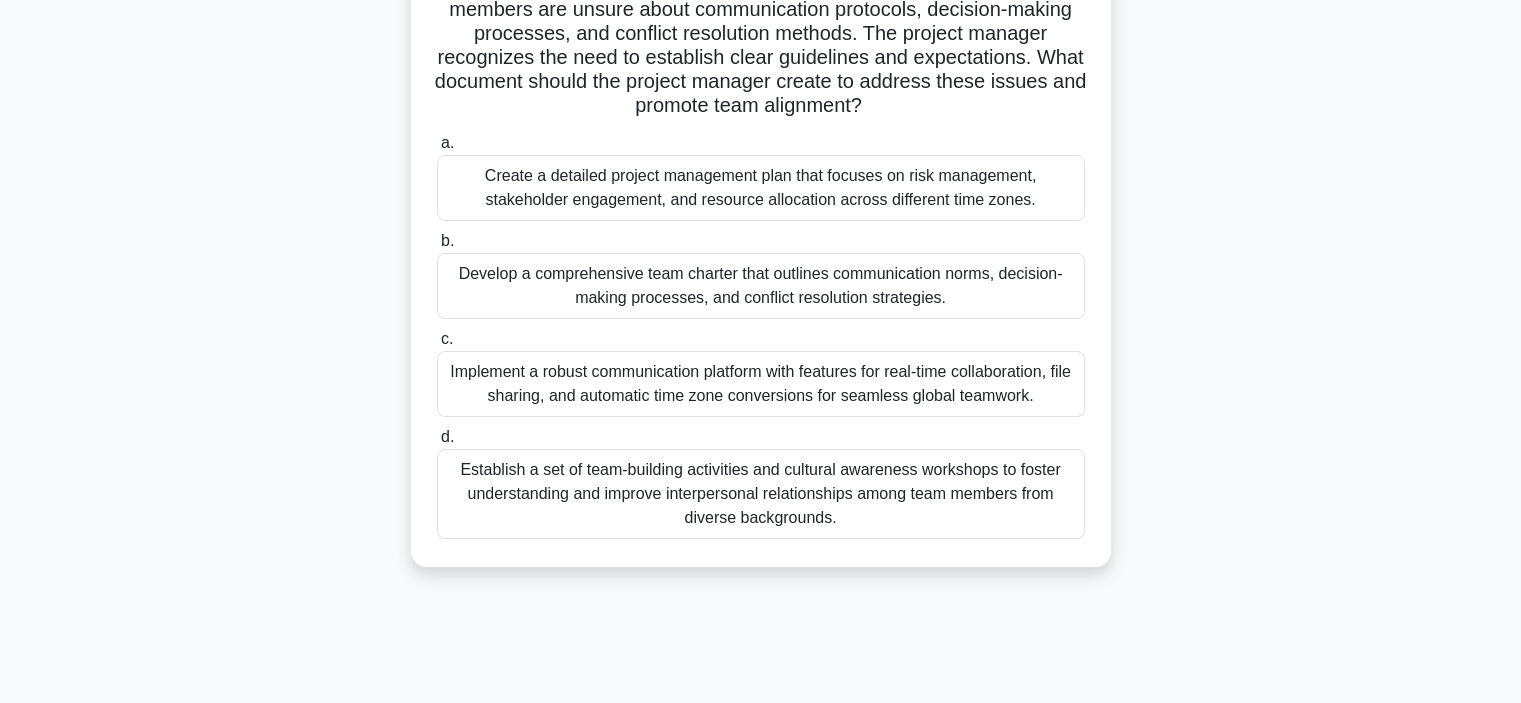 scroll, scrollTop: 0, scrollLeft: 0, axis: both 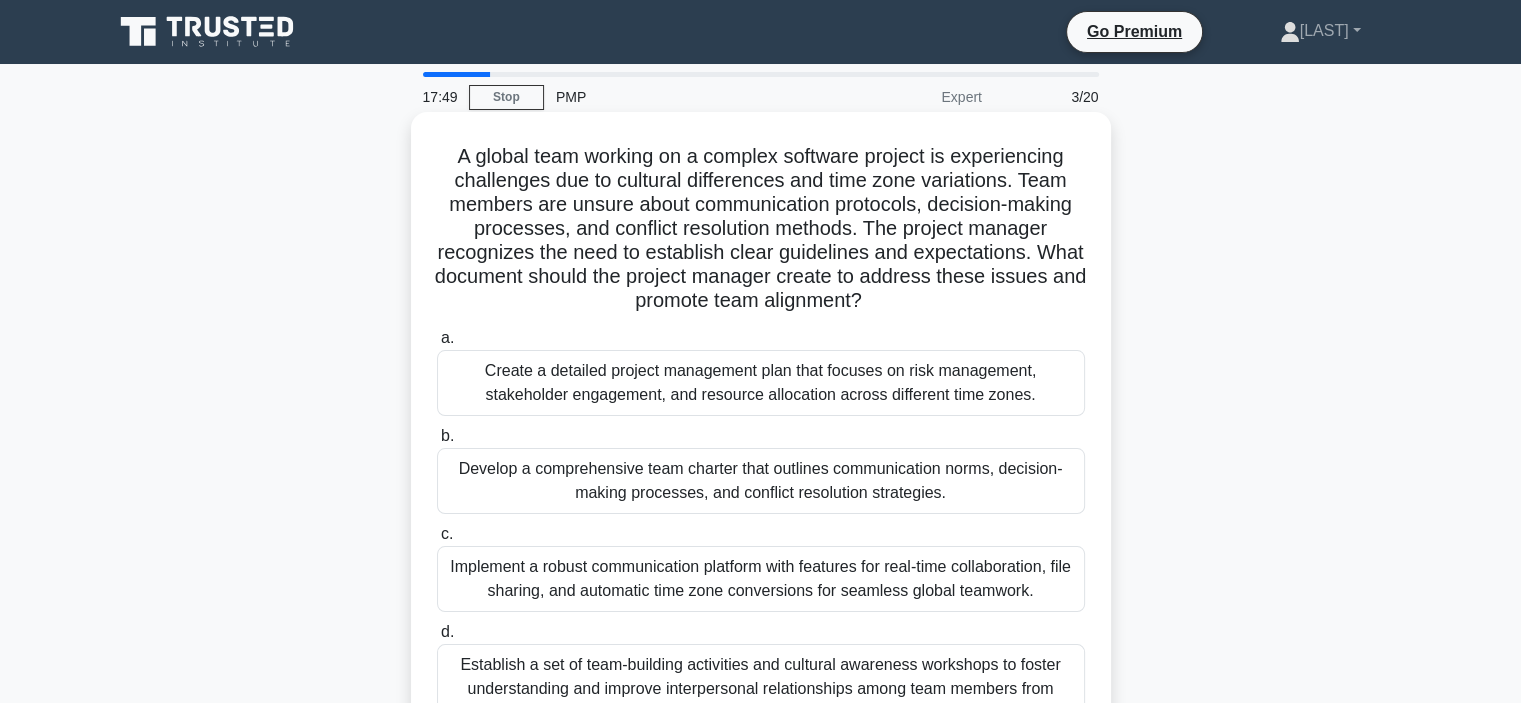 click on "Create a detailed project management plan that focuses on risk management, stakeholder engagement, and resource allocation across different time zones." at bounding box center [761, 383] 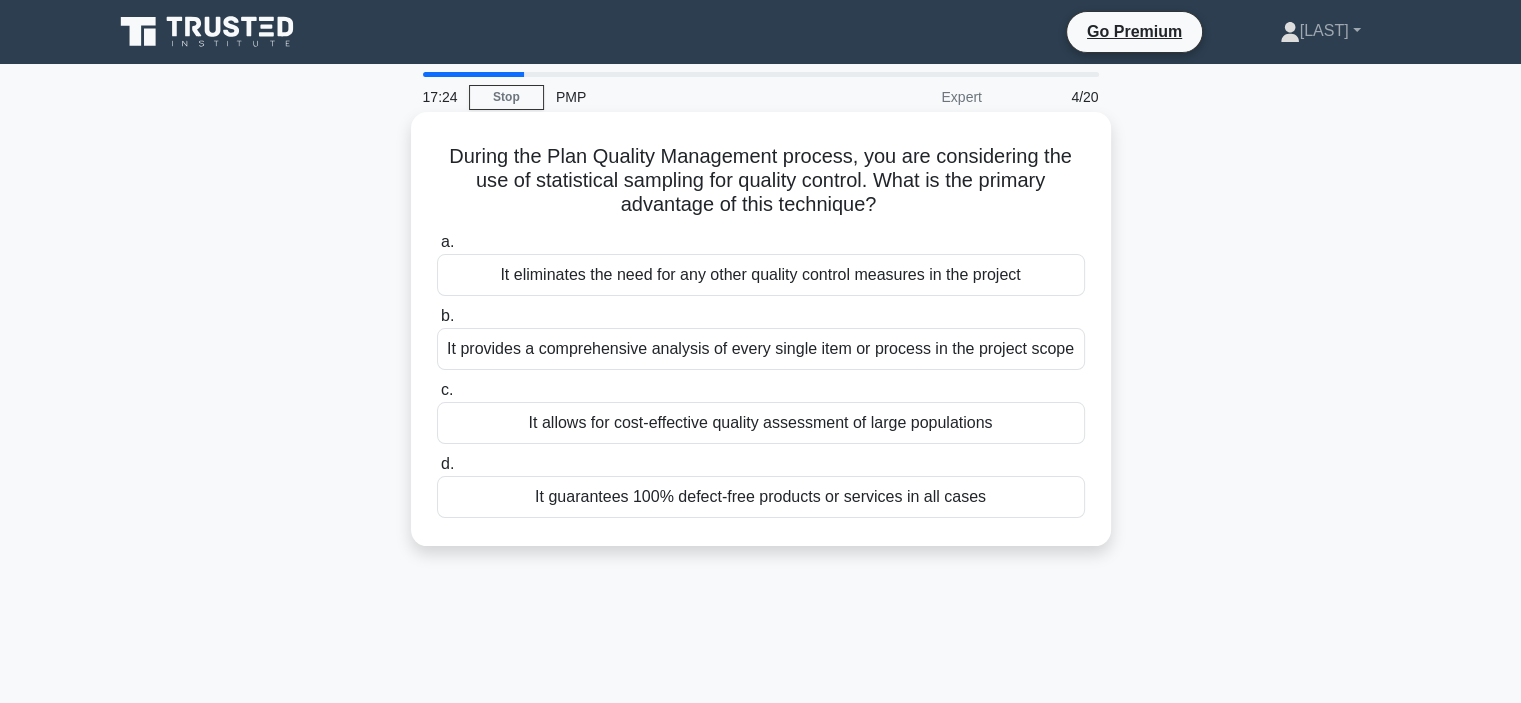 click on "It allows for cost-effective quality assessment of large populations" at bounding box center (761, 423) 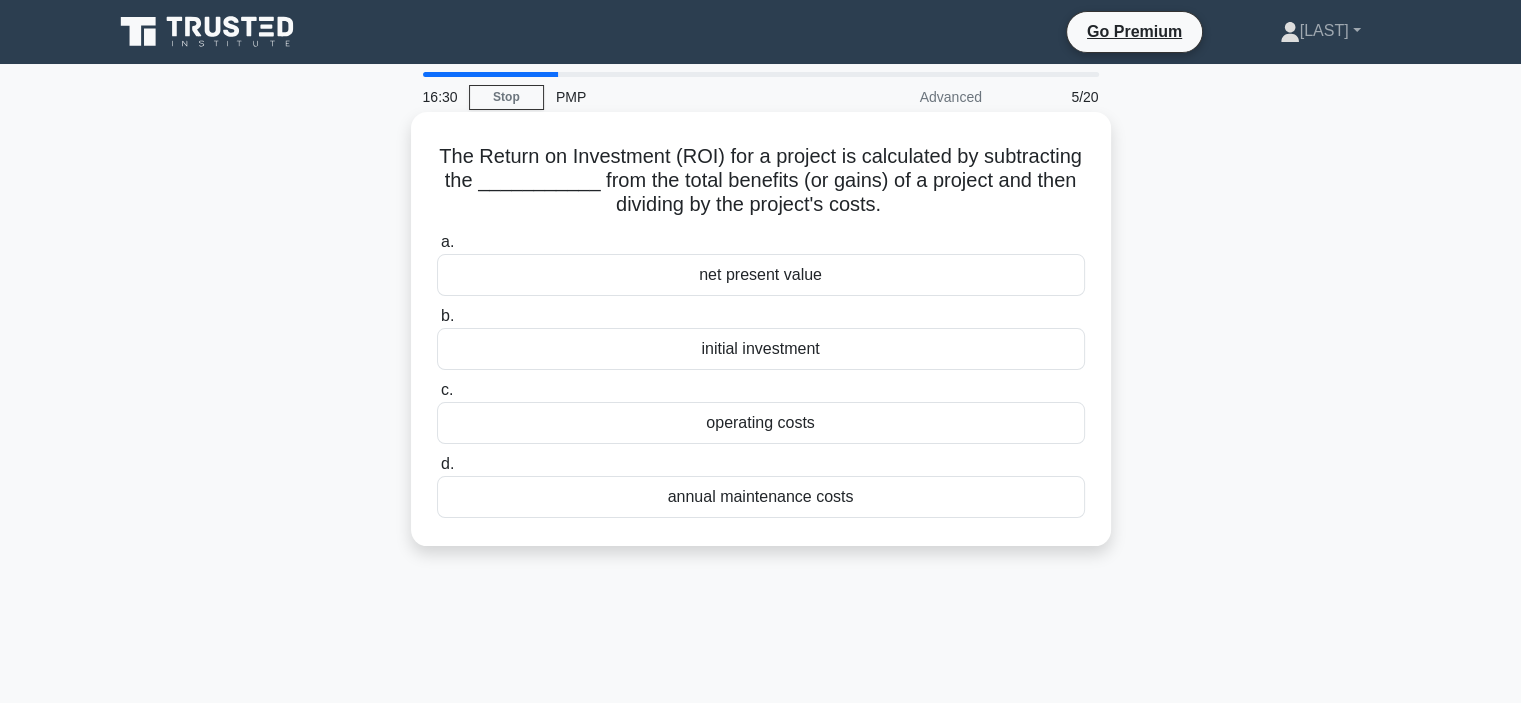 click on "operating costs" at bounding box center (761, 423) 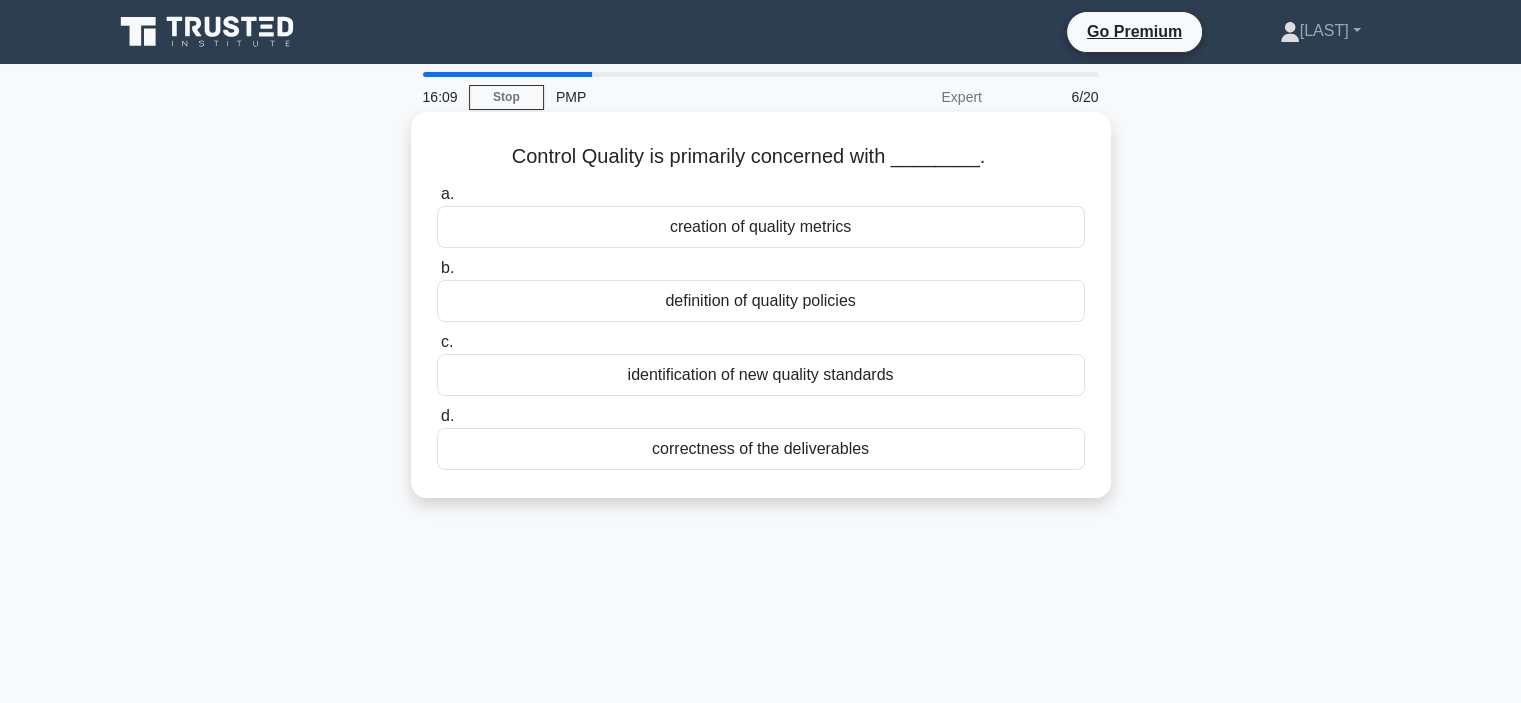 click on "correctness of the deliverables" at bounding box center [761, 449] 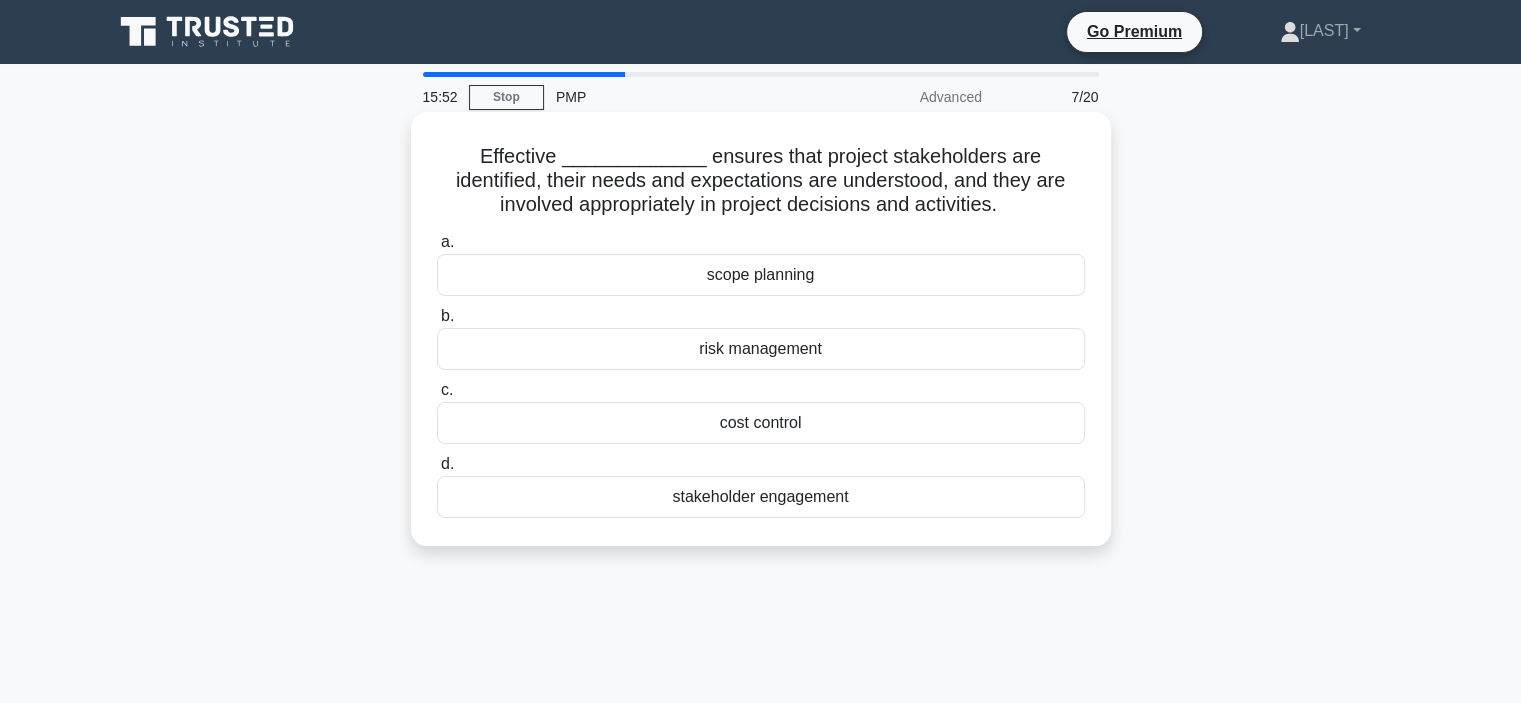 click on "stakeholder engagement" at bounding box center (761, 497) 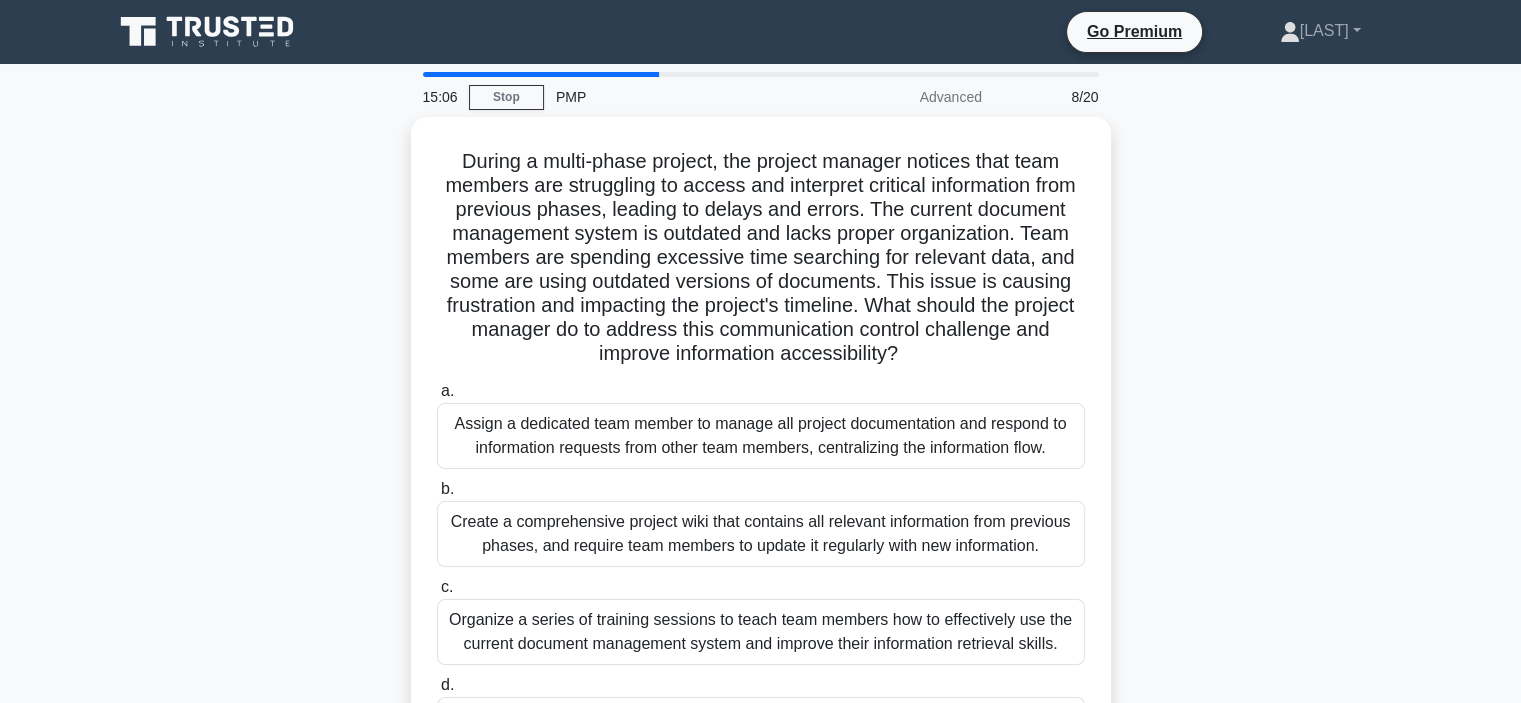 scroll, scrollTop: 100, scrollLeft: 0, axis: vertical 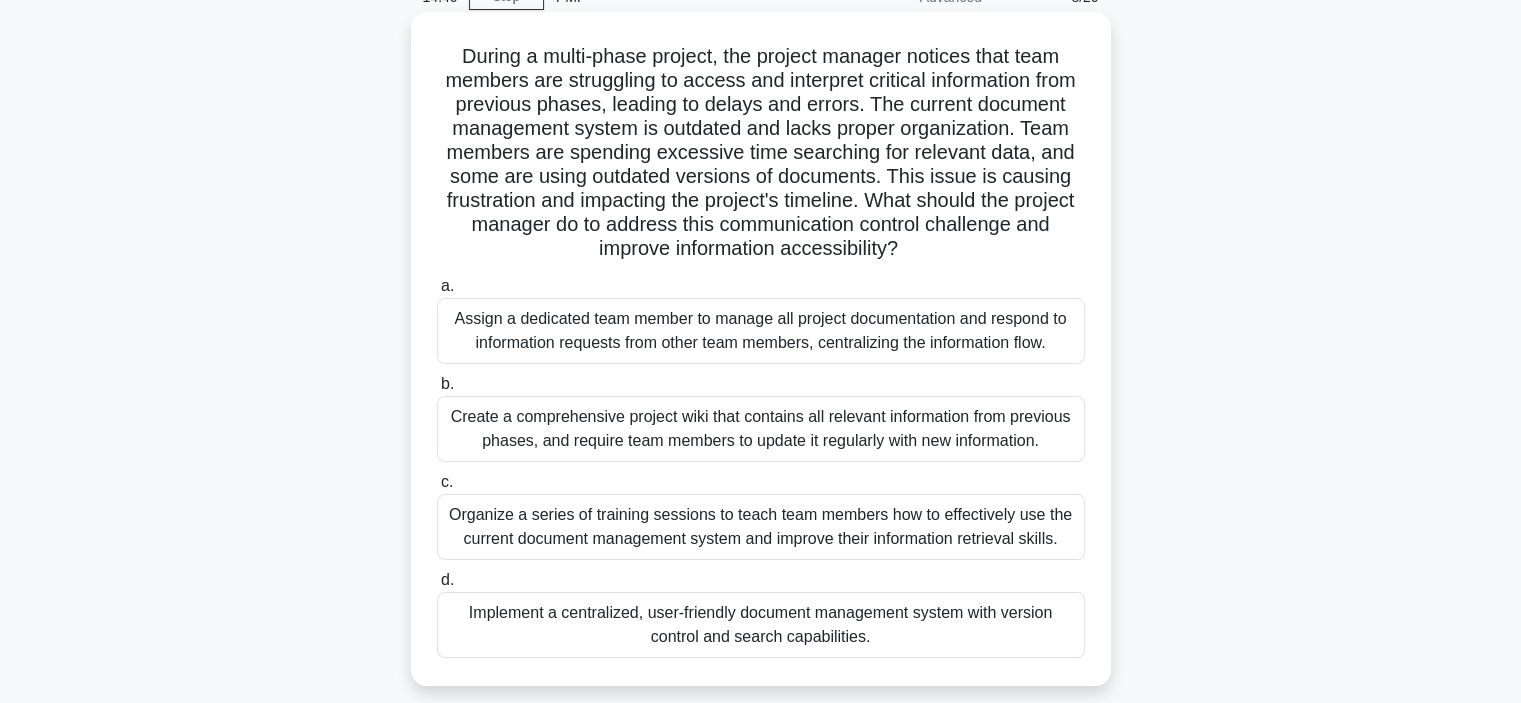 click on "Assign a dedicated team member to manage all project documentation and respond to information requests from other team members, centralizing the information flow." at bounding box center [761, 331] 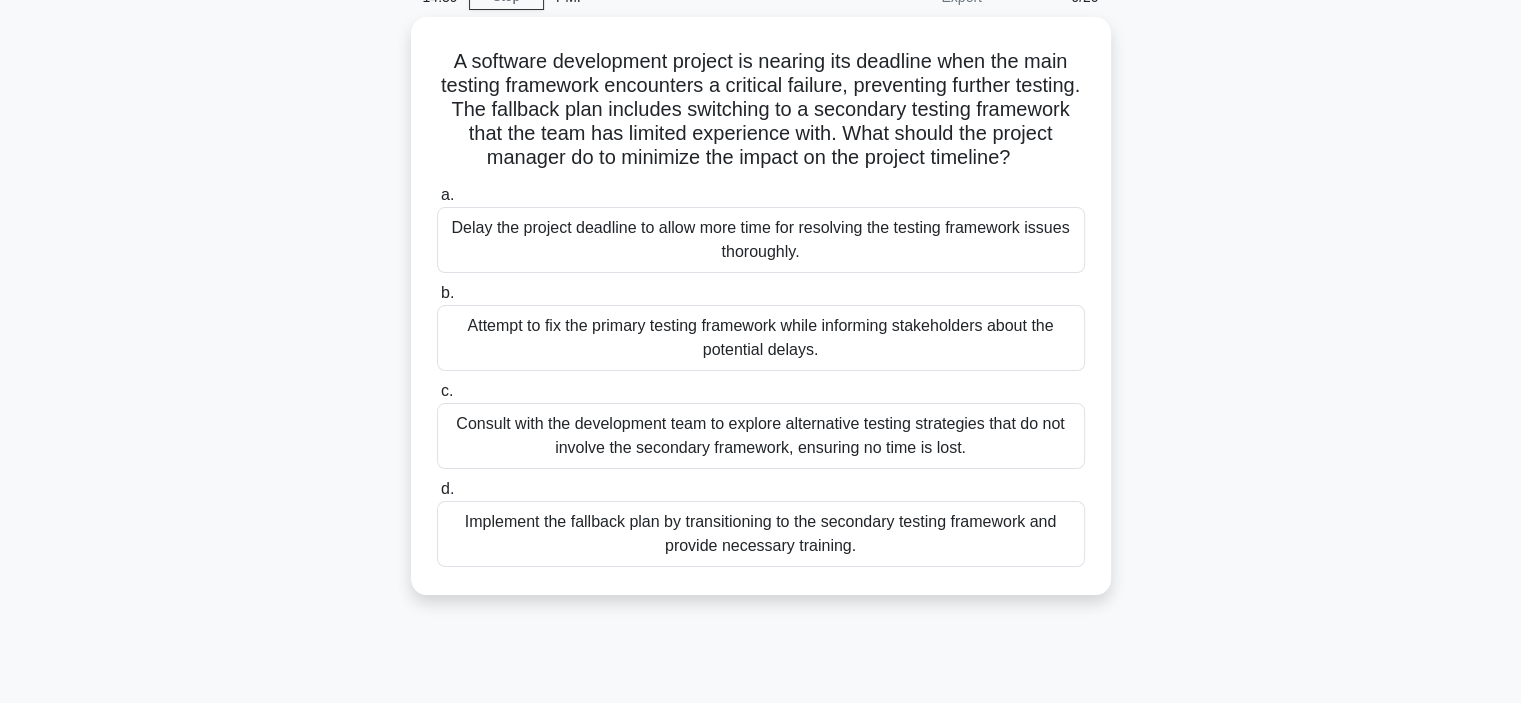 scroll, scrollTop: 0, scrollLeft: 0, axis: both 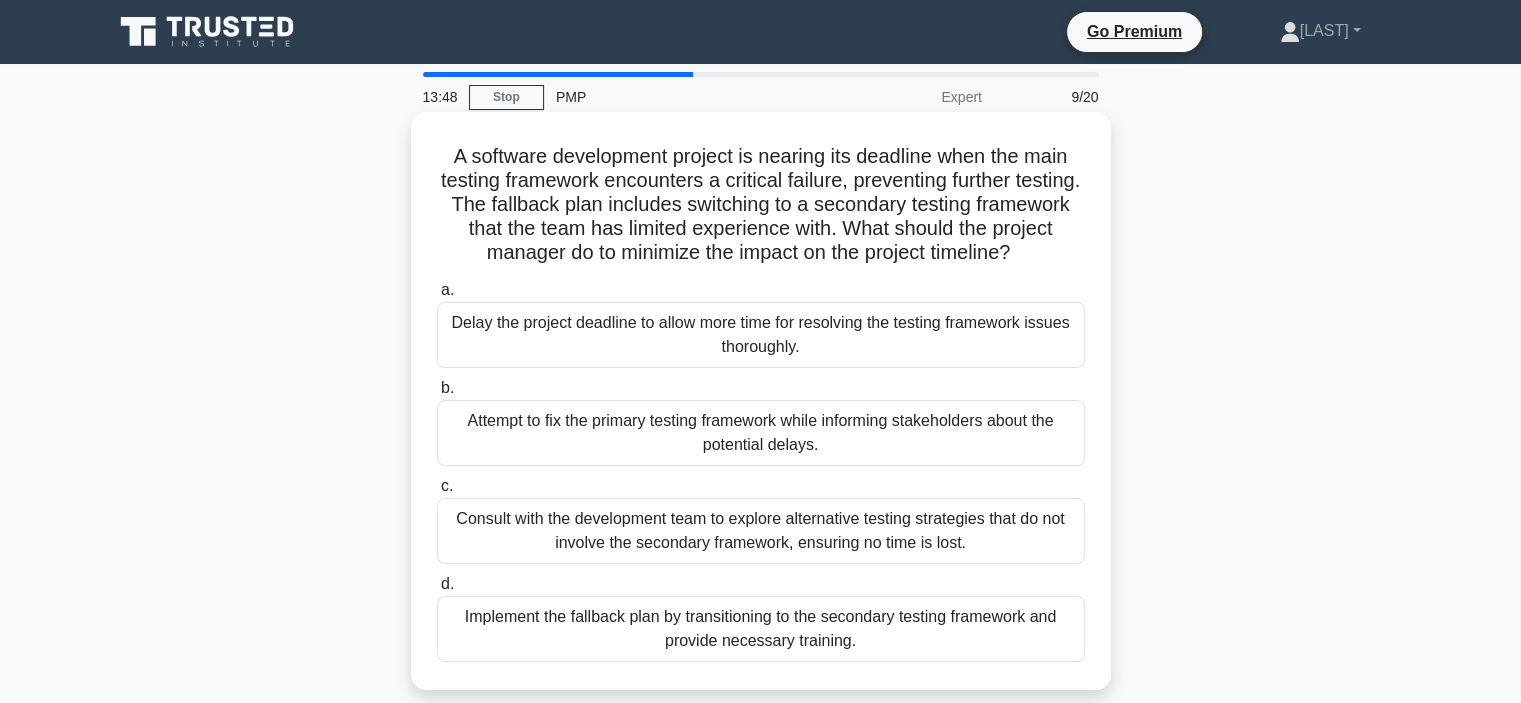 click on "Implement the fallback plan by transitioning to the secondary testing framework and provide necessary training." at bounding box center [761, 629] 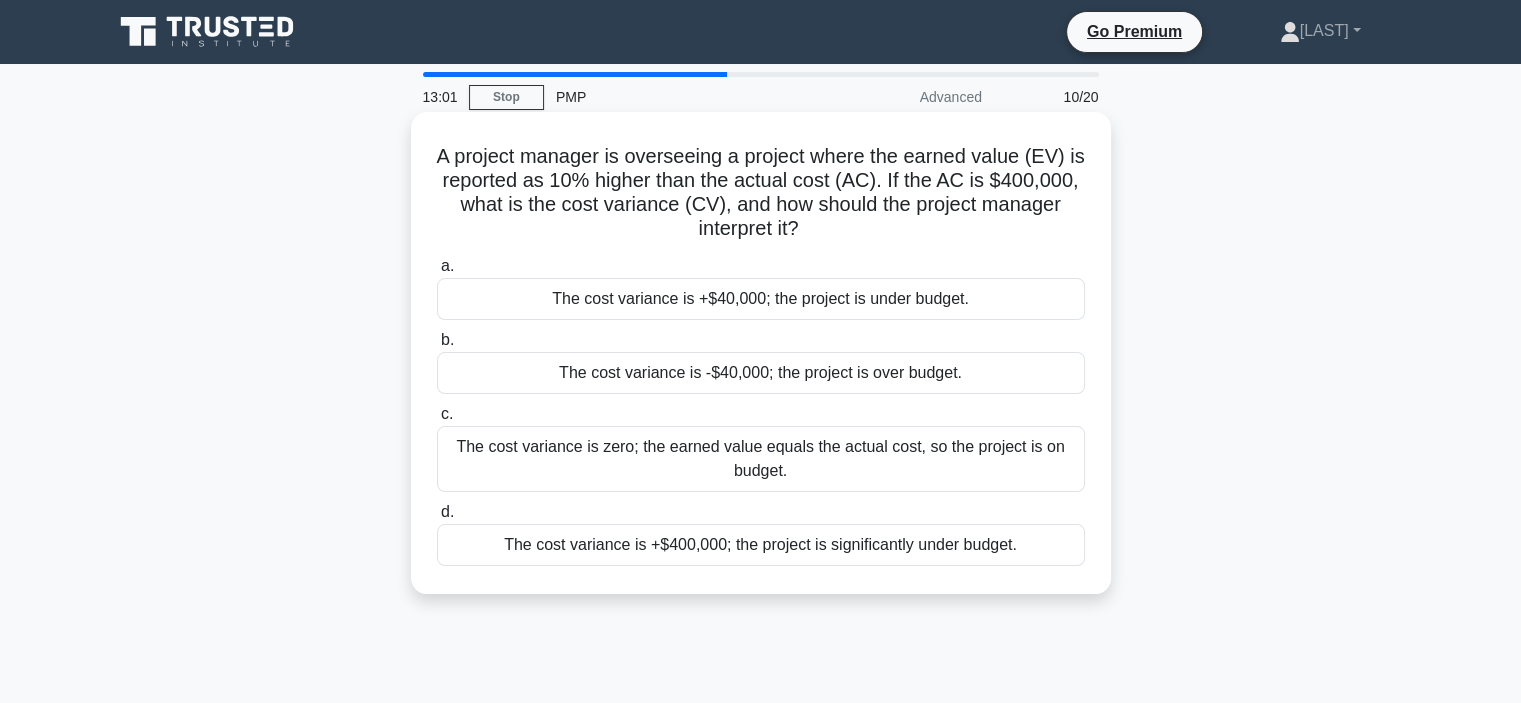 click on "The cost variance is +$40,000; the project is under budget." at bounding box center (761, 299) 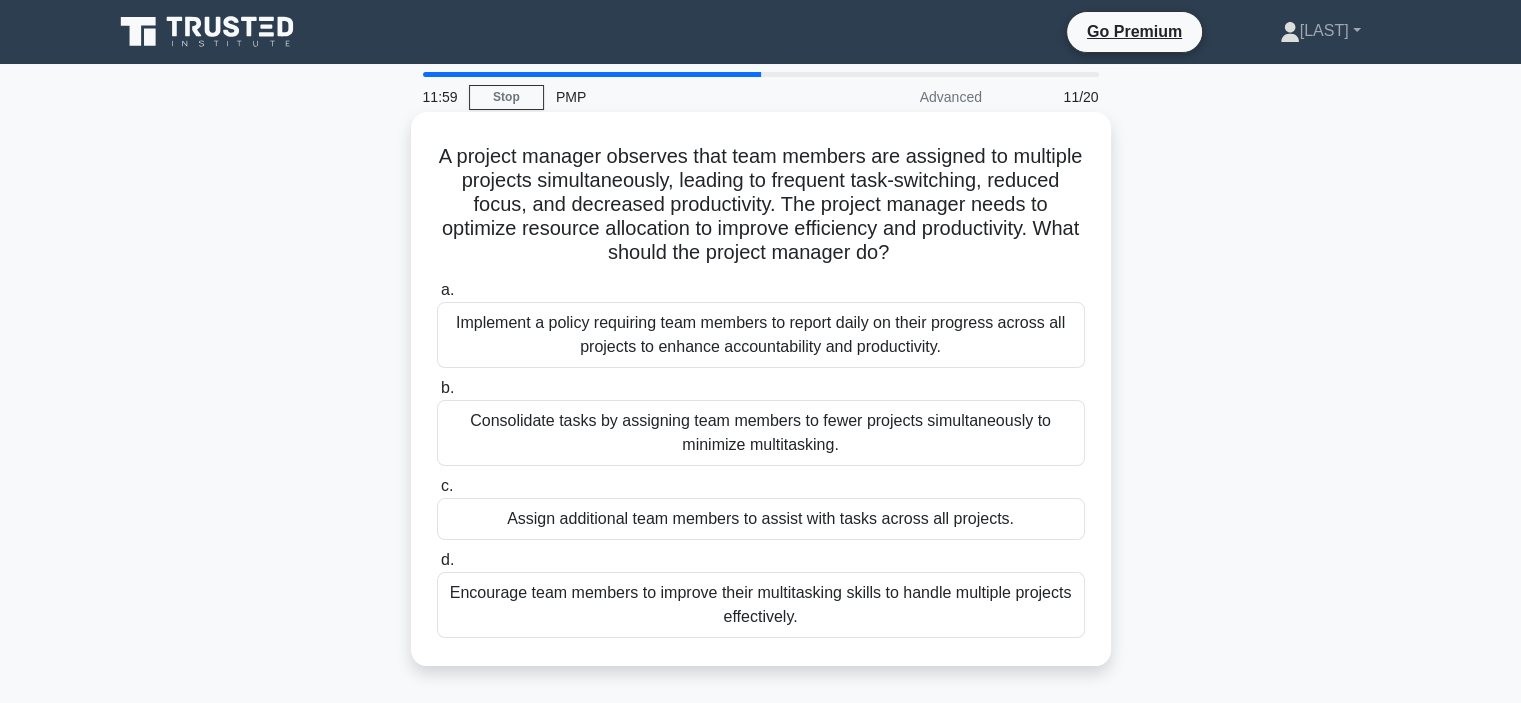 click on "Encourage team members to improve their multitasking skills to handle multiple projects effectively." at bounding box center [761, 605] 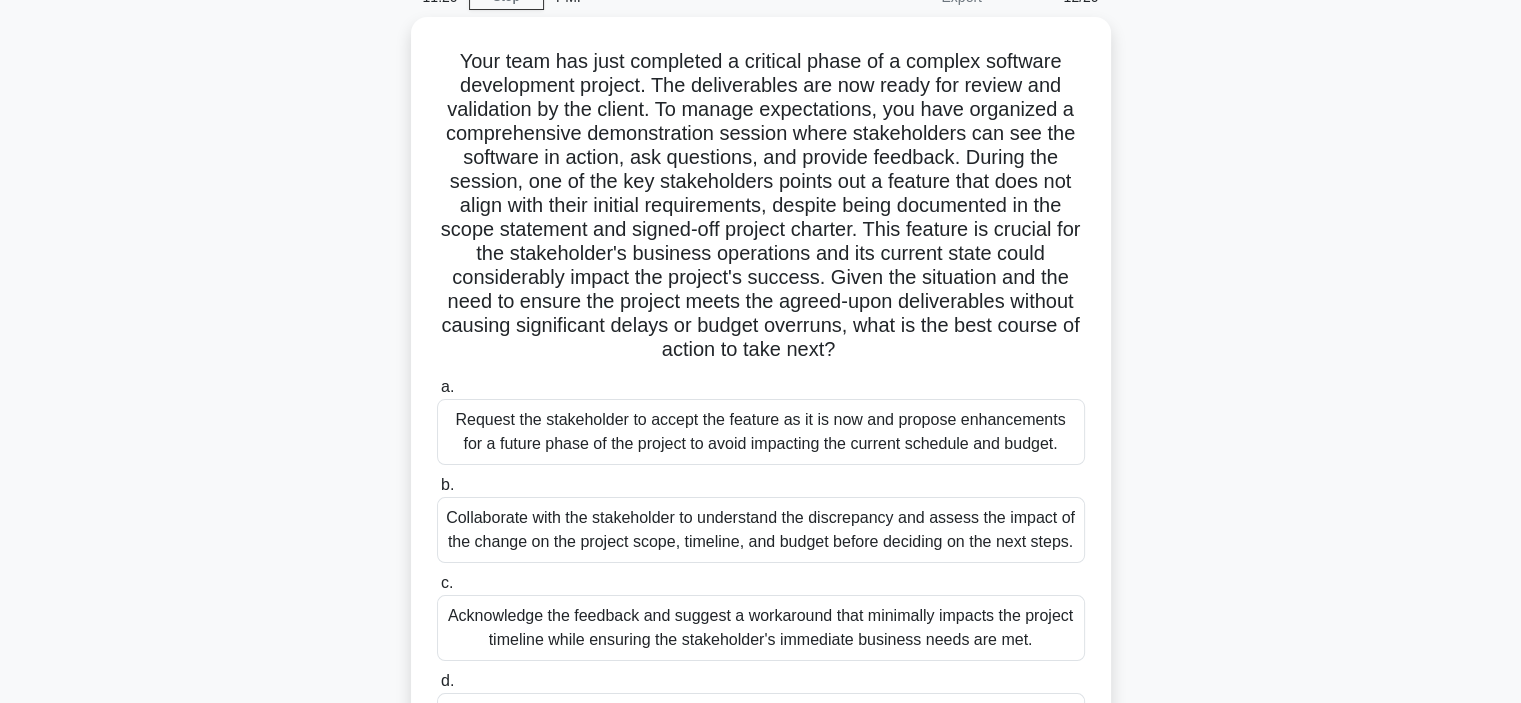 scroll, scrollTop: 200, scrollLeft: 0, axis: vertical 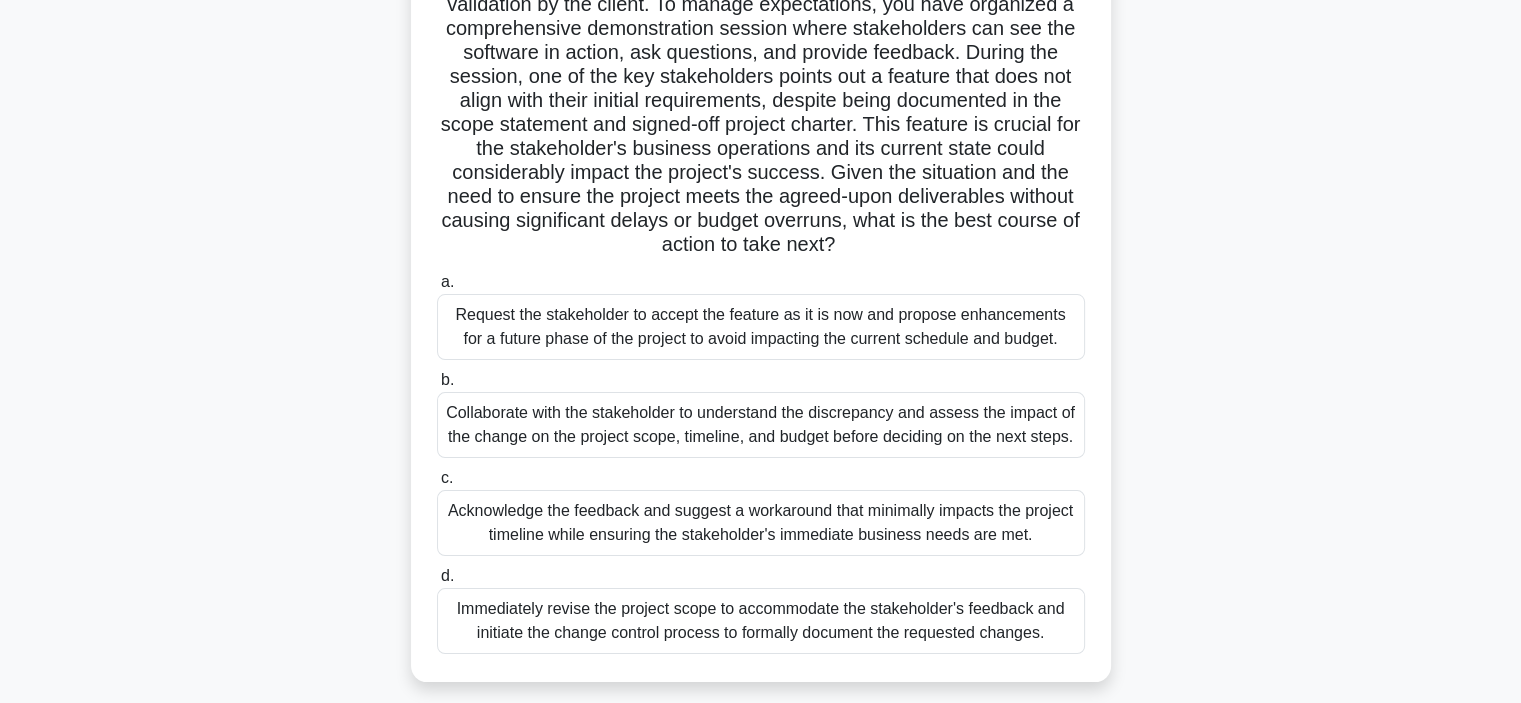 click on "Collaborate with the stakeholder to understand the discrepancy and assess the impact of the change on the project scope, timeline, and budget before deciding on the next steps." at bounding box center [761, 425] 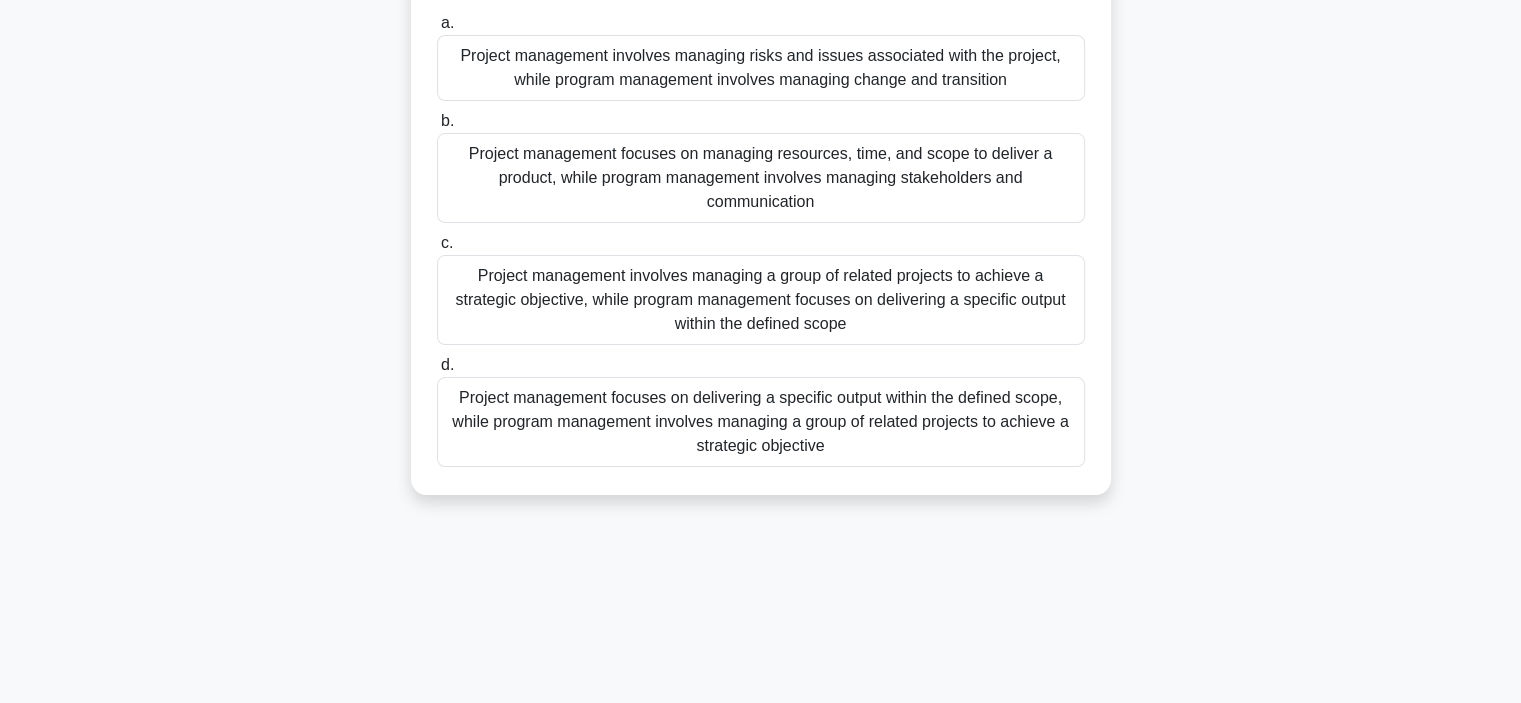 scroll, scrollTop: 0, scrollLeft: 0, axis: both 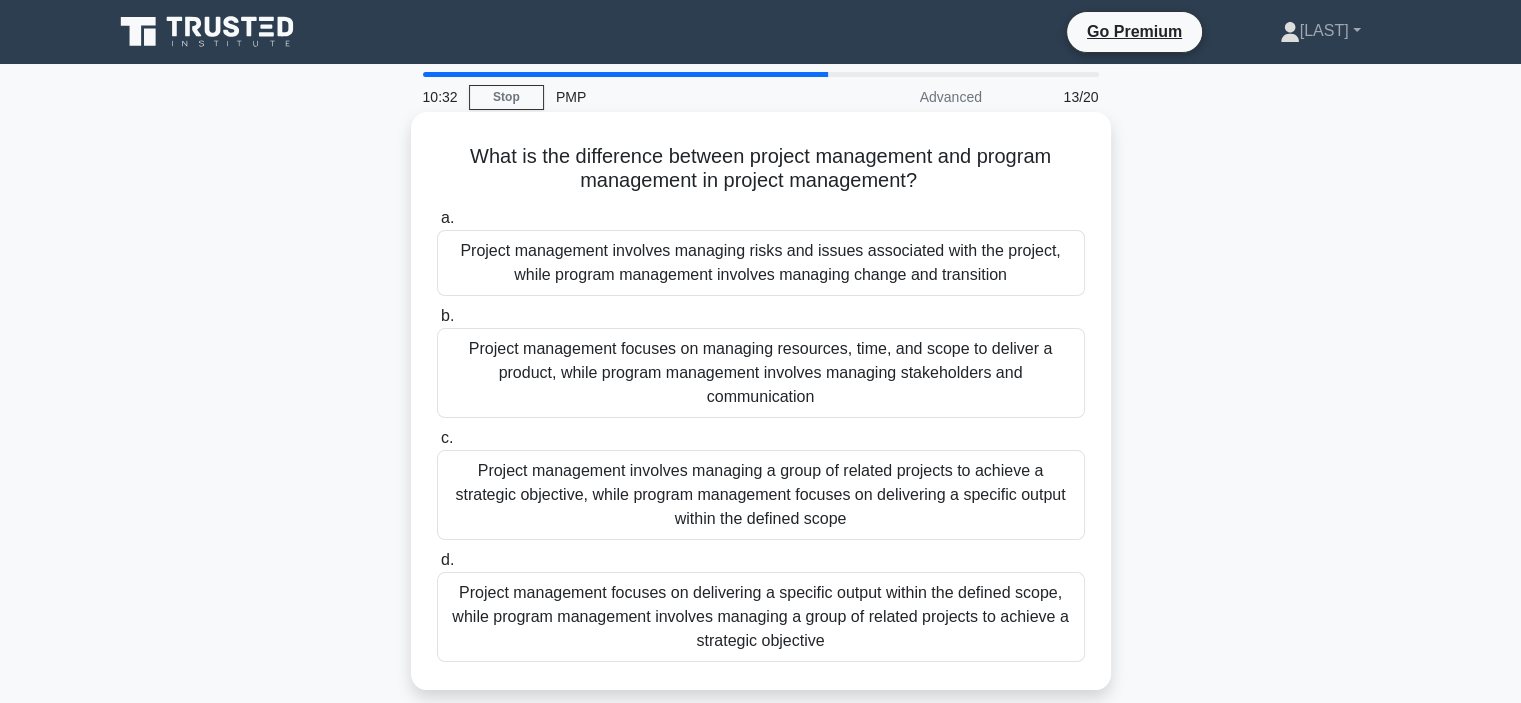click on "Project management focuses on delivering a specific output within the defined scope, while program management involves managing a group of related projects to achieve a strategic objective" at bounding box center (761, 617) 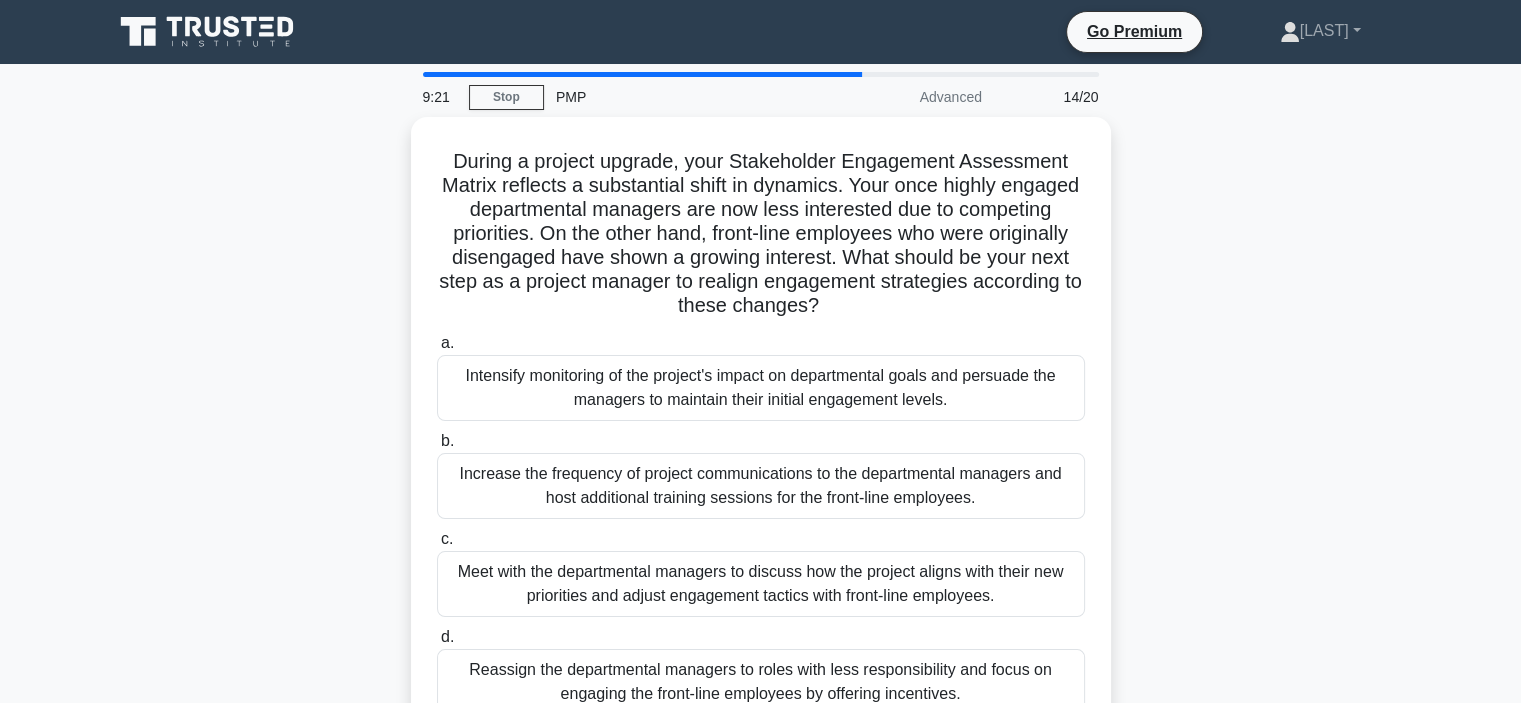 scroll, scrollTop: 100, scrollLeft: 0, axis: vertical 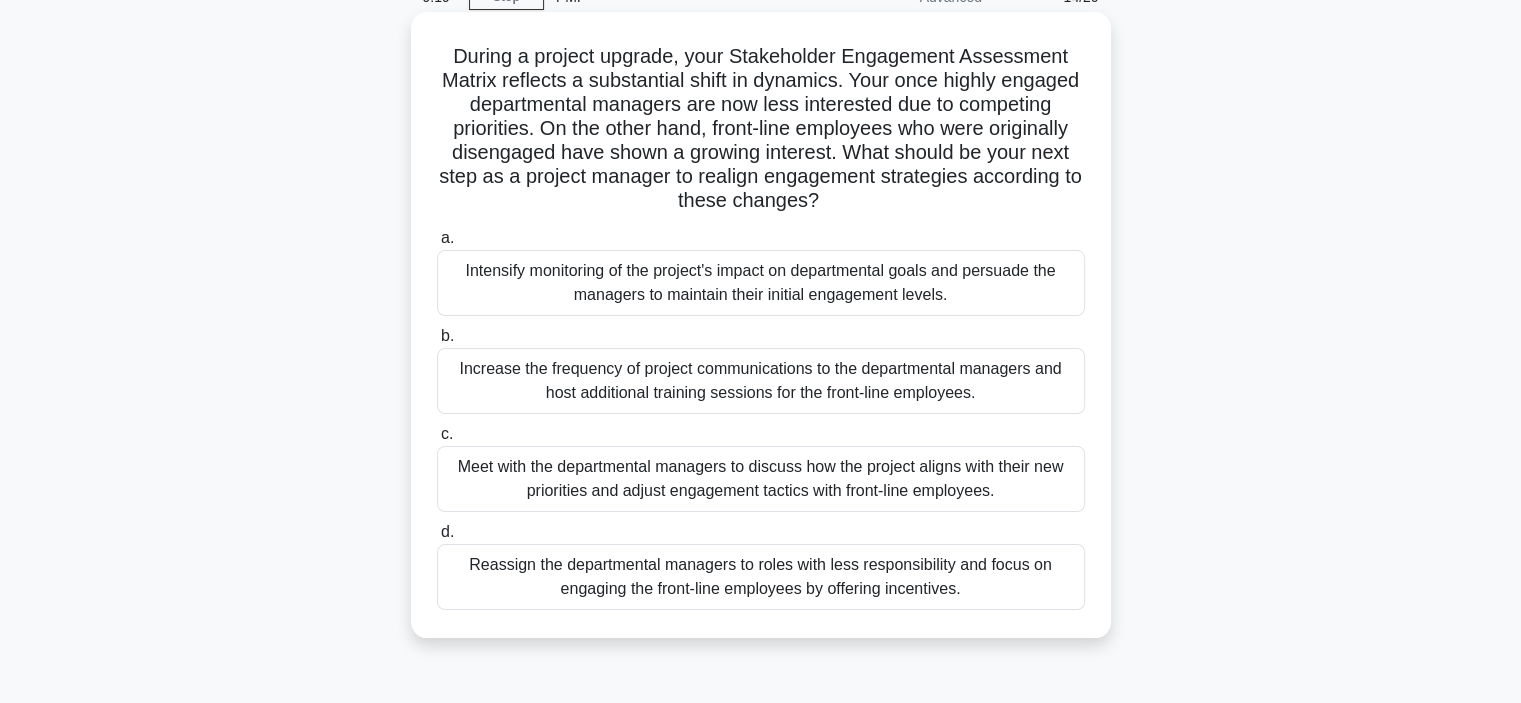 click on "Meet with the departmental managers to discuss how the project aligns with their new priorities and adjust engagement tactics with front-line employees." at bounding box center (761, 479) 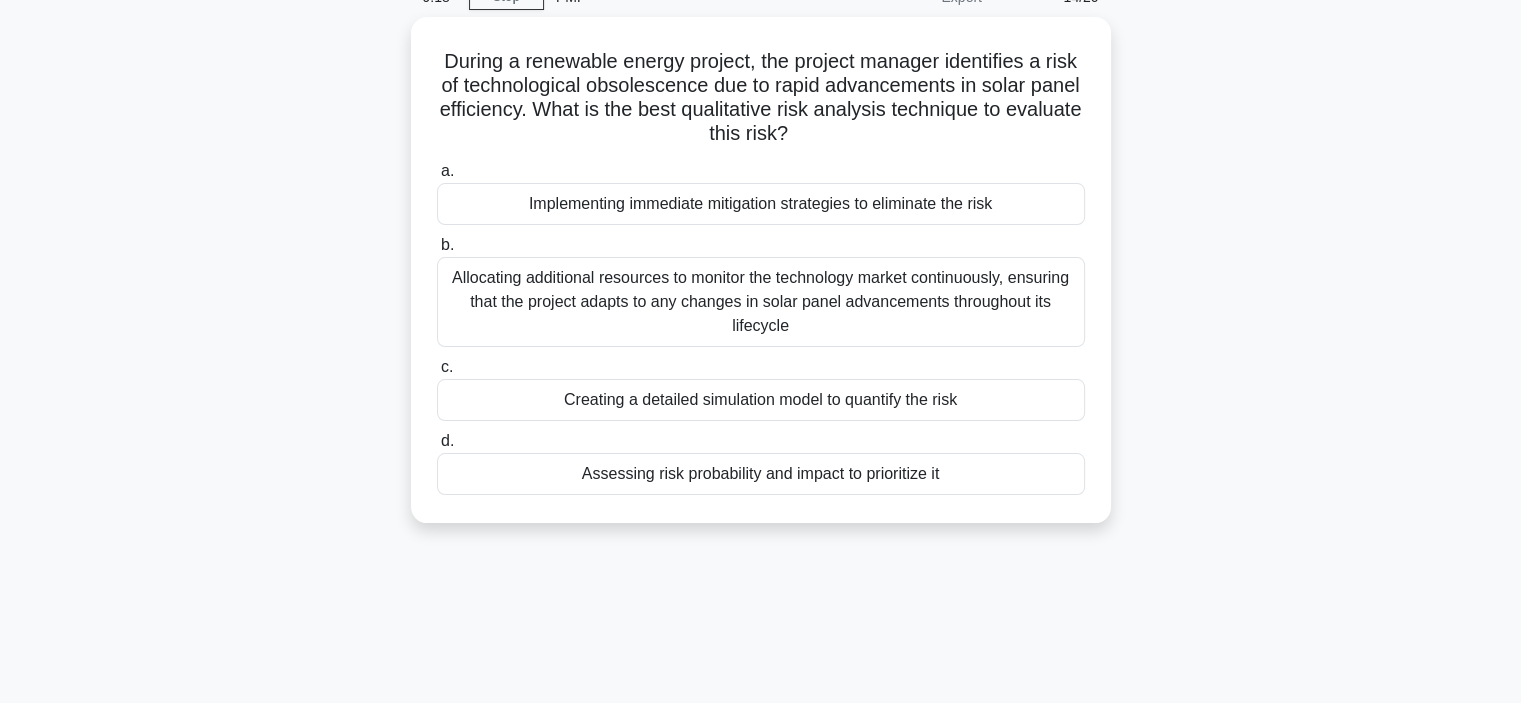 scroll, scrollTop: 0, scrollLeft: 0, axis: both 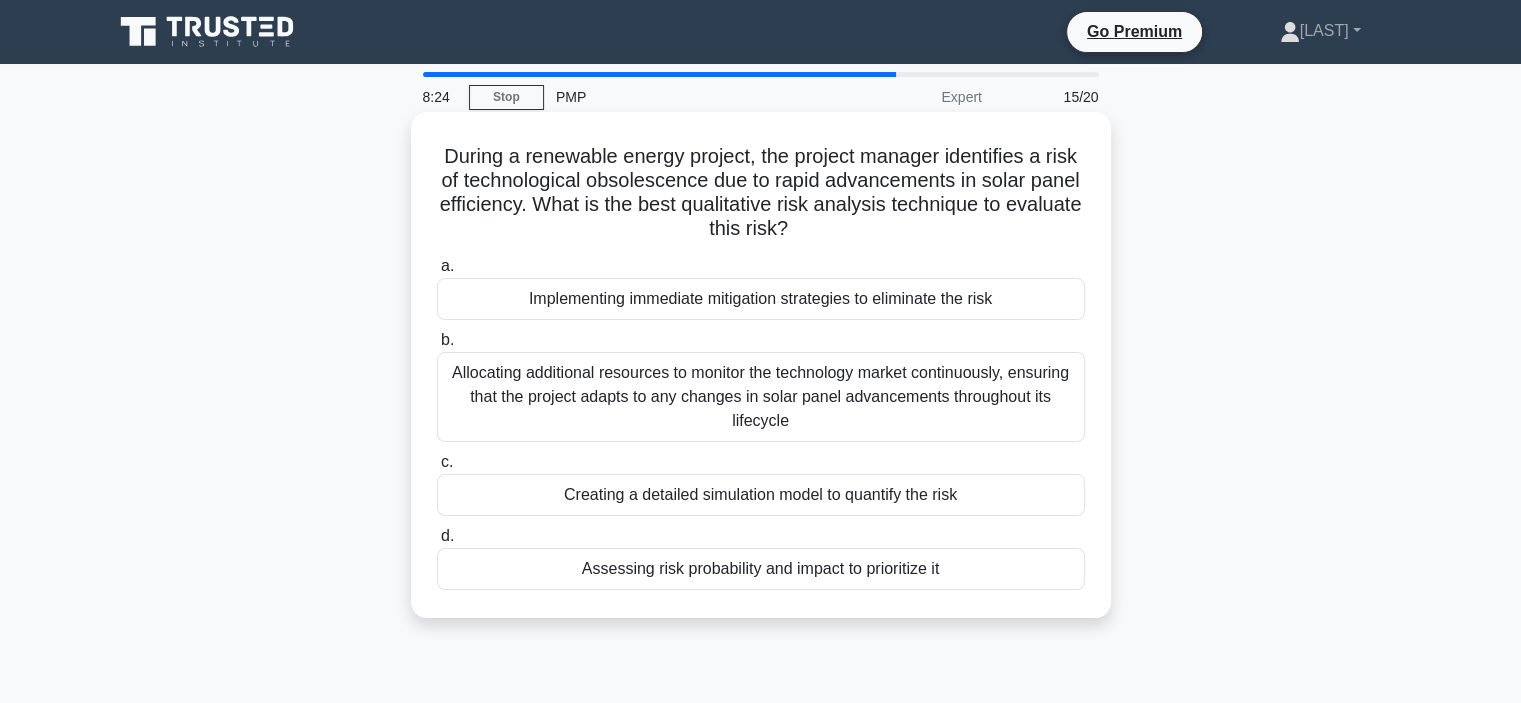 click on "Allocating additional resources to monitor the technology market continuously, ensuring that the project adapts to any changes in solar panel advancements throughout its lifecycle" at bounding box center (761, 397) 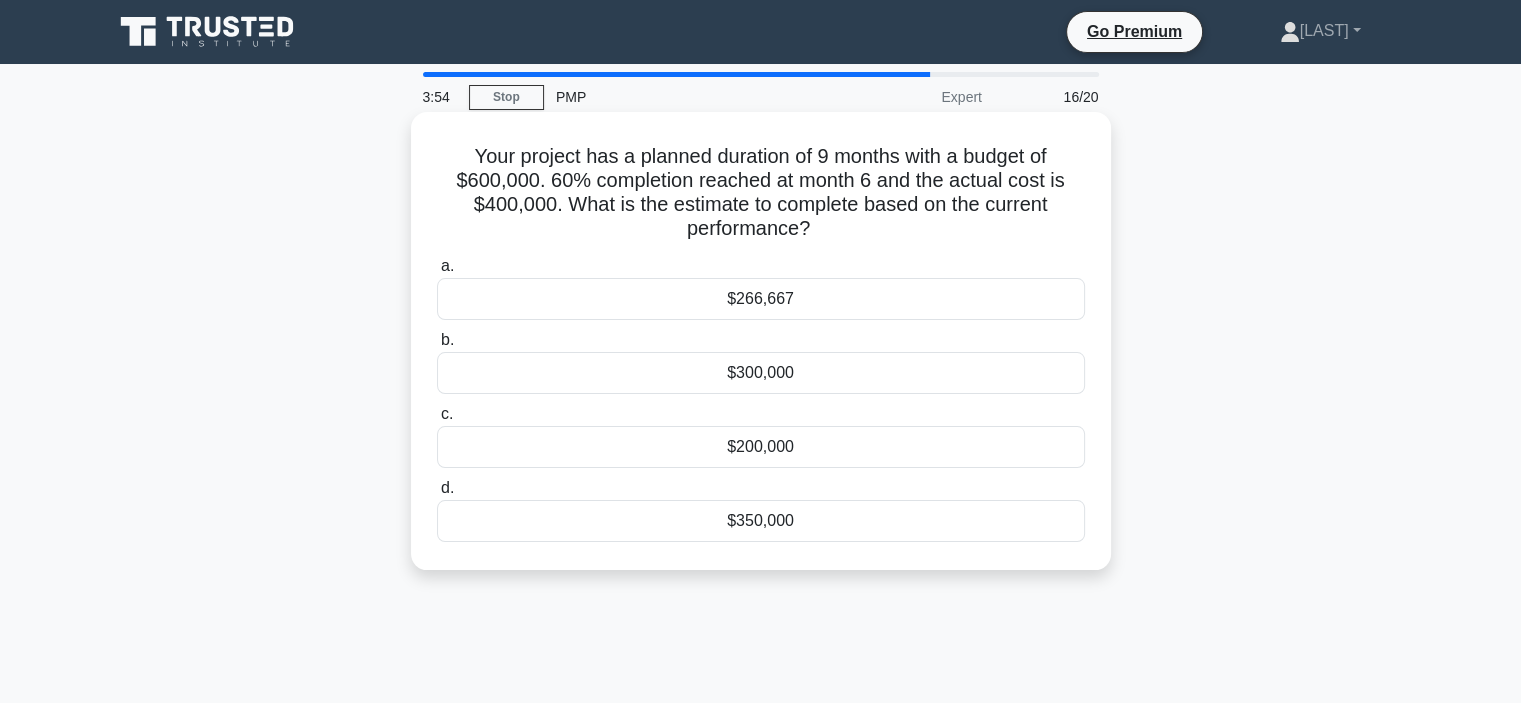 click on "$200,000" at bounding box center [761, 447] 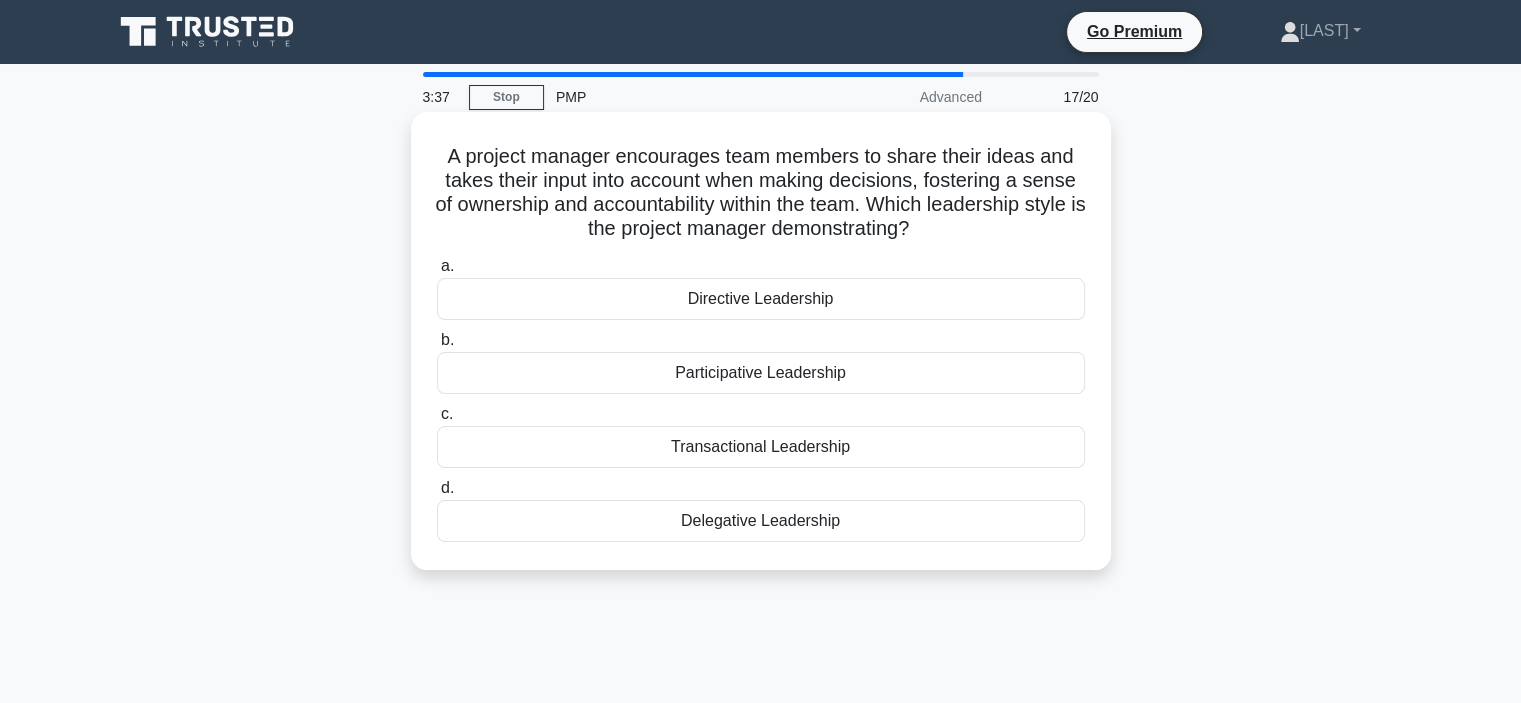 click on "Transactional Leadership" at bounding box center (761, 447) 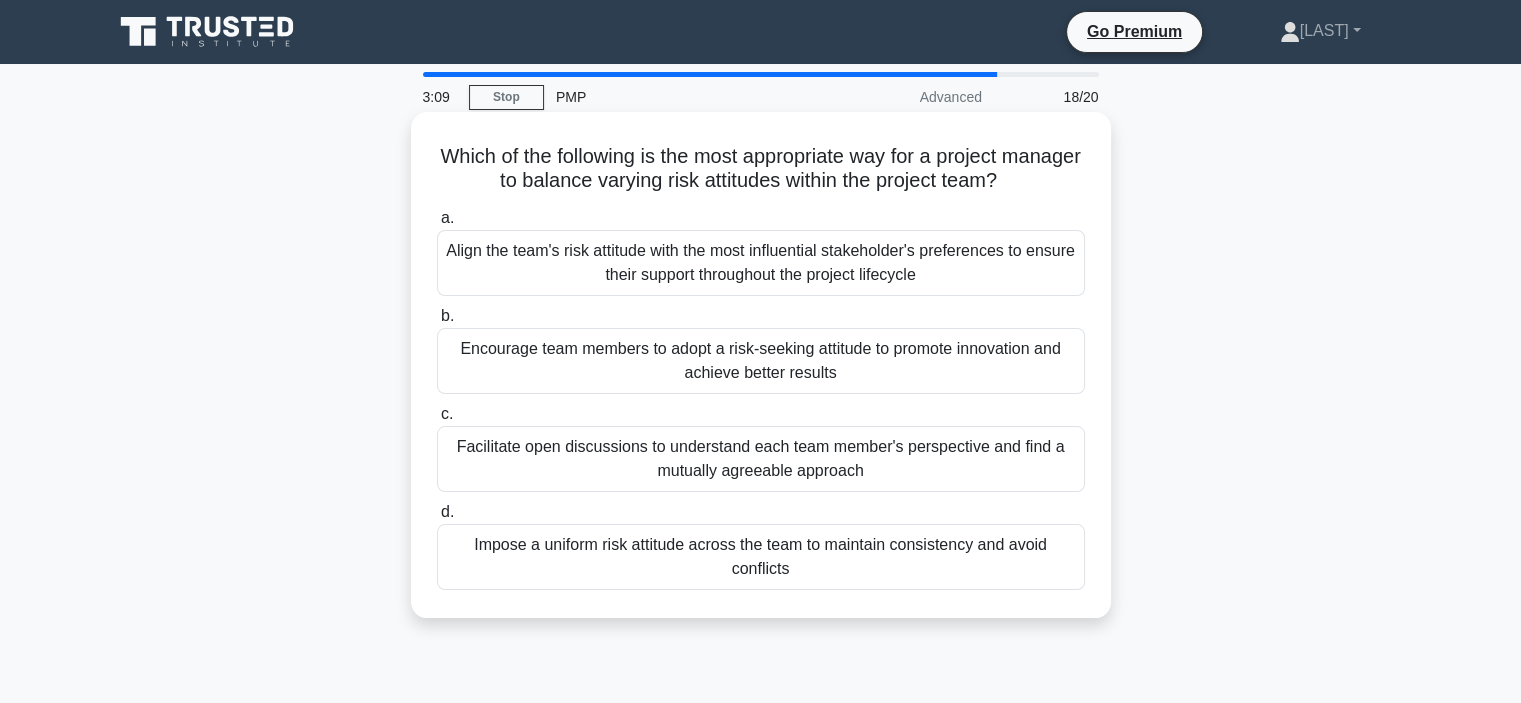 click on "Facilitate open discussions to understand each team member's perspective and find a mutually agreeable approach" at bounding box center [761, 459] 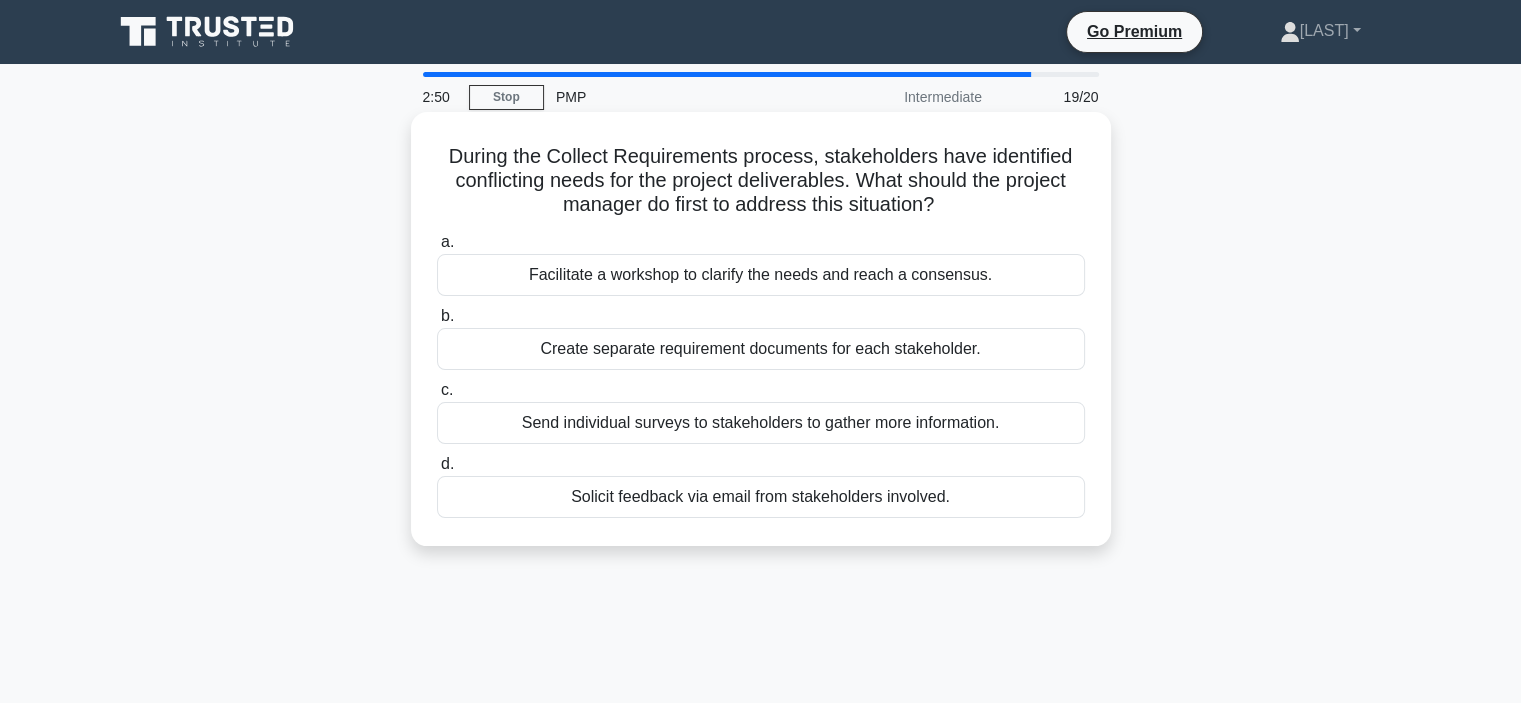 click on "Facilitate a workshop to clarify the needs and reach a consensus." at bounding box center (761, 275) 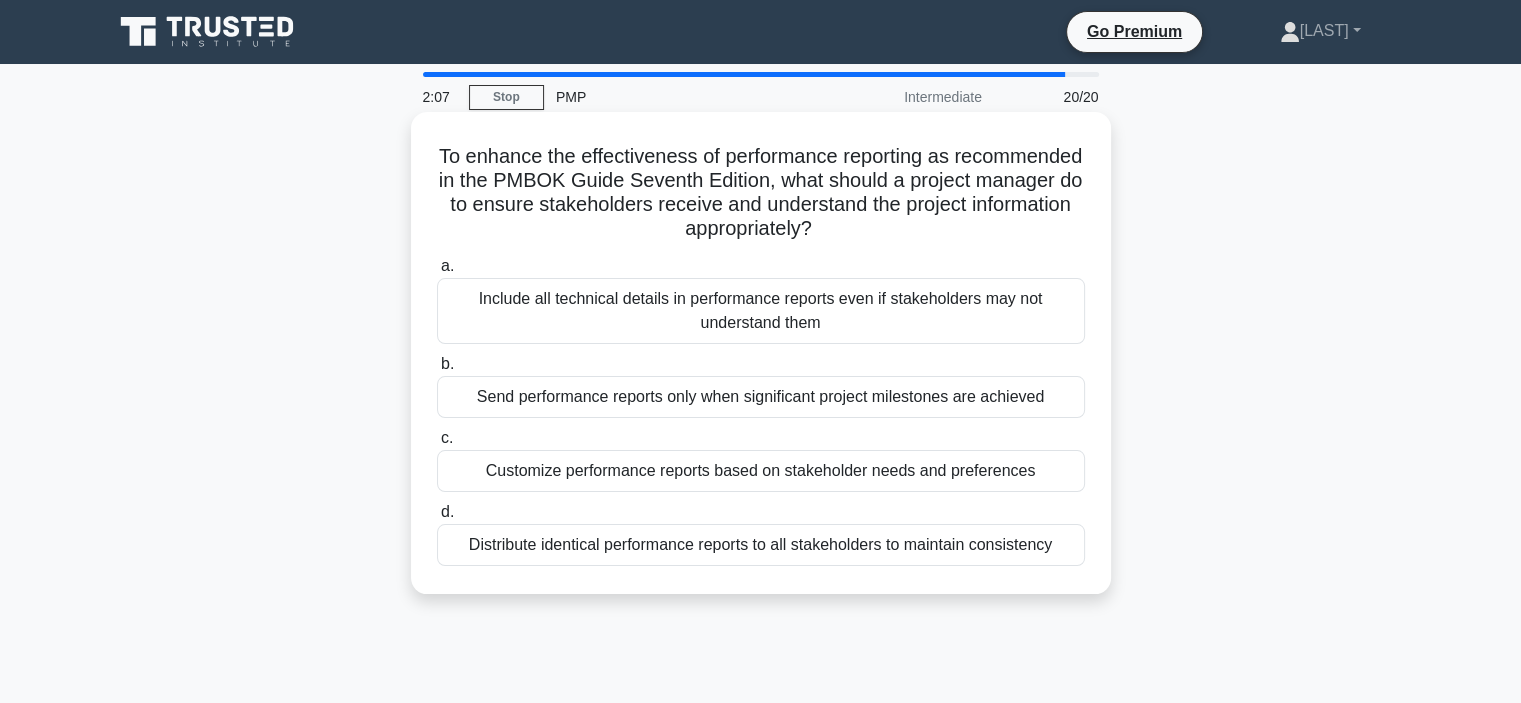 click on "Customize performance reports based on stakeholder needs and preferences" at bounding box center (761, 471) 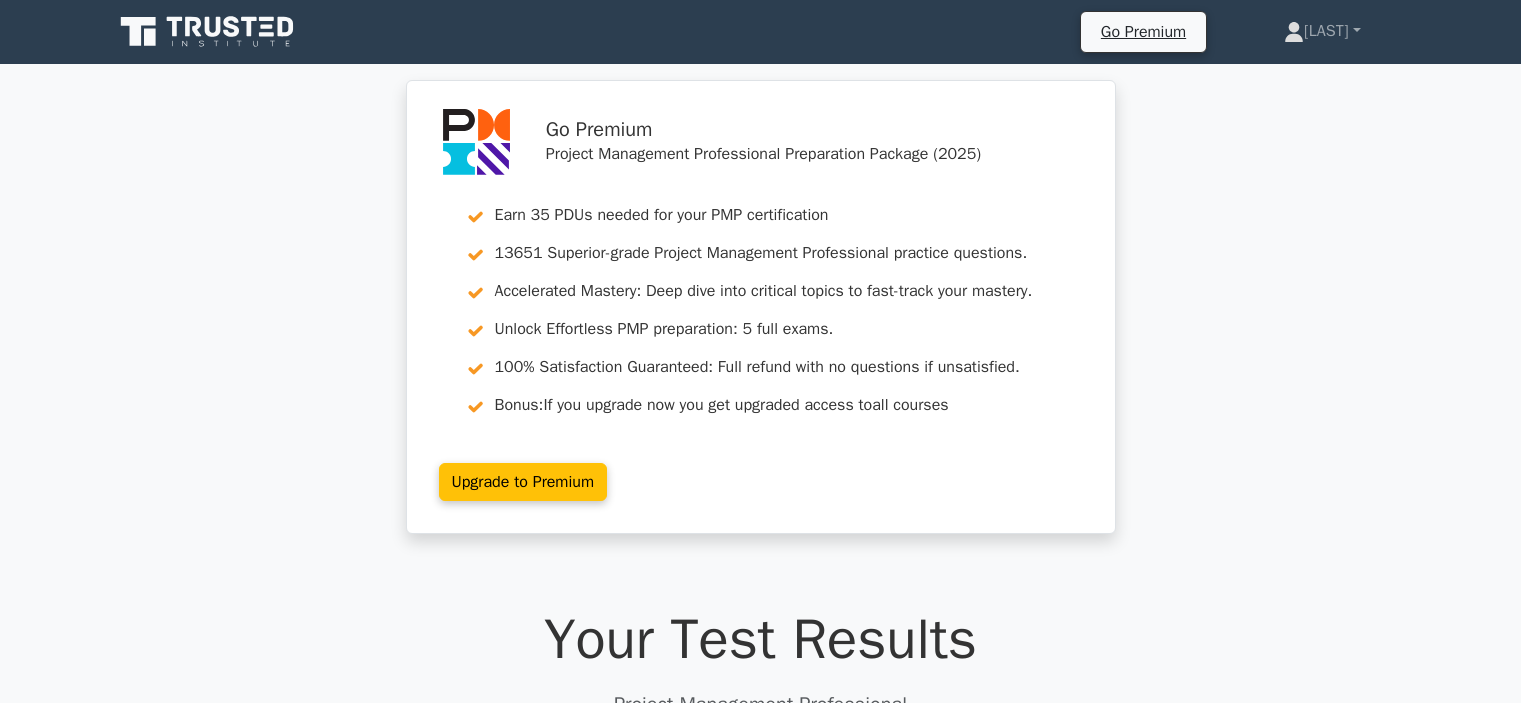 scroll, scrollTop: 0, scrollLeft: 0, axis: both 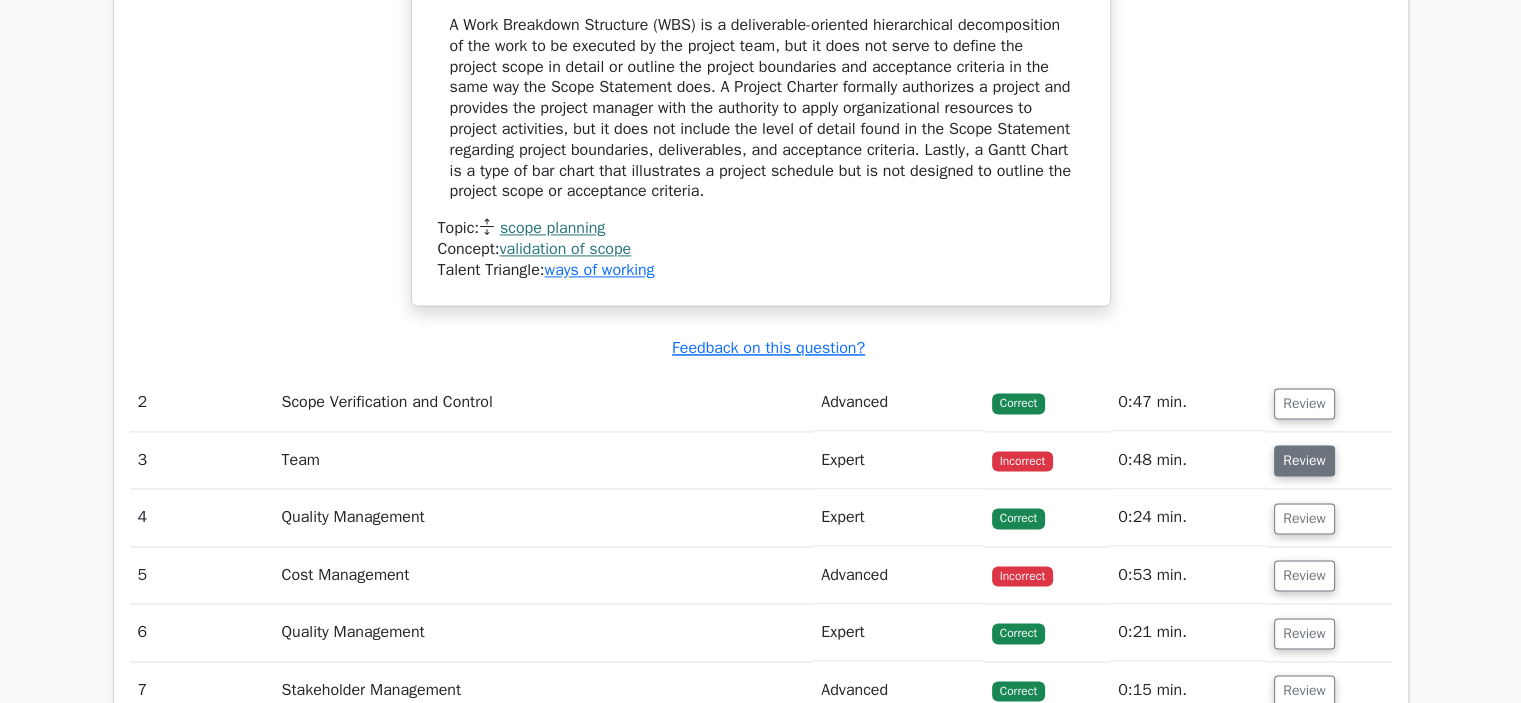 click on "Review" at bounding box center [1304, 460] 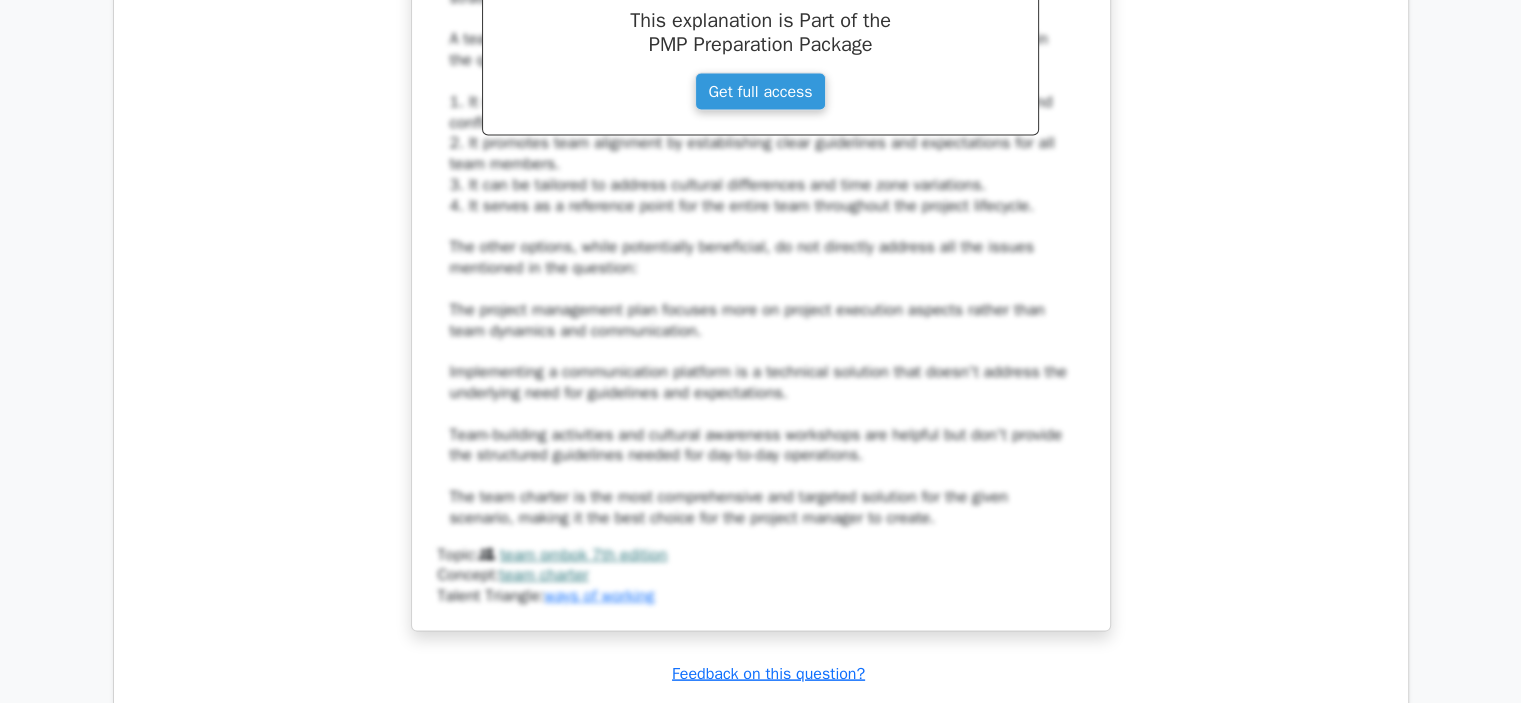 scroll, scrollTop: 4400, scrollLeft: 0, axis: vertical 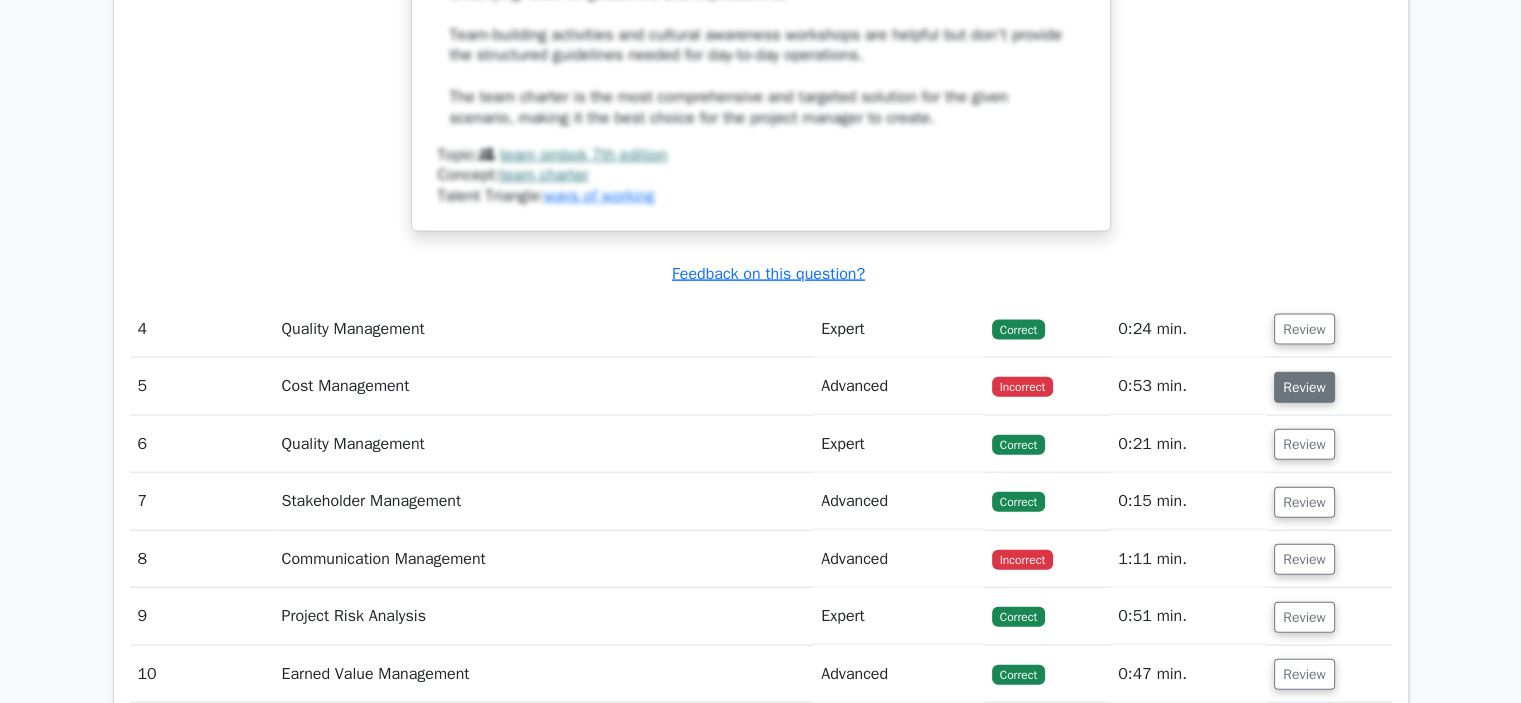 click on "Review" at bounding box center (1304, 387) 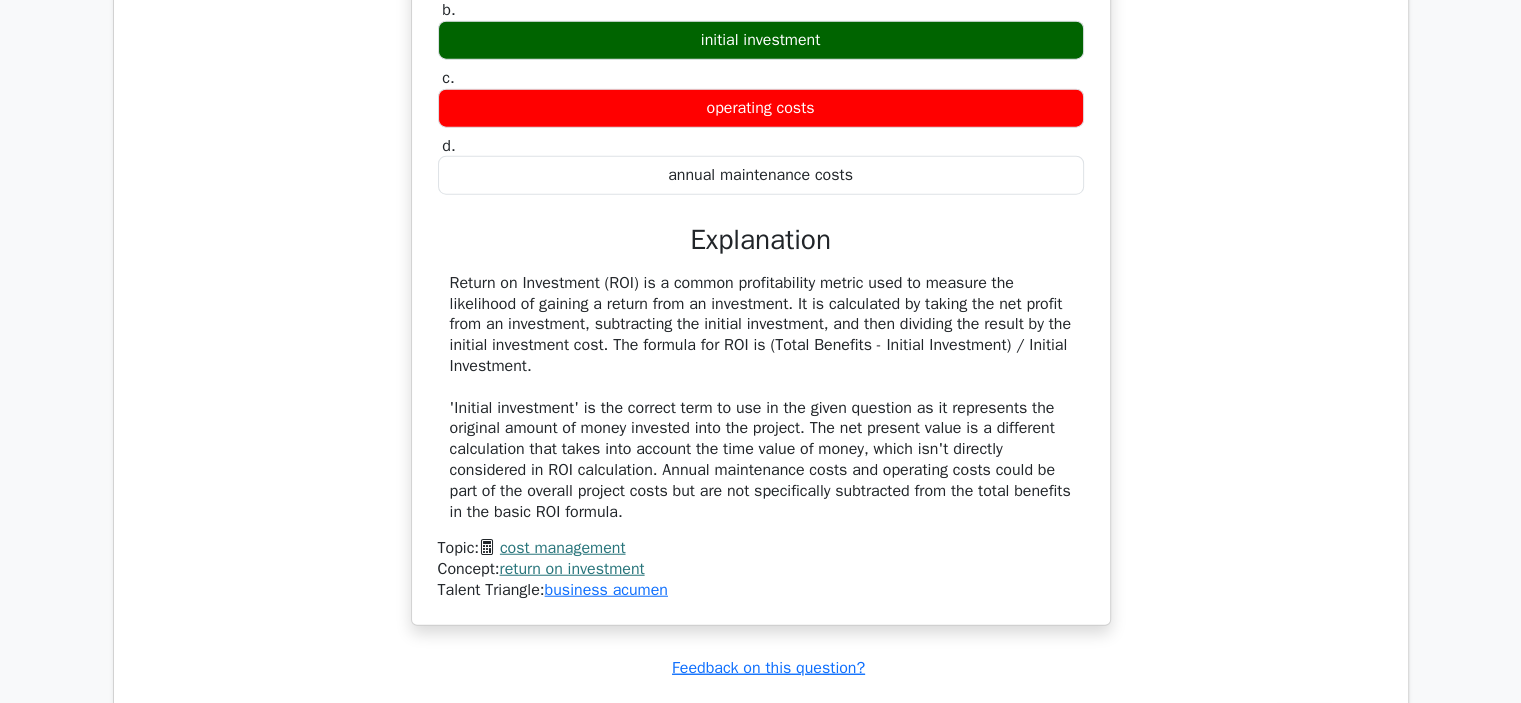 scroll, scrollTop: 5400, scrollLeft: 0, axis: vertical 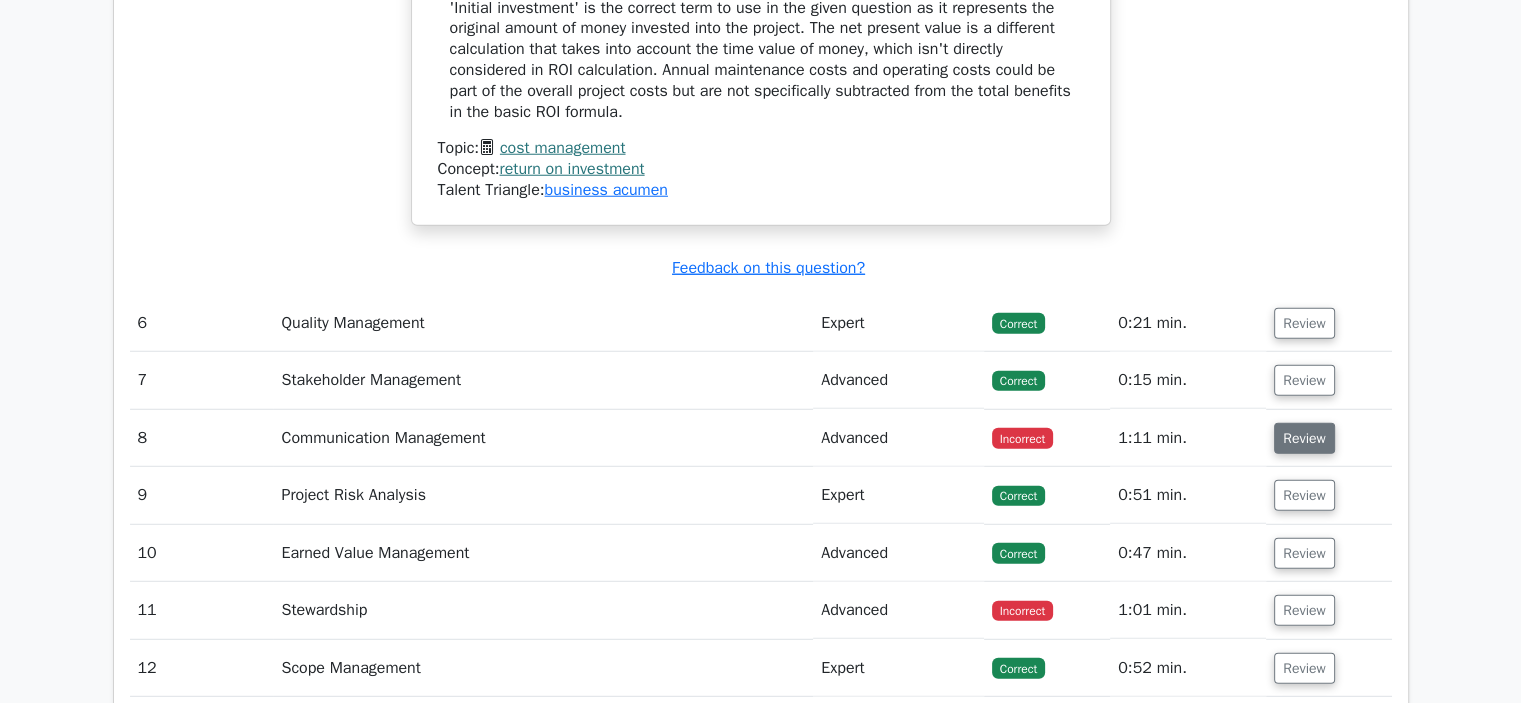 click on "Review" at bounding box center [1304, 438] 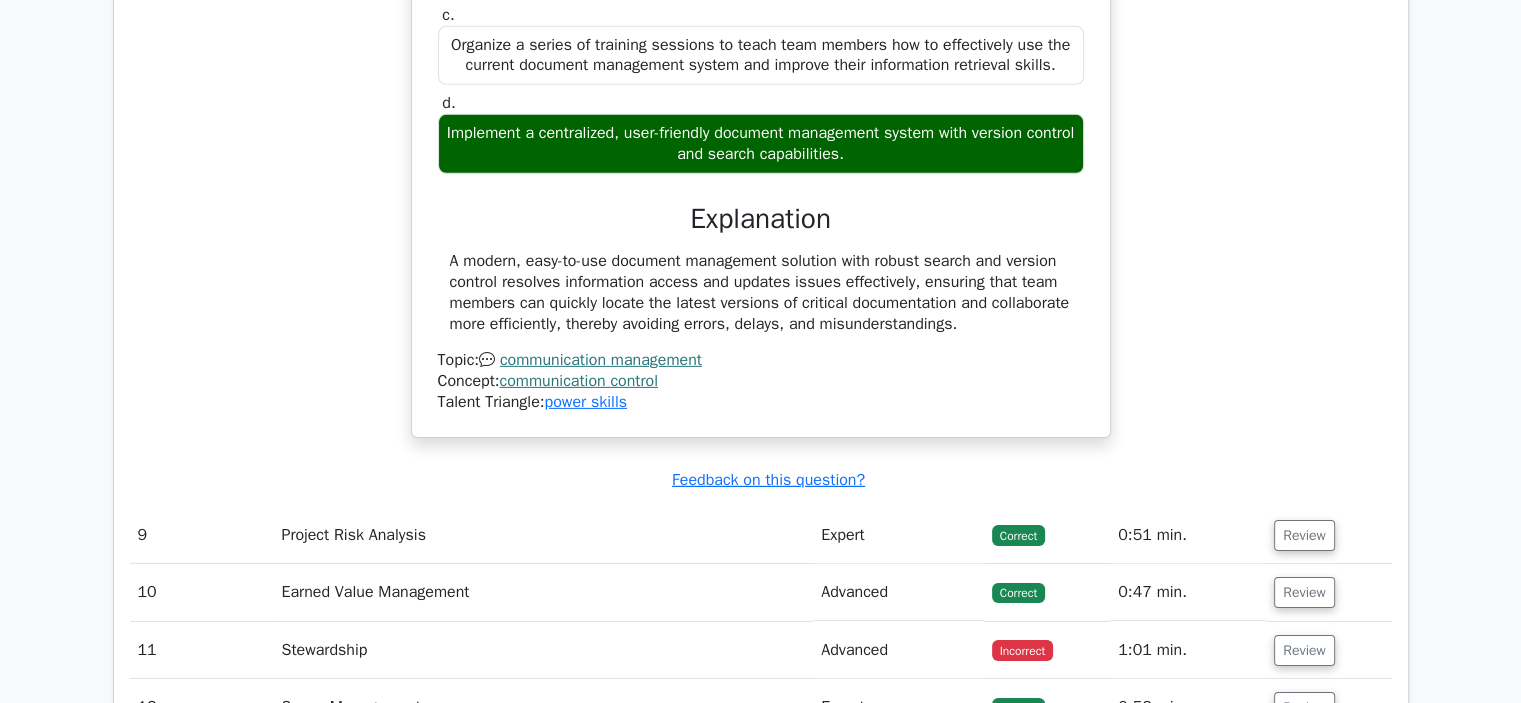 scroll, scrollTop: 6700, scrollLeft: 0, axis: vertical 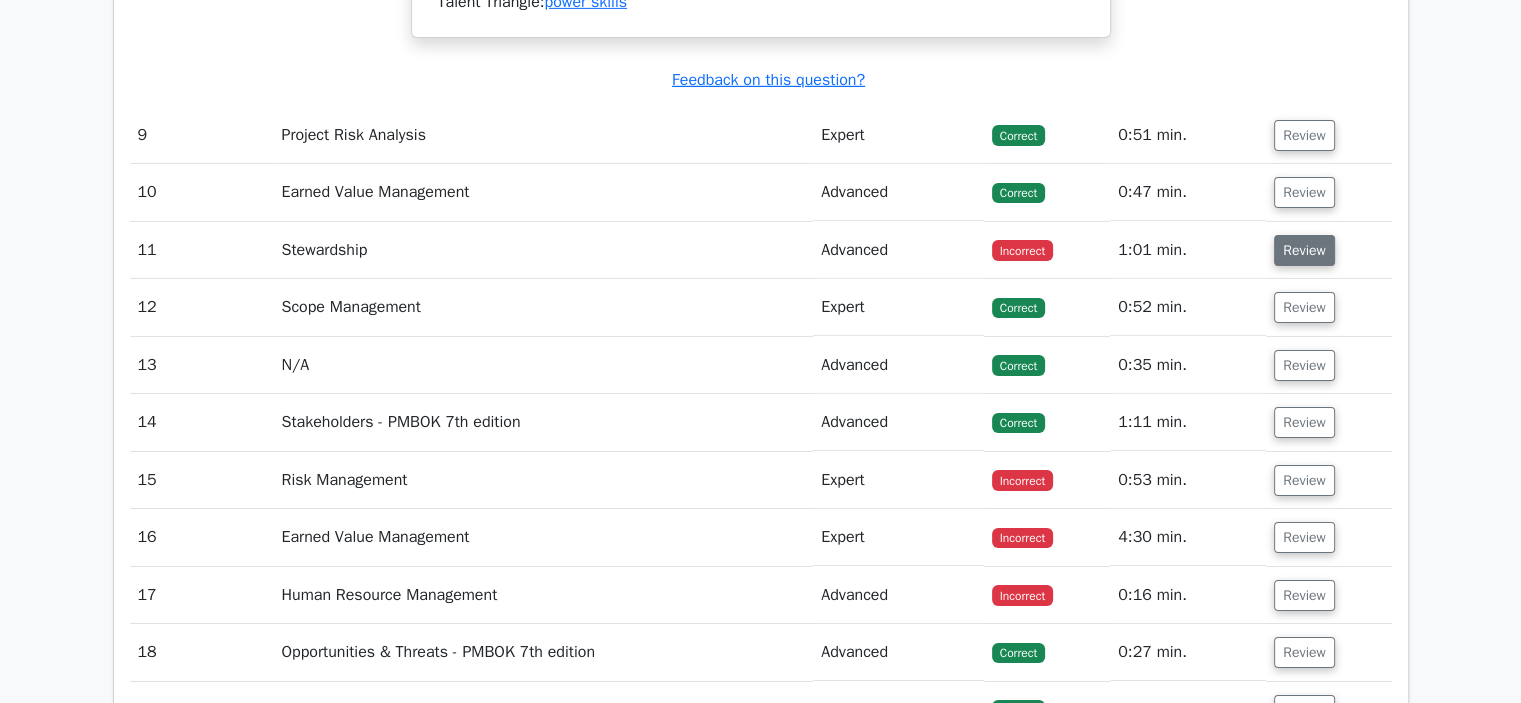 click on "Review" at bounding box center [1304, 250] 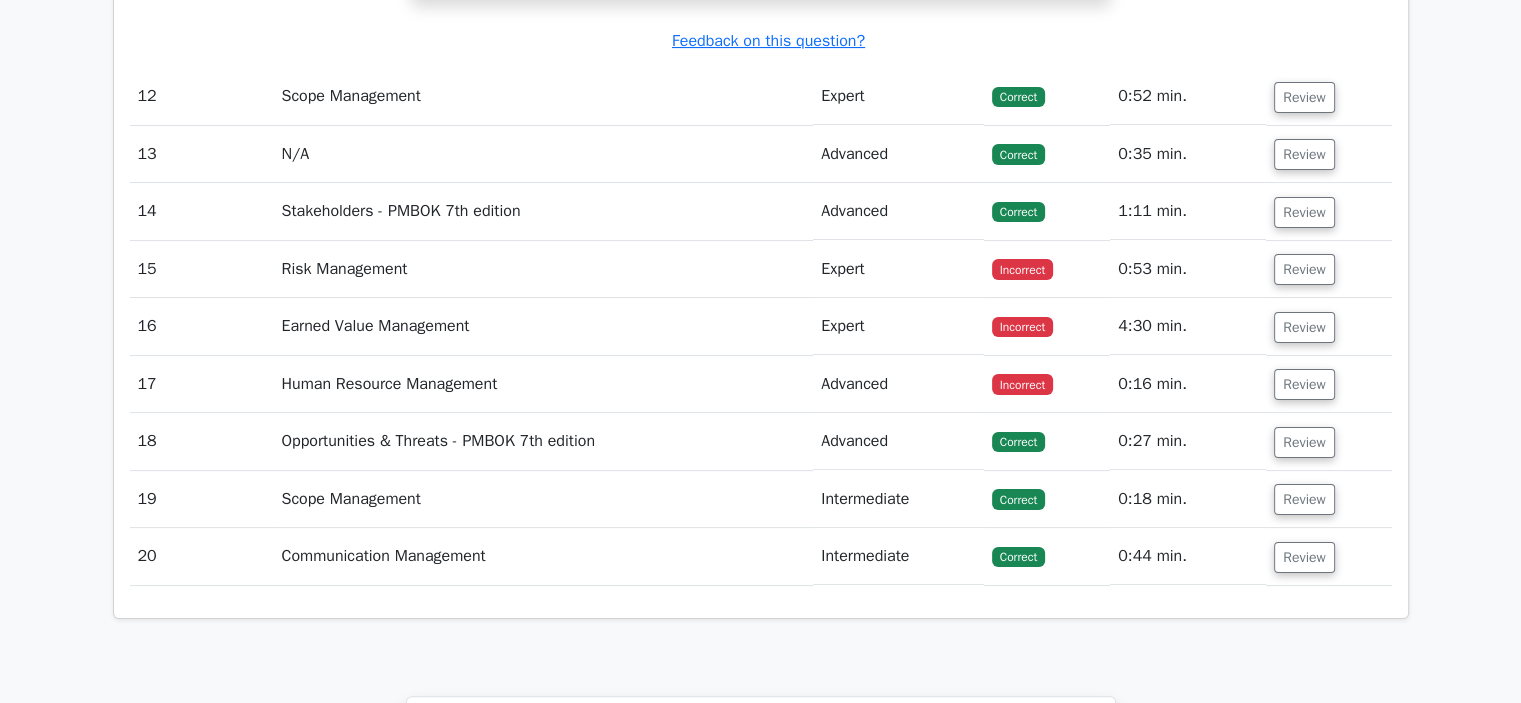 scroll, scrollTop: 7800, scrollLeft: 0, axis: vertical 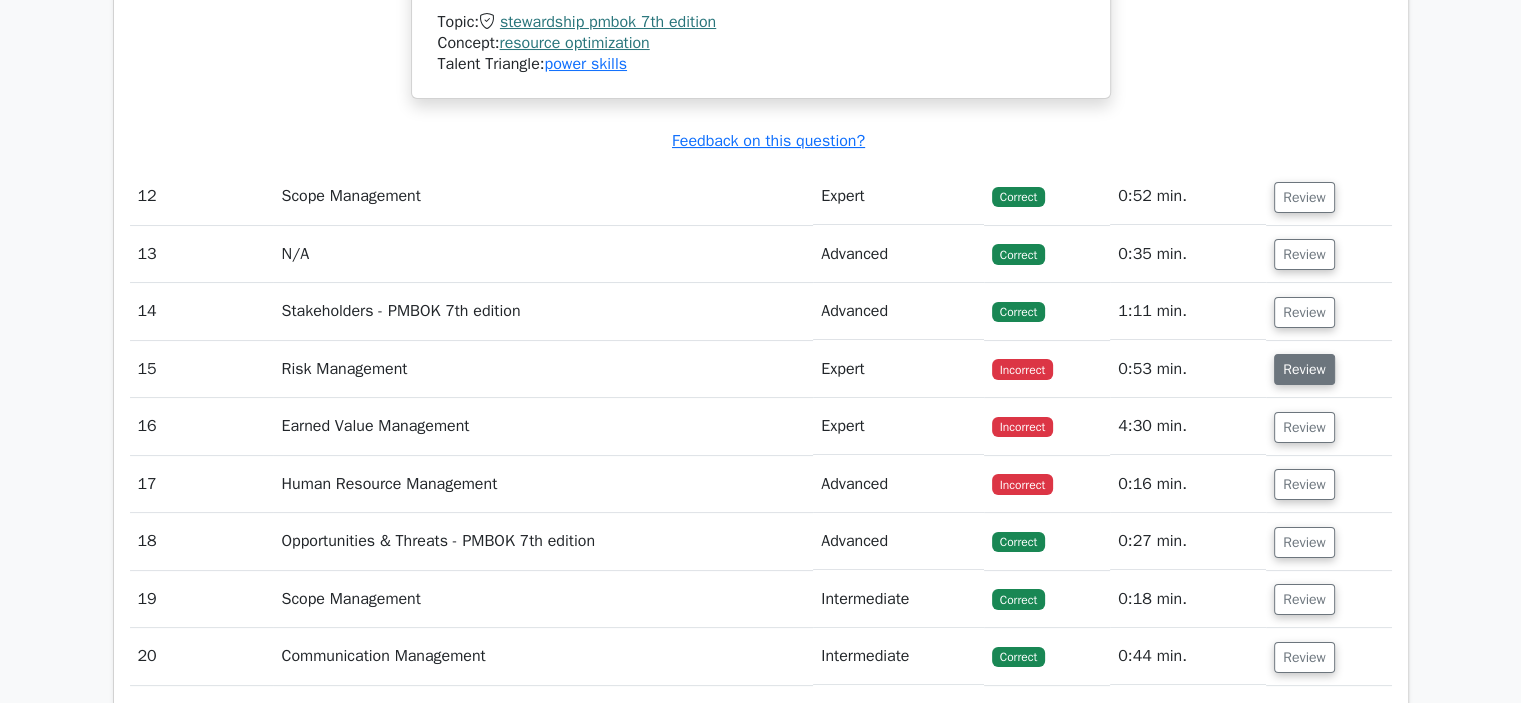 click on "Review" at bounding box center (1304, 369) 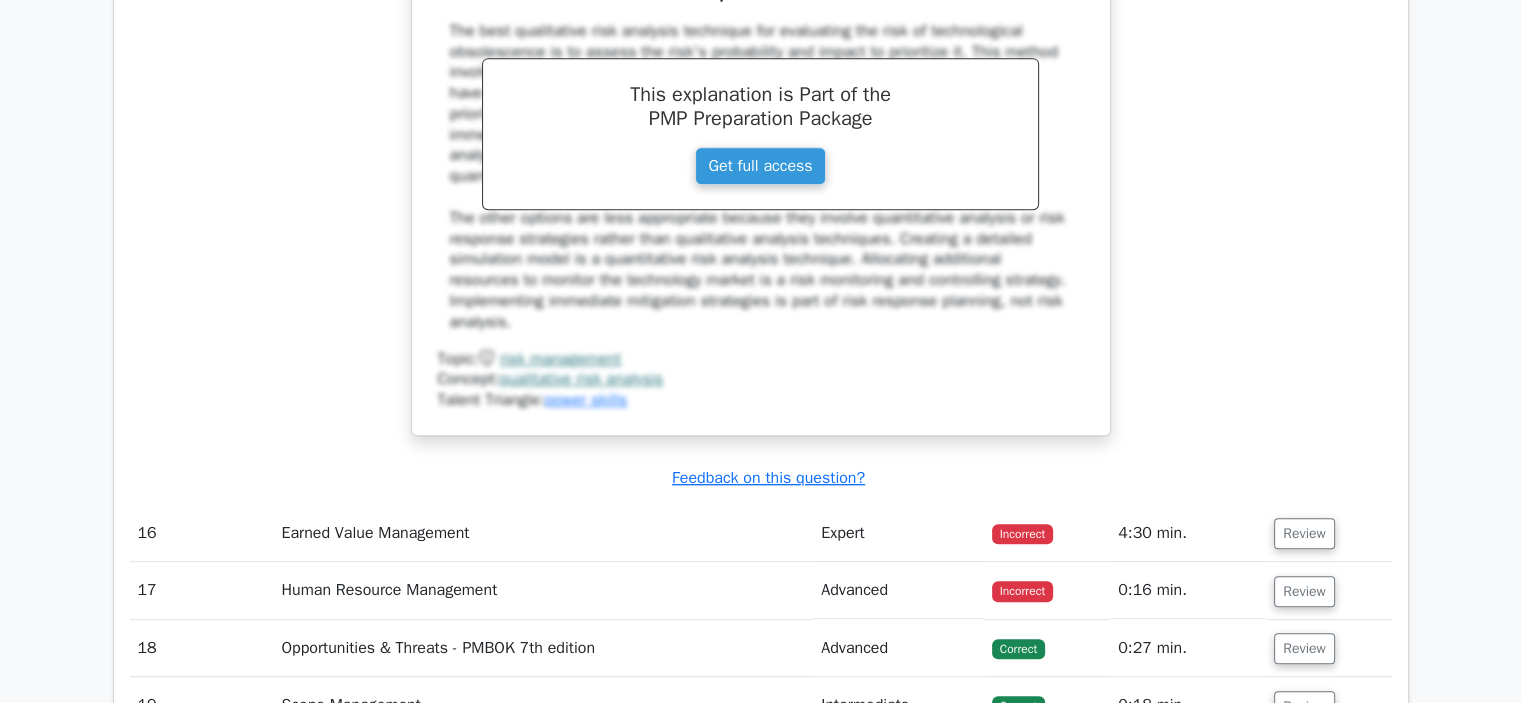 scroll, scrollTop: 9000, scrollLeft: 0, axis: vertical 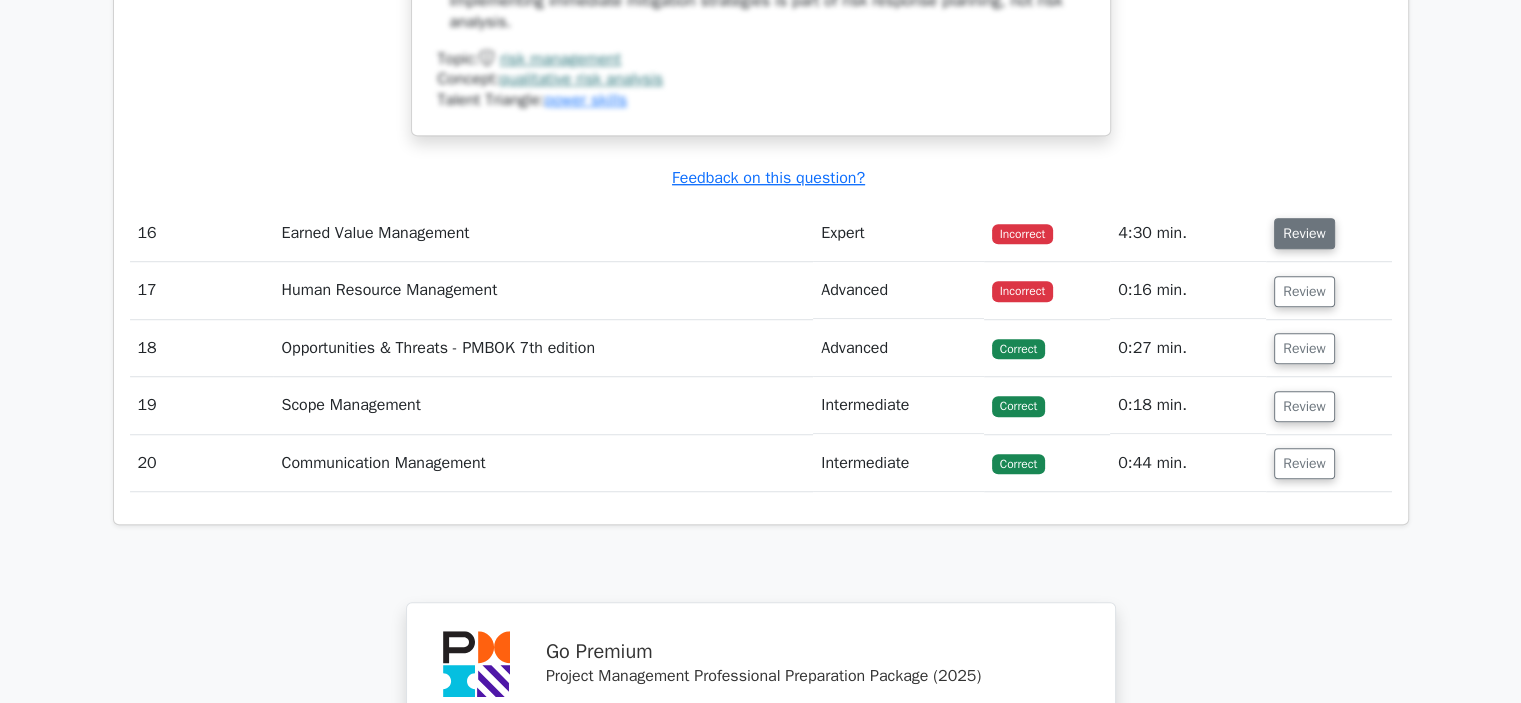 click on "Review" at bounding box center [1304, 233] 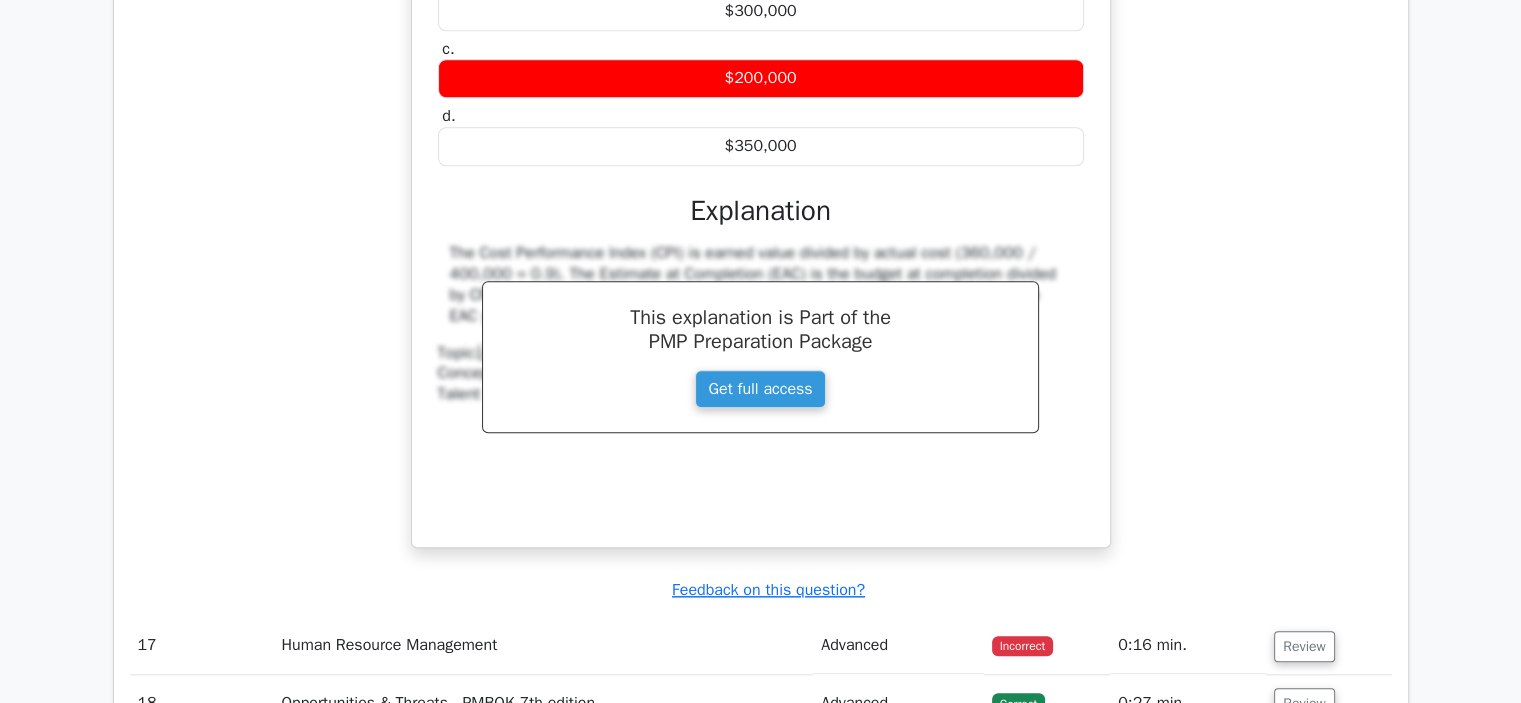 scroll, scrollTop: 9900, scrollLeft: 0, axis: vertical 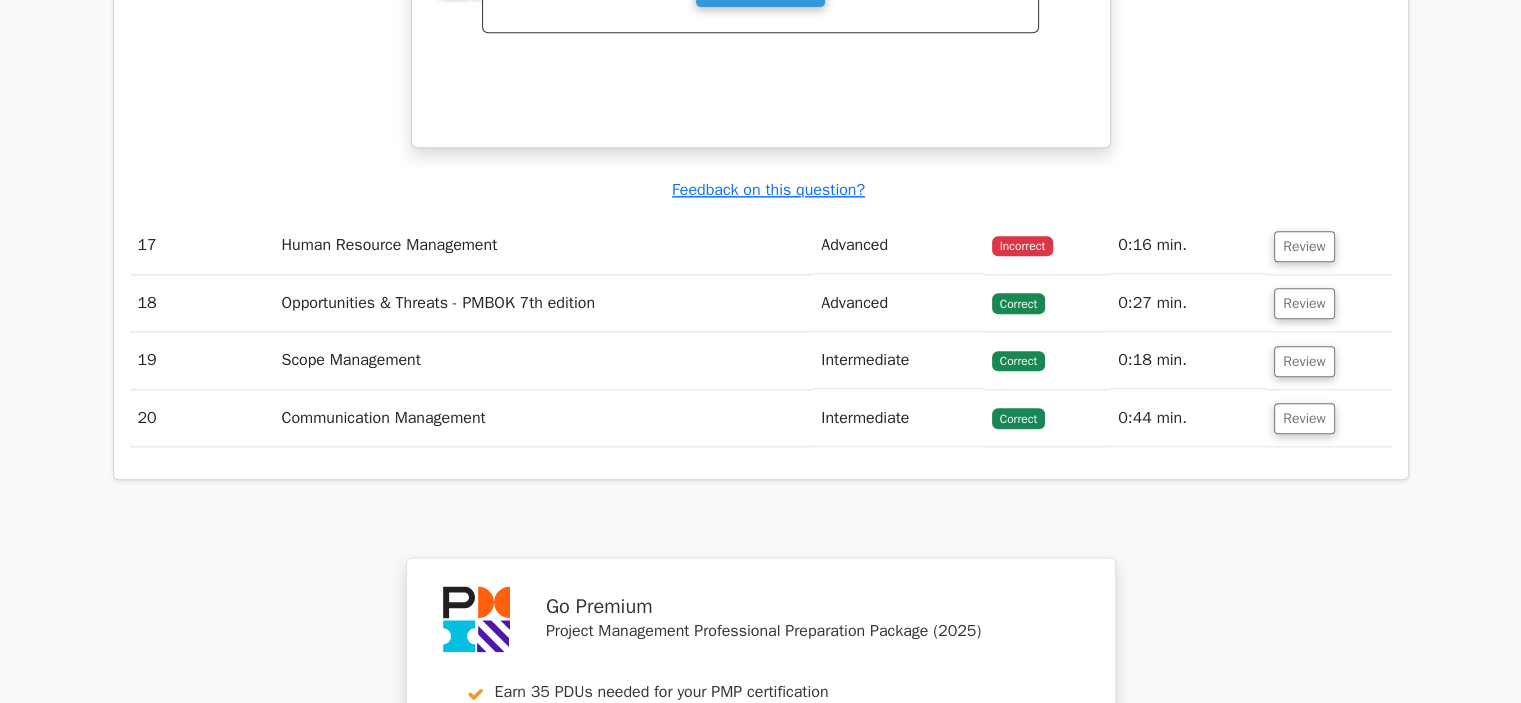 click on "Review" at bounding box center [1328, 245] 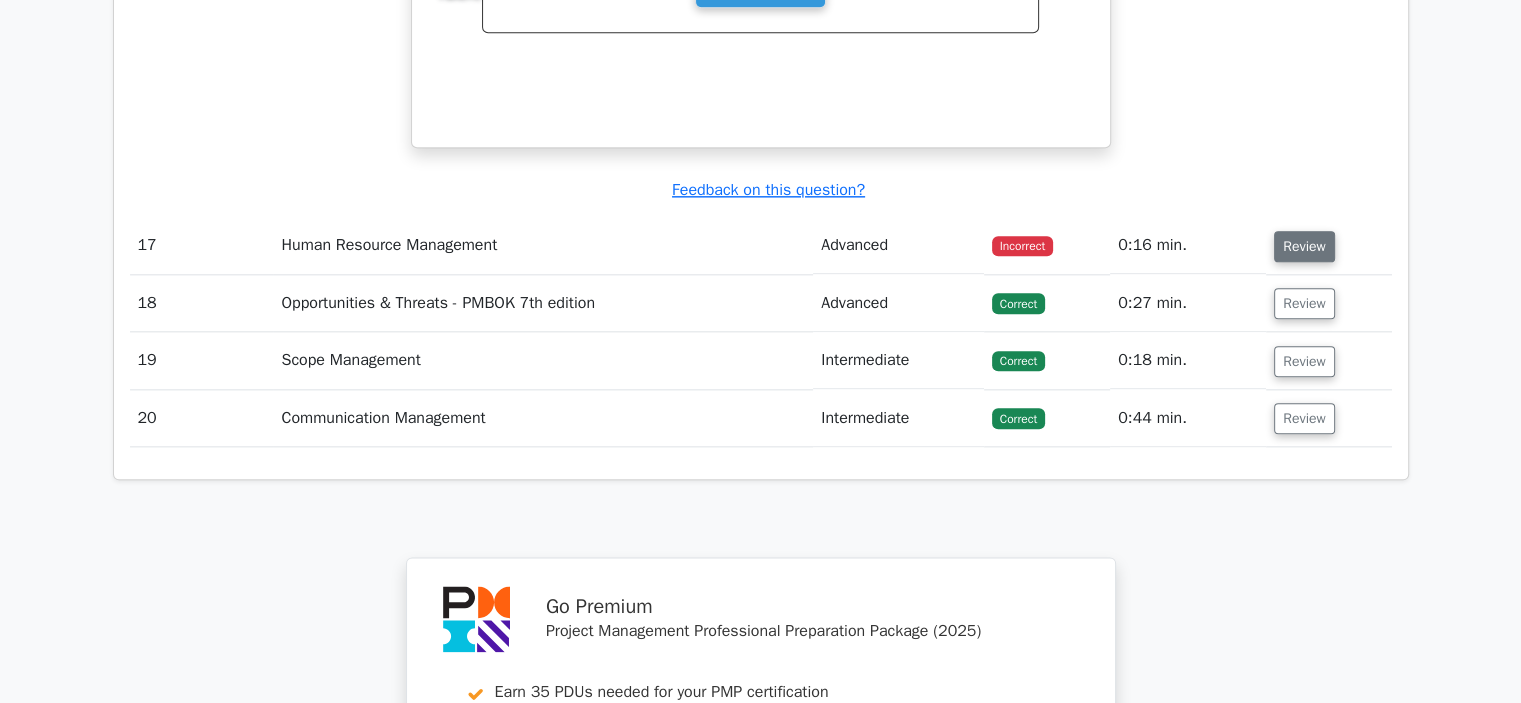 click on "Review" at bounding box center [1304, 246] 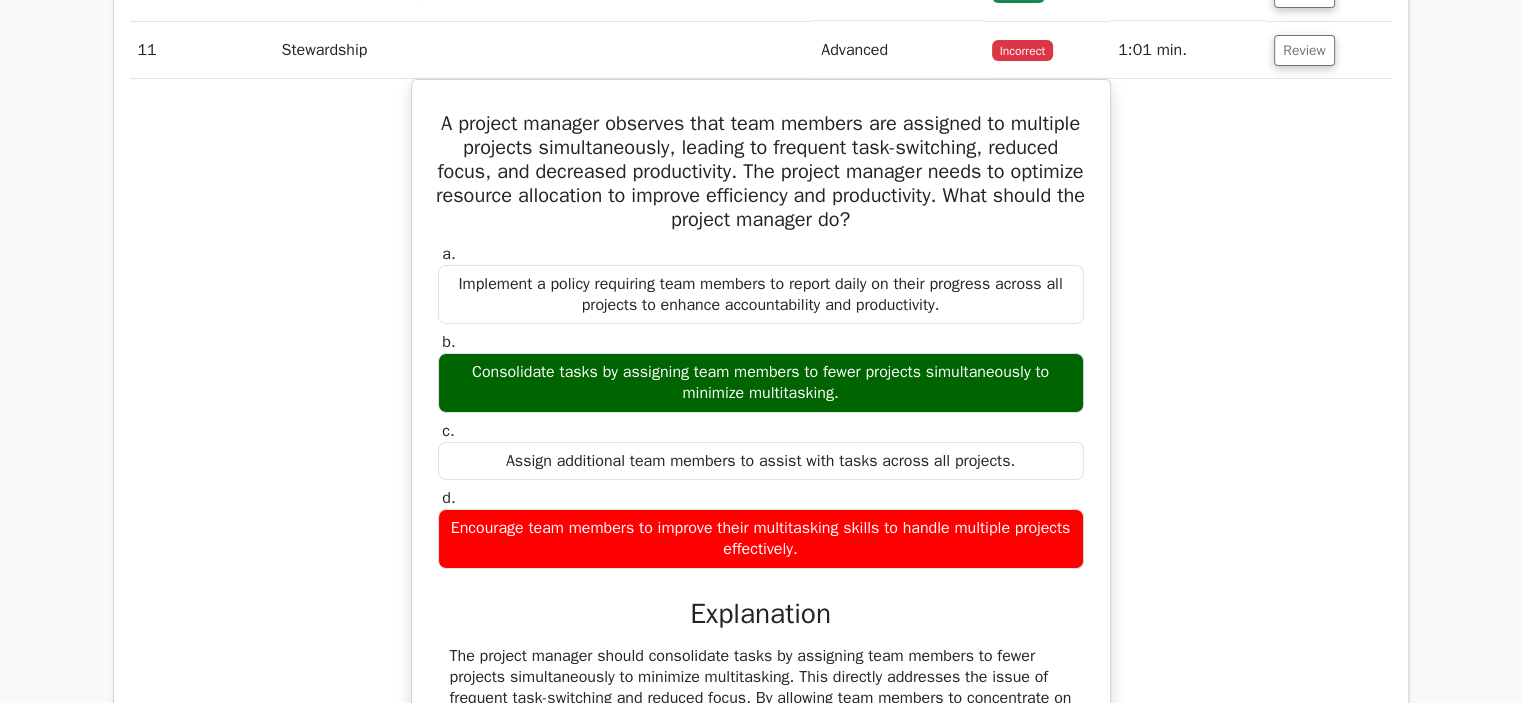 scroll, scrollTop: 6400, scrollLeft: 0, axis: vertical 